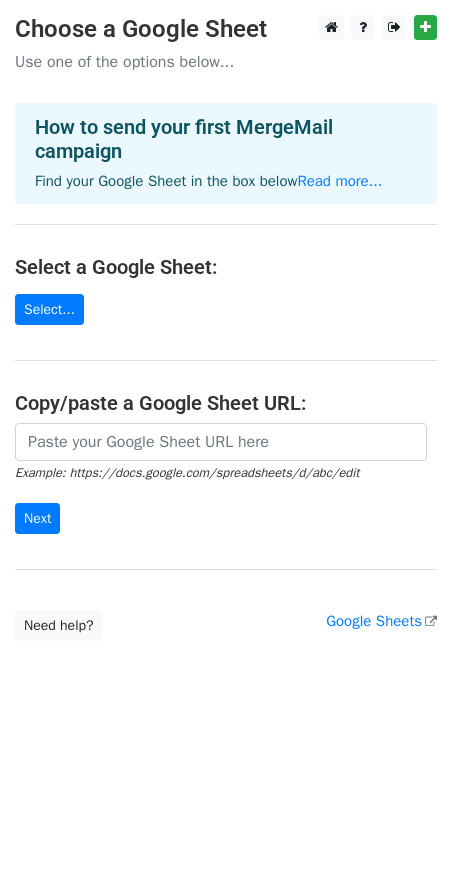 scroll, scrollTop: 0, scrollLeft: 0, axis: both 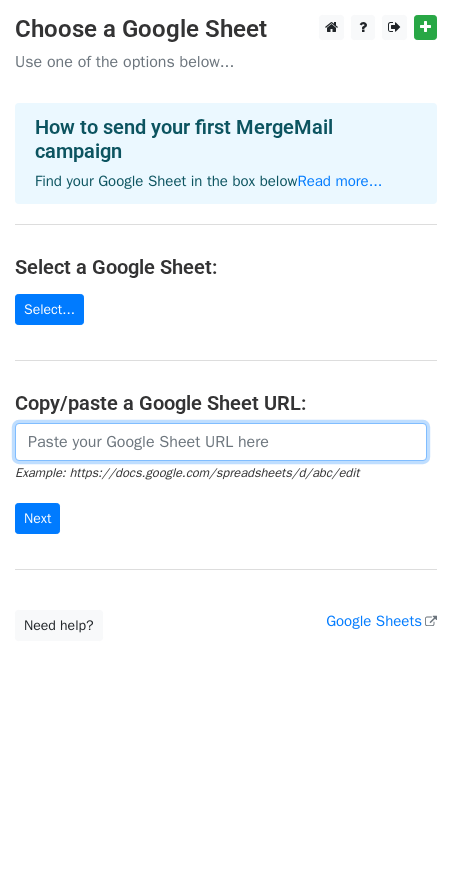 click at bounding box center (221, 442) 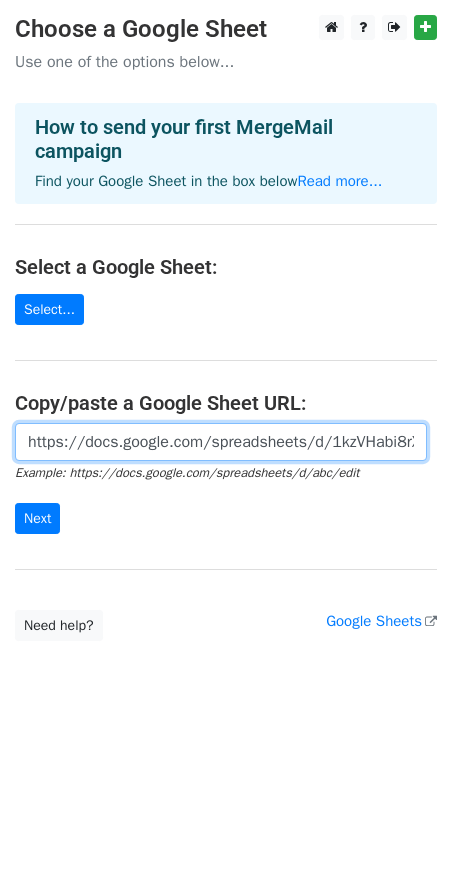 scroll, scrollTop: 0, scrollLeft: 476, axis: horizontal 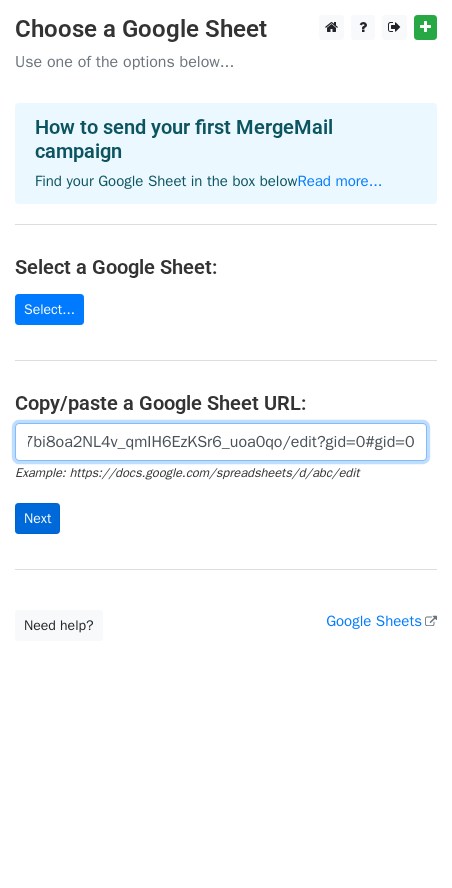 type on "https://docs.google.com/spreadsheets/d/1kzVHabi8rXyW87bi8oa2NL4v_qmIH6EzKSr6_uoa0qo/edit?gid=0#gid=0" 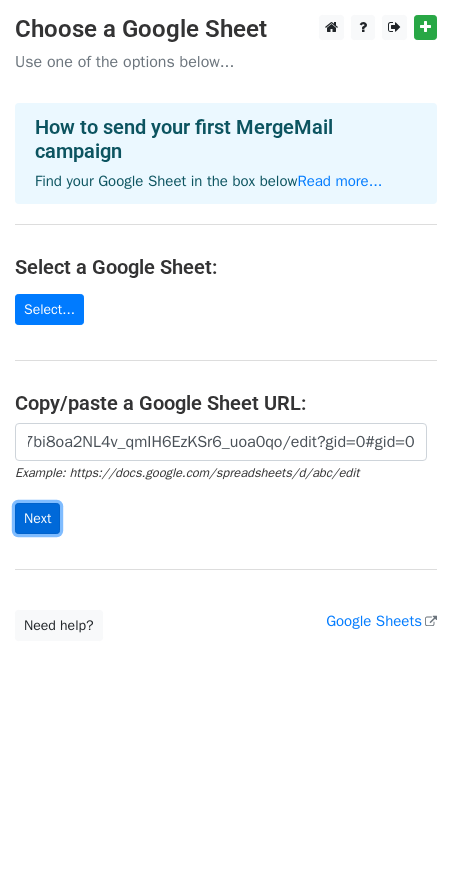 click on "Next" at bounding box center [37, 518] 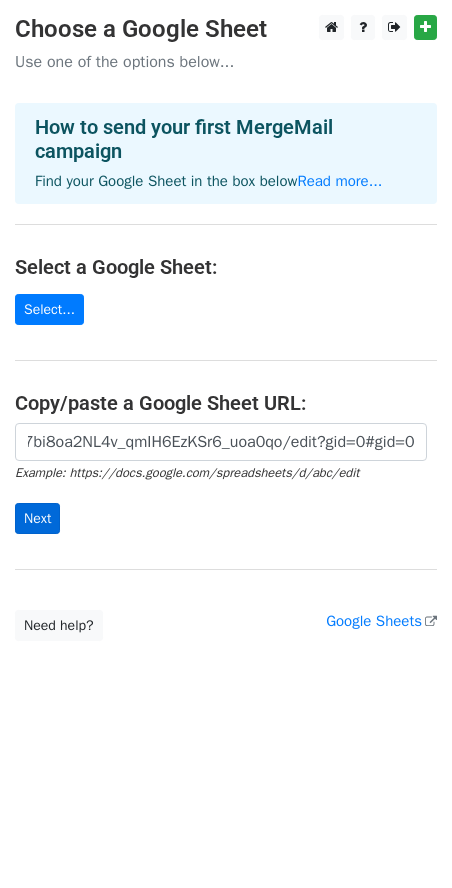 scroll, scrollTop: 0, scrollLeft: 0, axis: both 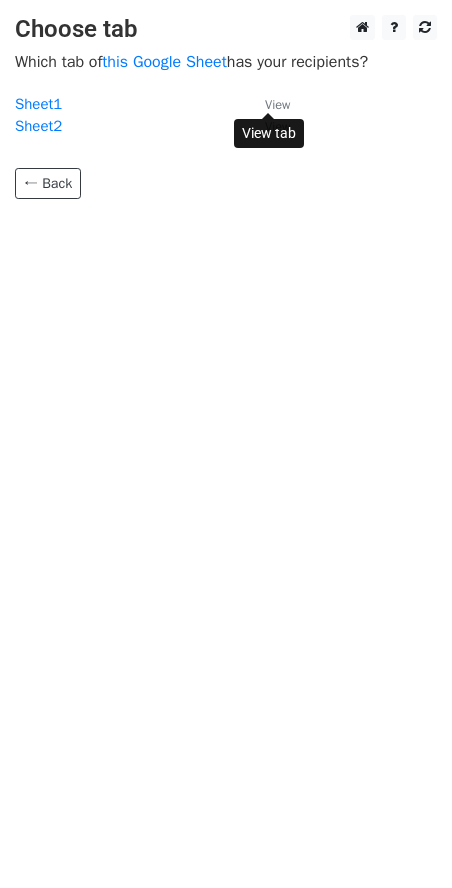click on "View" at bounding box center [277, 105] 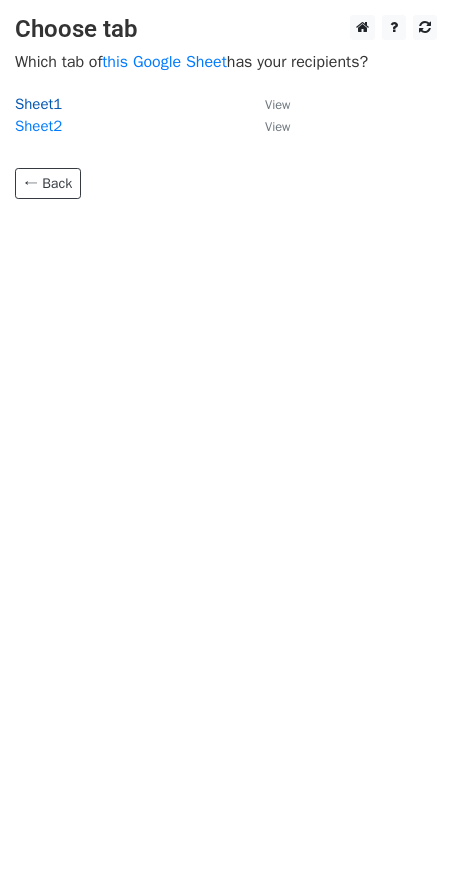 click on "Sheet1" at bounding box center [38, 104] 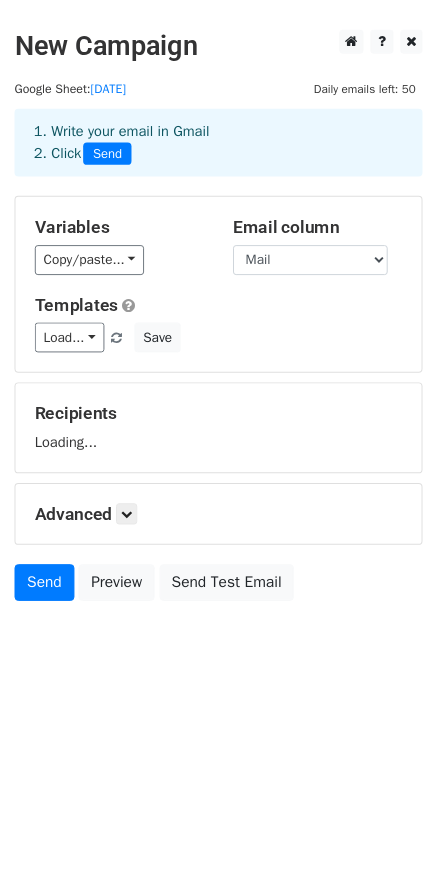 scroll, scrollTop: 0, scrollLeft: 0, axis: both 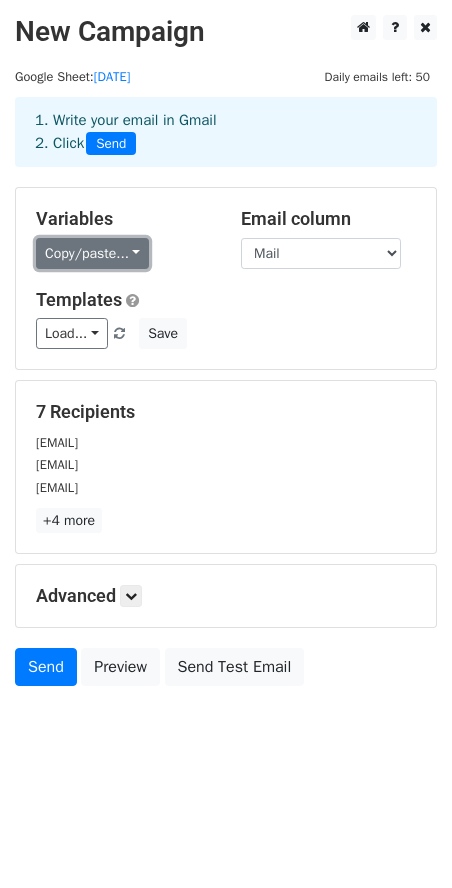 click on "Copy/paste..." at bounding box center (92, 253) 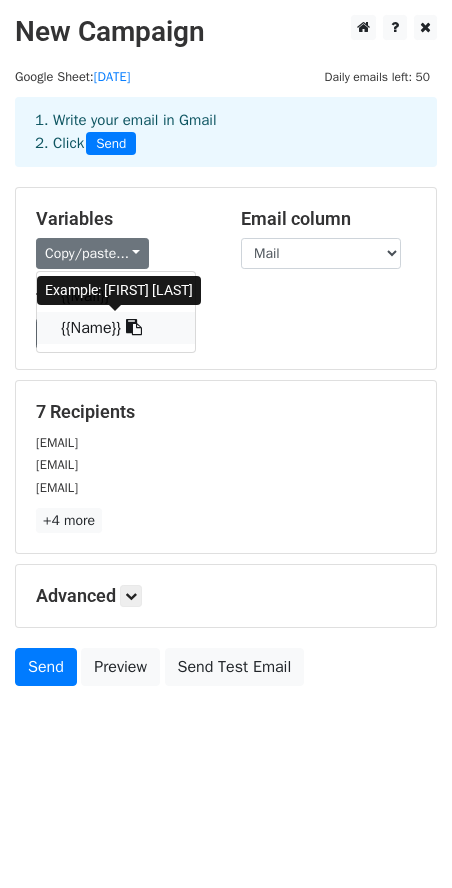 click on "{{Name}}" at bounding box center (116, 328) 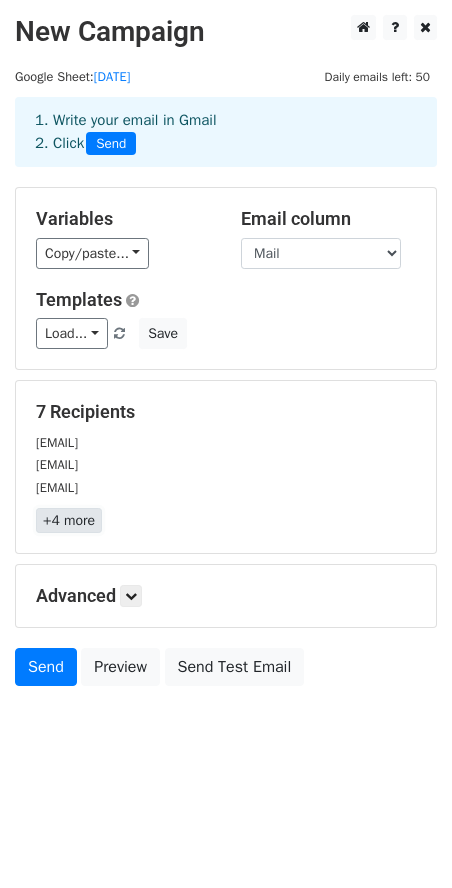 click on "+4 more" at bounding box center (69, 520) 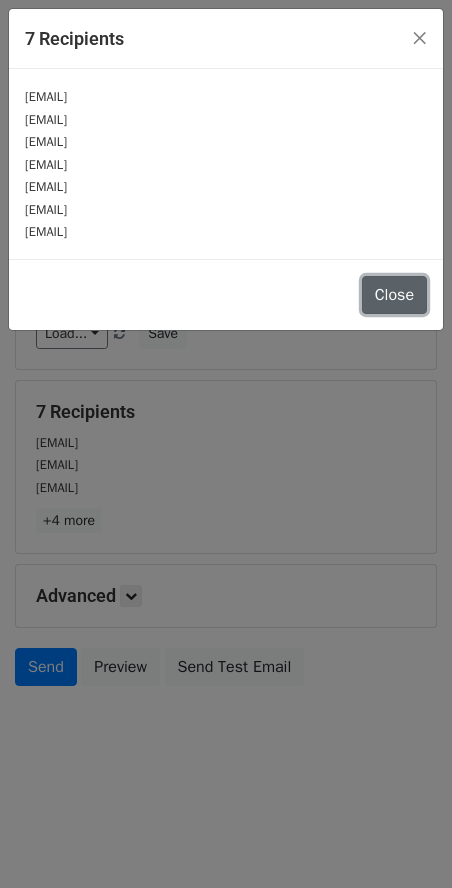 click on "Close" at bounding box center [394, 295] 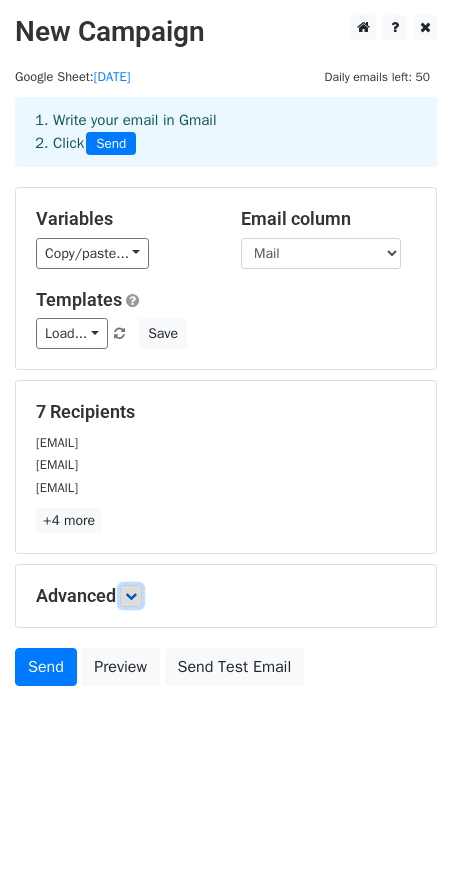 click at bounding box center [131, 596] 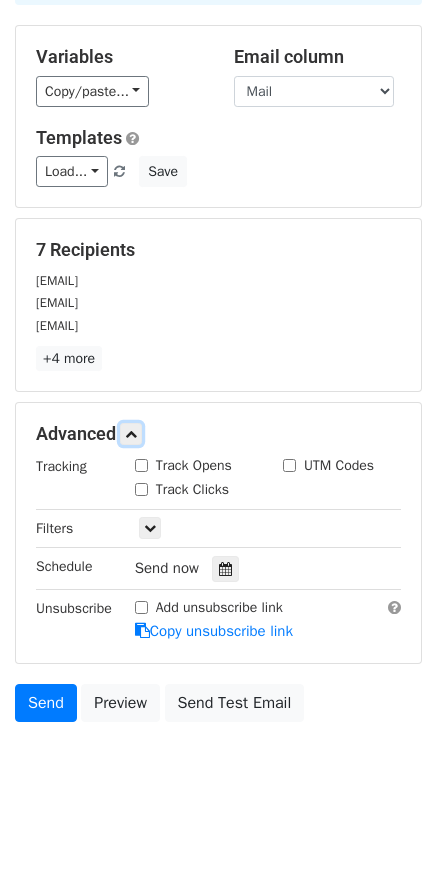 scroll, scrollTop: 165, scrollLeft: 0, axis: vertical 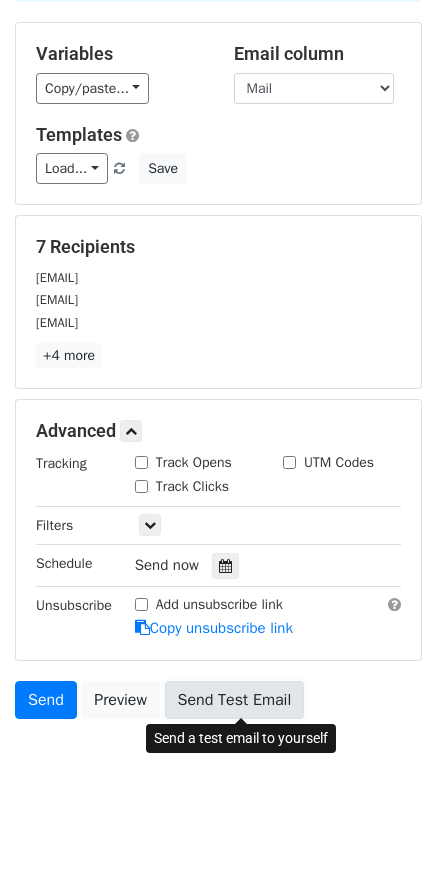 click on "Send Test Email" at bounding box center (235, 700) 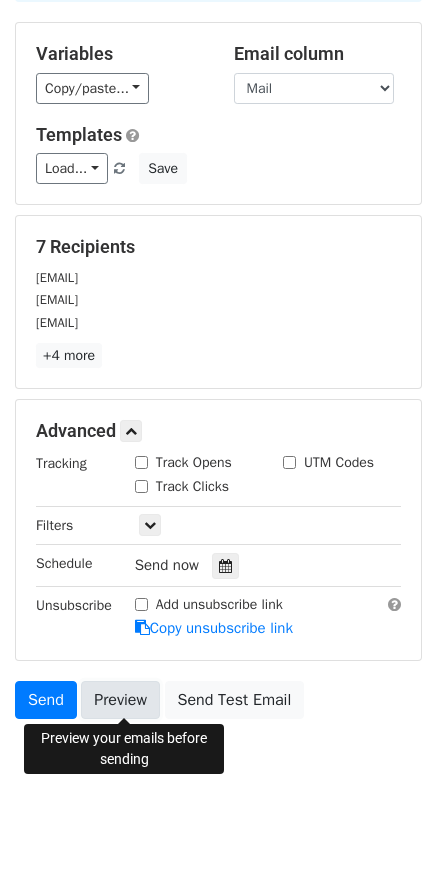 click on "Preview" at bounding box center [120, 700] 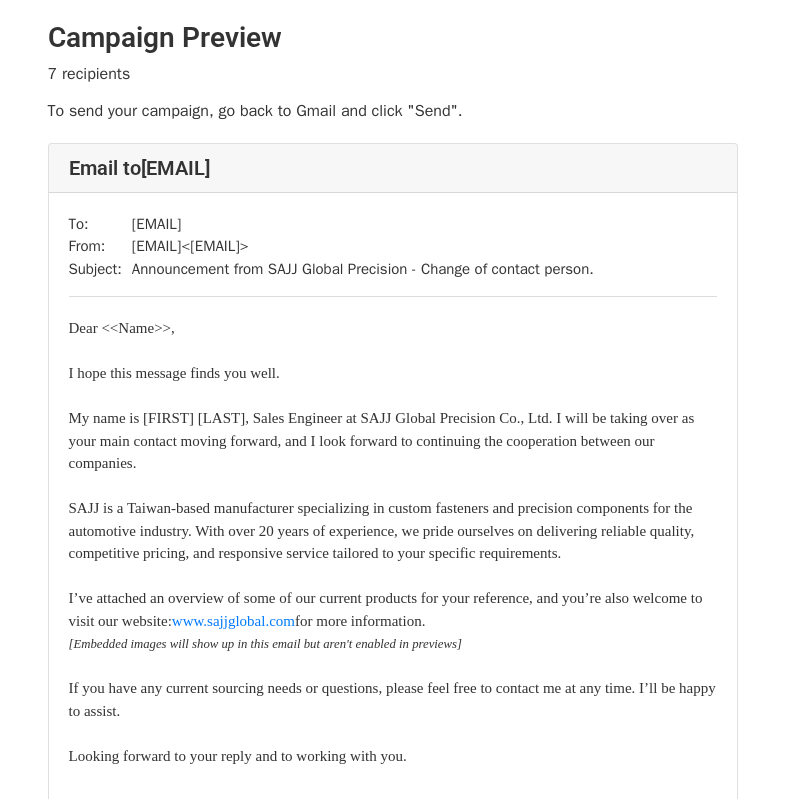 scroll, scrollTop: 0, scrollLeft: 0, axis: both 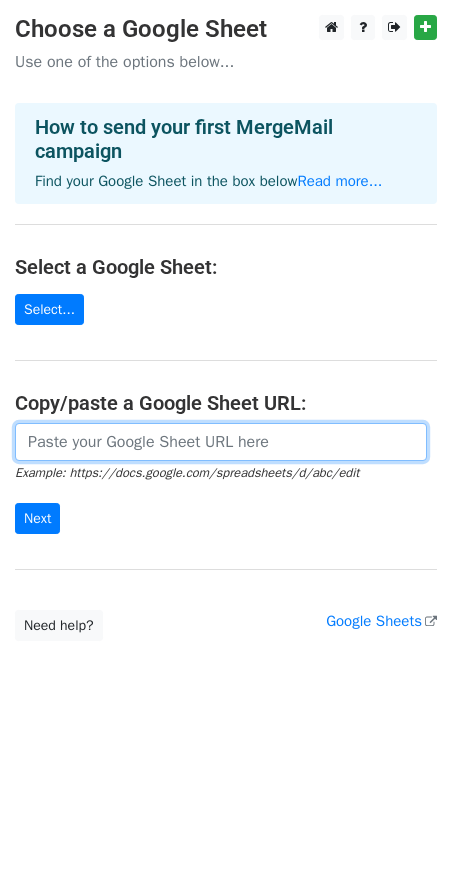 click at bounding box center [221, 442] 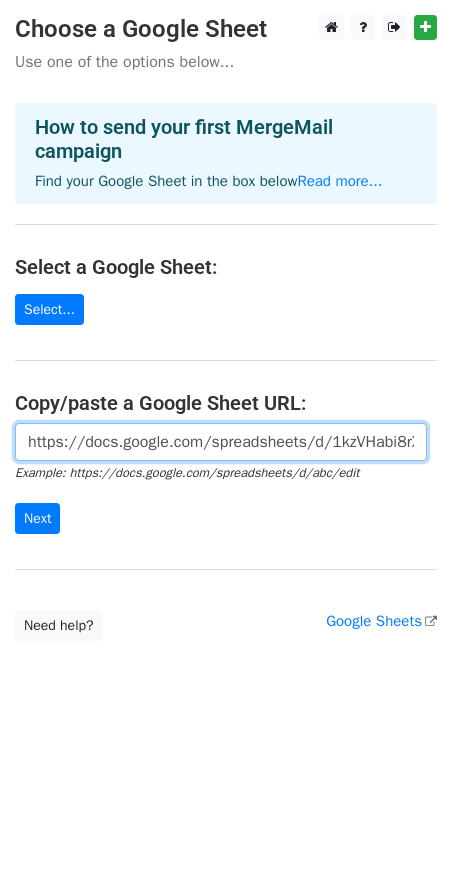 scroll, scrollTop: 0, scrollLeft: 476, axis: horizontal 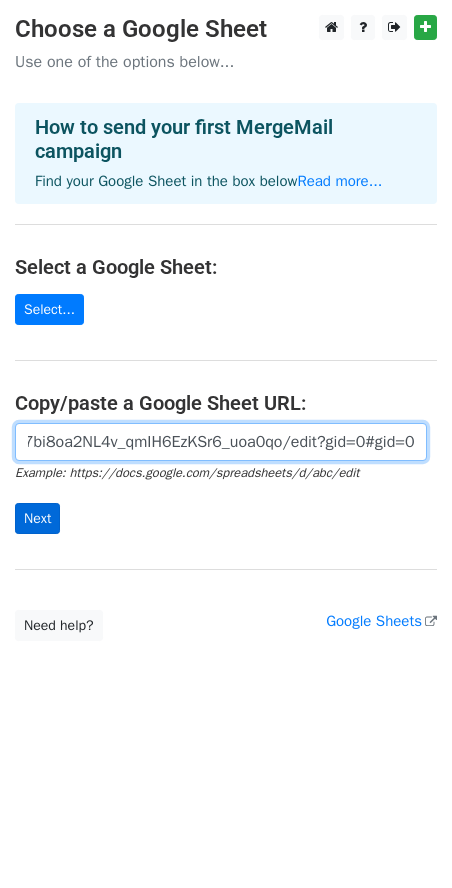 type on "https://docs.google.com/spreadsheets/d/1kzVHabi8rXyW87bi8oa2NL4v_qmIH6EzKSr6_uoa0qo/edit?gid=0#gid=0" 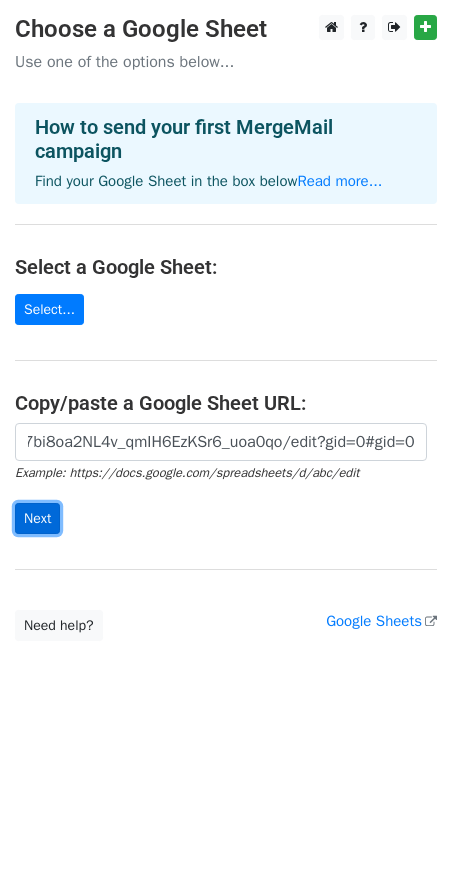 click on "Next" at bounding box center (37, 518) 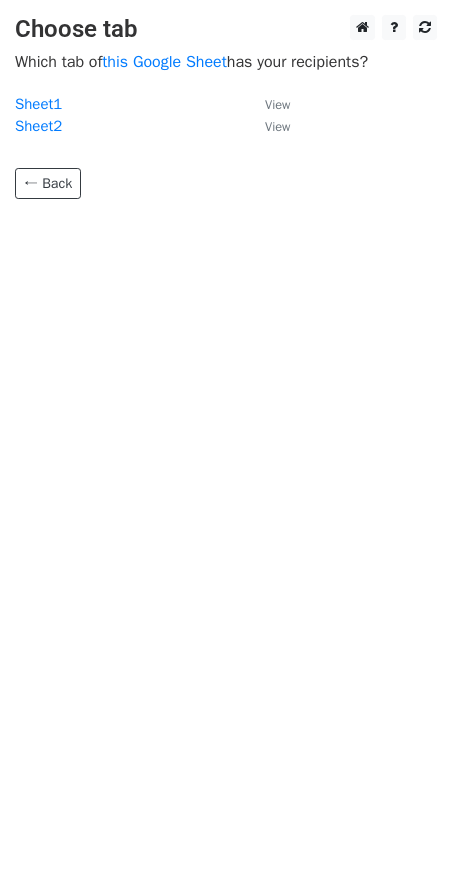 scroll, scrollTop: 0, scrollLeft: 0, axis: both 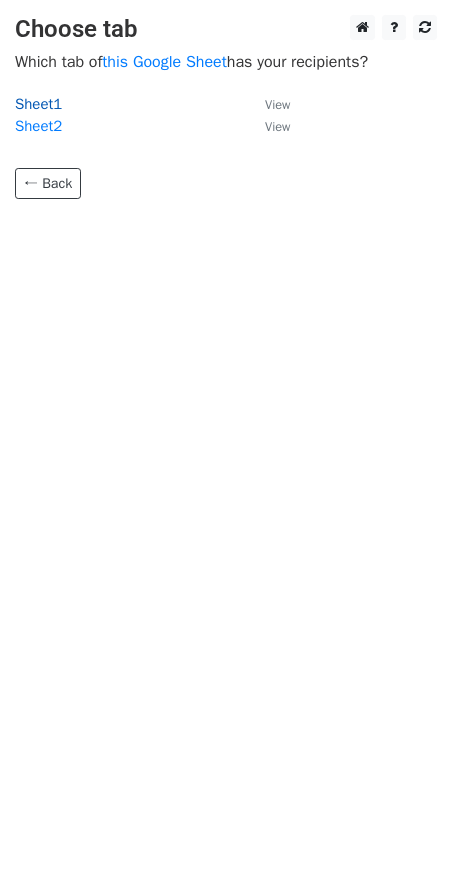 click on "Sheet1" at bounding box center (38, 104) 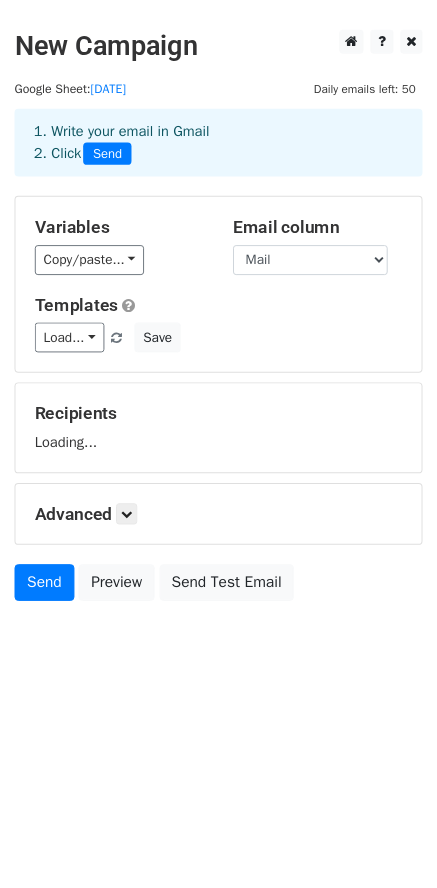 scroll, scrollTop: 0, scrollLeft: 0, axis: both 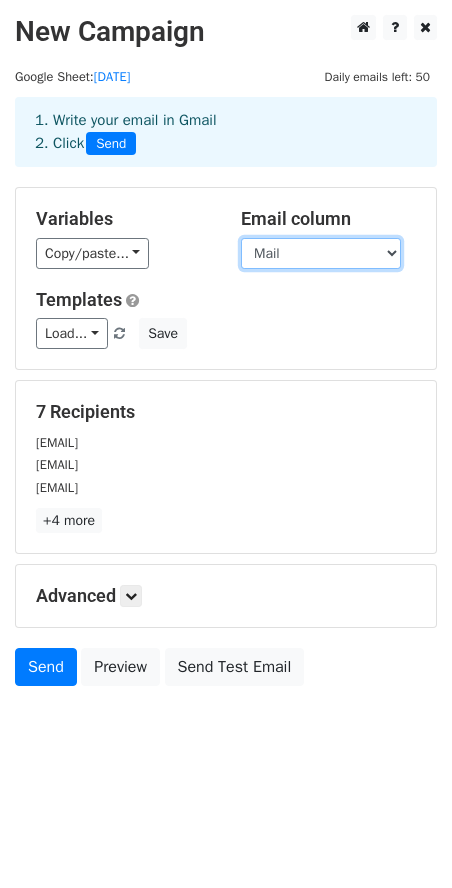 click on "Mail
Name" at bounding box center (321, 253) 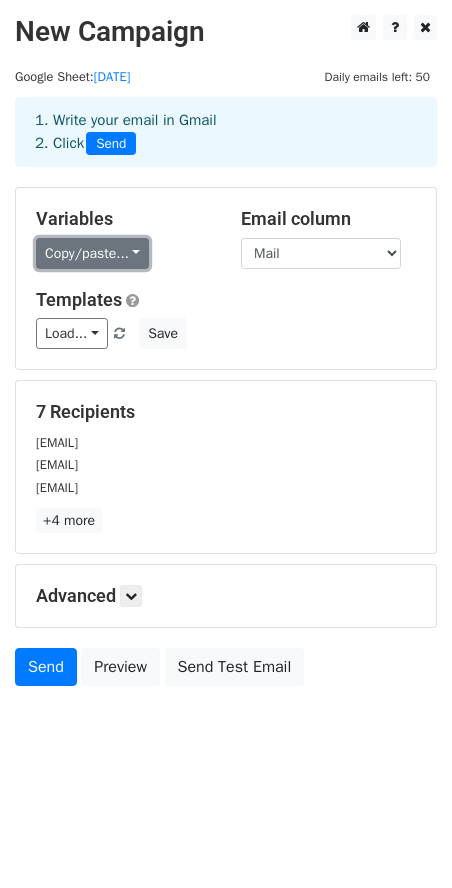 click on "Copy/paste..." at bounding box center (92, 253) 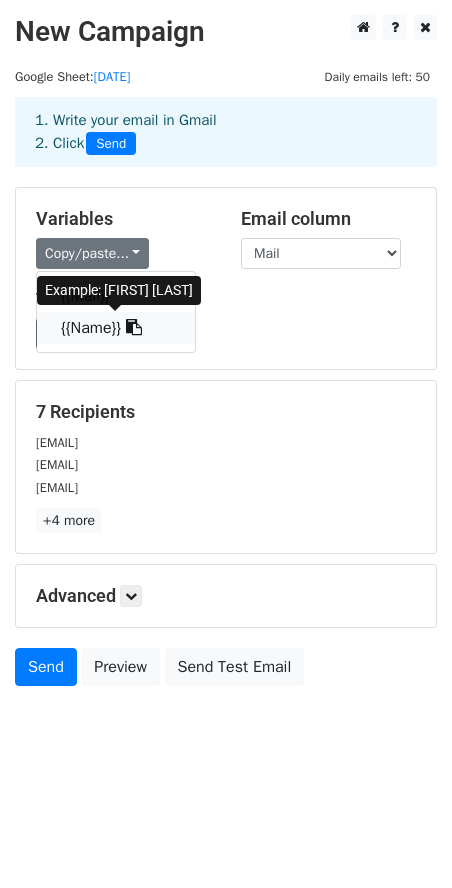 click on "{{Name}}" at bounding box center (116, 328) 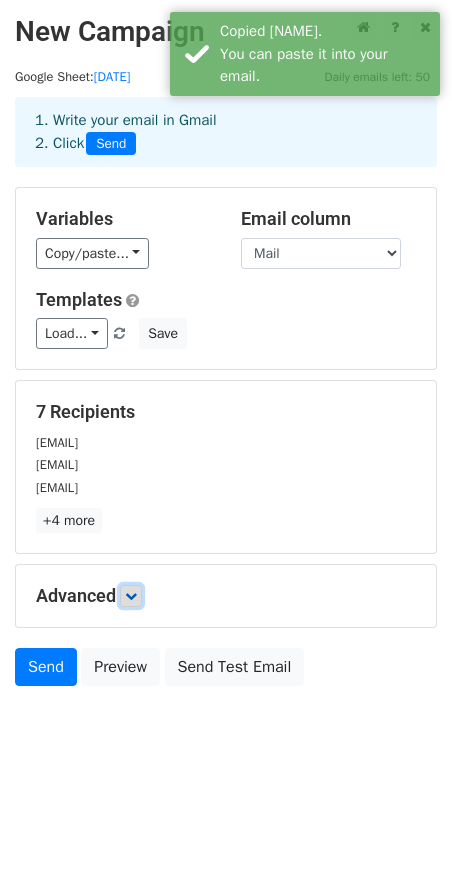 click at bounding box center (131, 596) 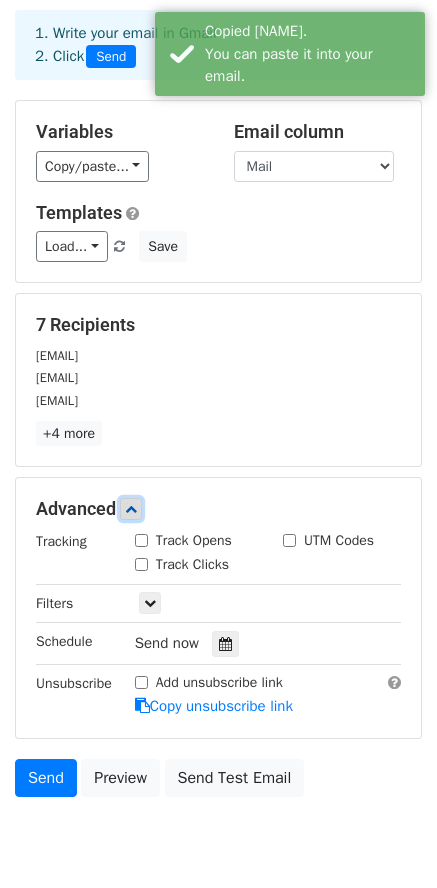 scroll, scrollTop: 165, scrollLeft: 0, axis: vertical 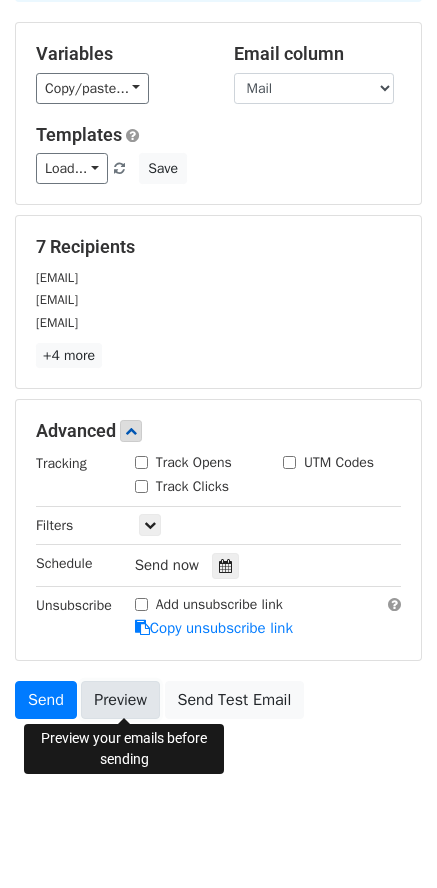 click on "Preview" at bounding box center [120, 700] 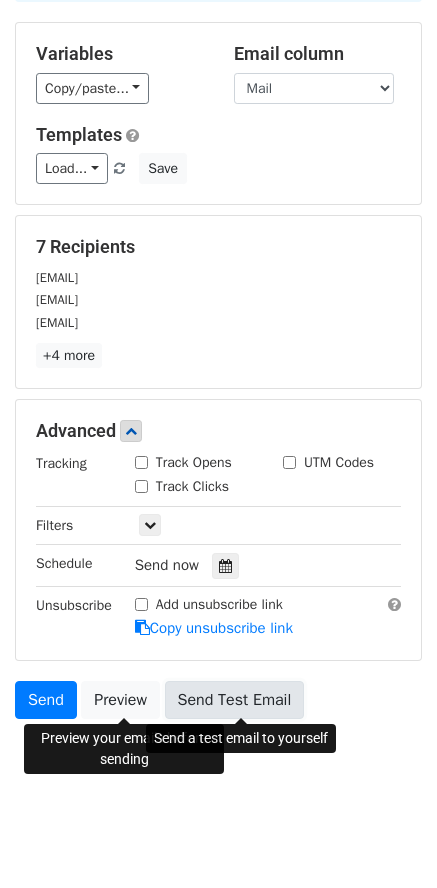click on "Send Test Email" at bounding box center (235, 700) 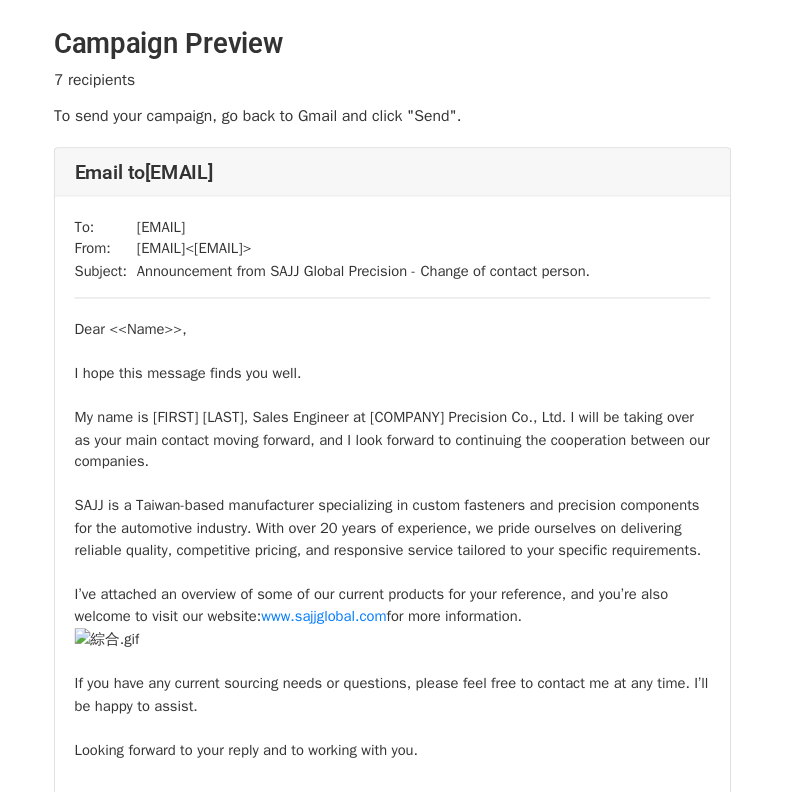scroll, scrollTop: 0, scrollLeft: 0, axis: both 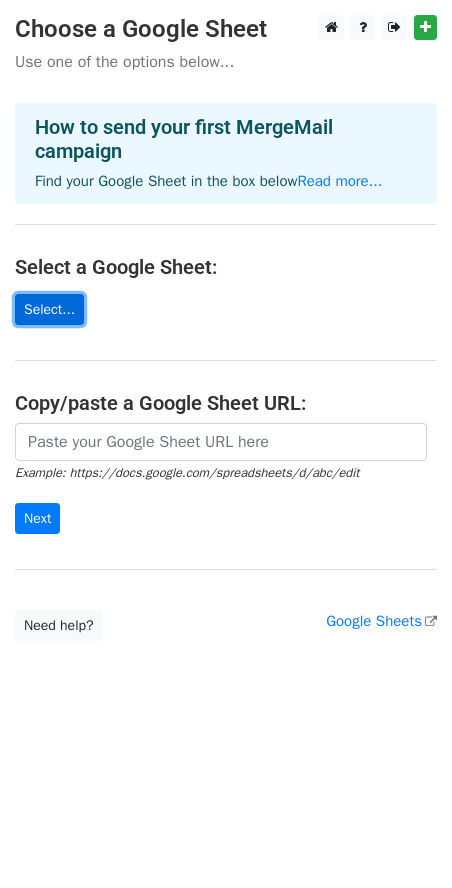 click on "Select..." at bounding box center (49, 309) 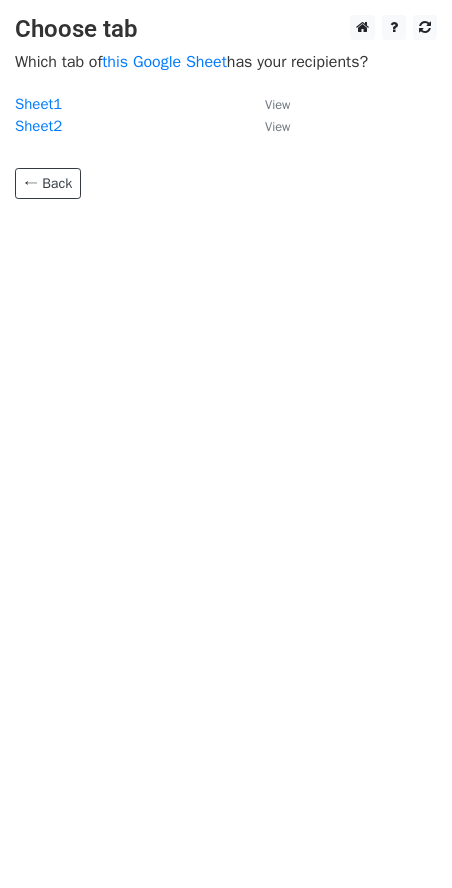 scroll, scrollTop: 0, scrollLeft: 0, axis: both 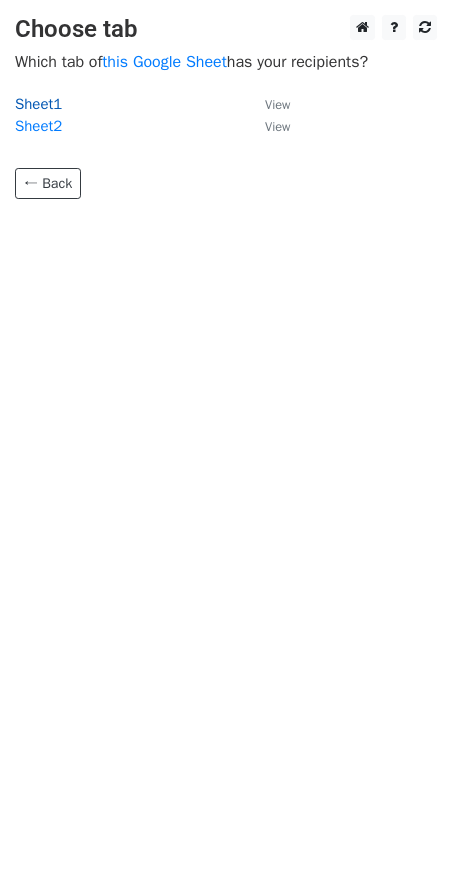 click on "Sheet1" at bounding box center (38, 104) 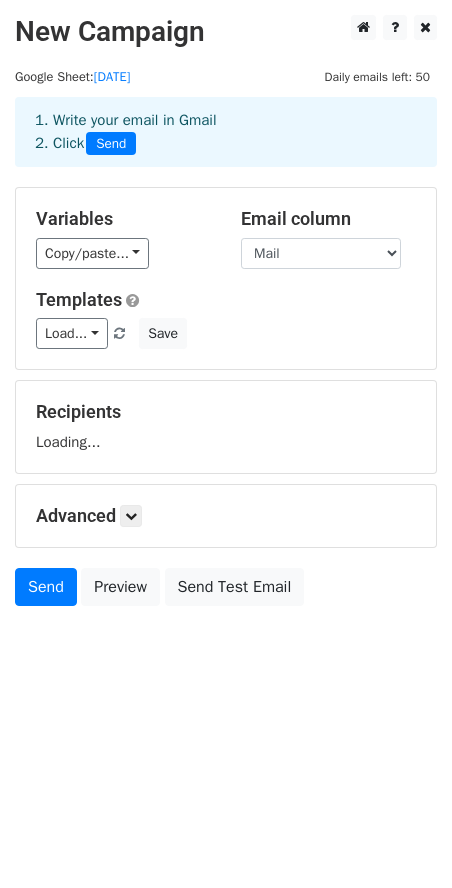 scroll, scrollTop: 0, scrollLeft: 0, axis: both 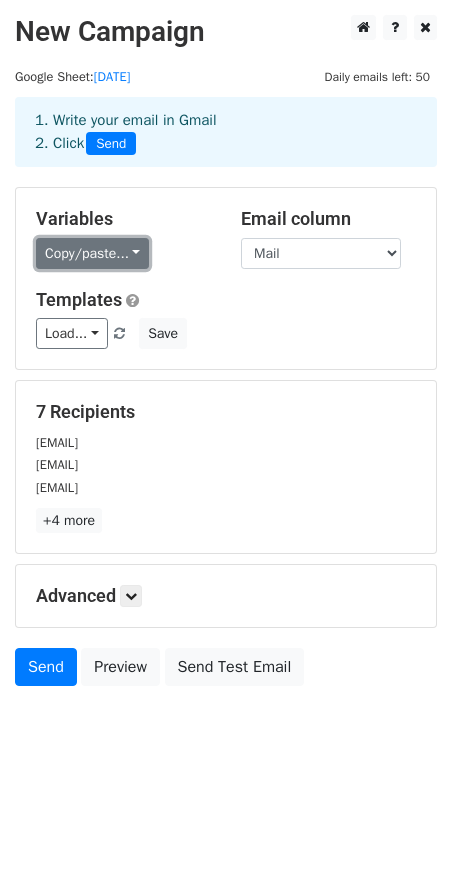click on "Copy/paste..." at bounding box center (92, 253) 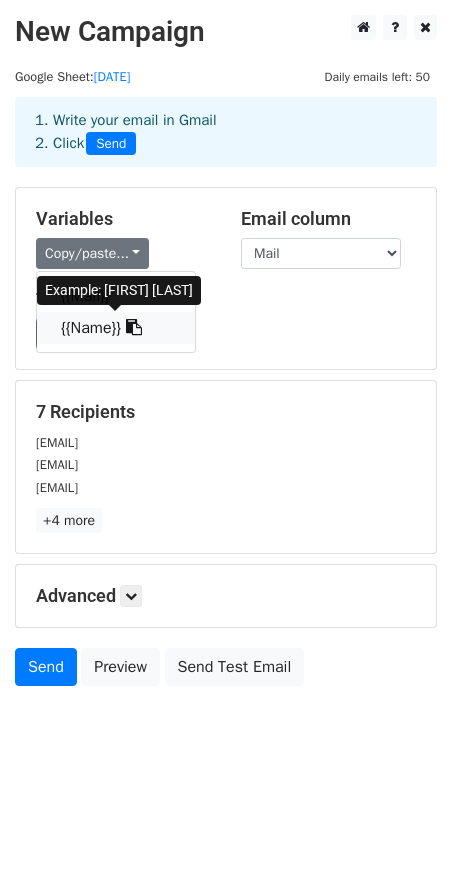 click on "{{Name}}" at bounding box center (116, 328) 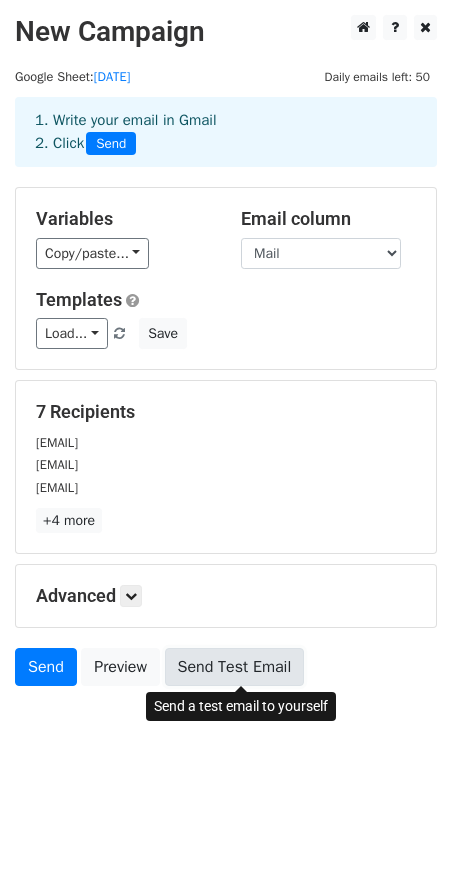 click on "Send Test Email" at bounding box center (235, 667) 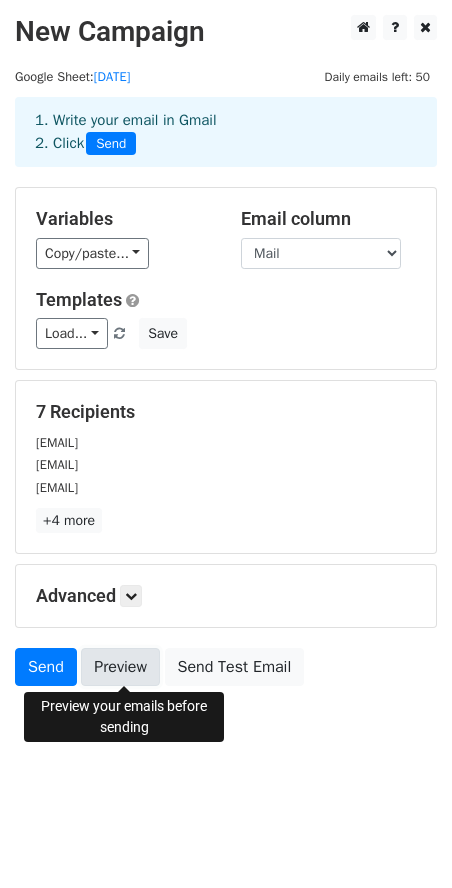 click on "Preview" at bounding box center (120, 667) 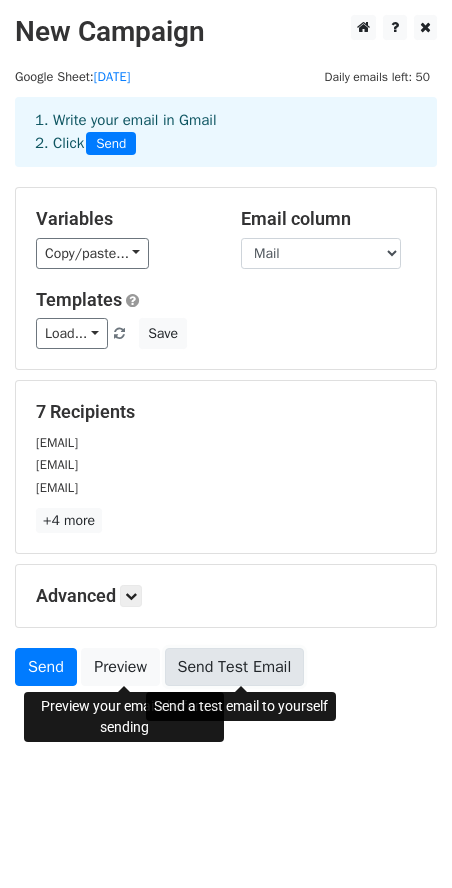 click on "Send Test Email" at bounding box center (235, 667) 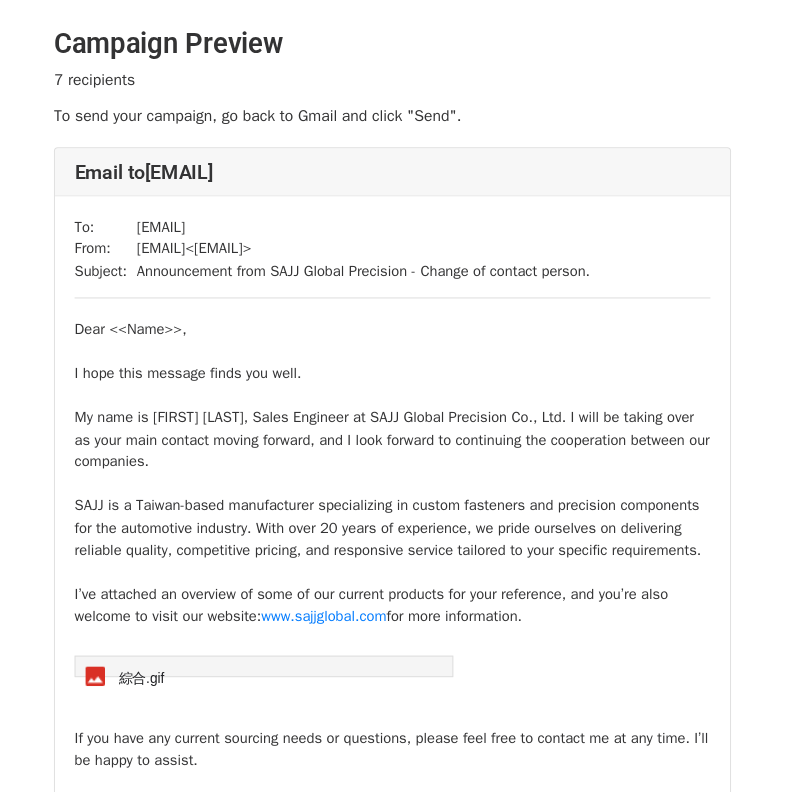 scroll, scrollTop: 0, scrollLeft: 0, axis: both 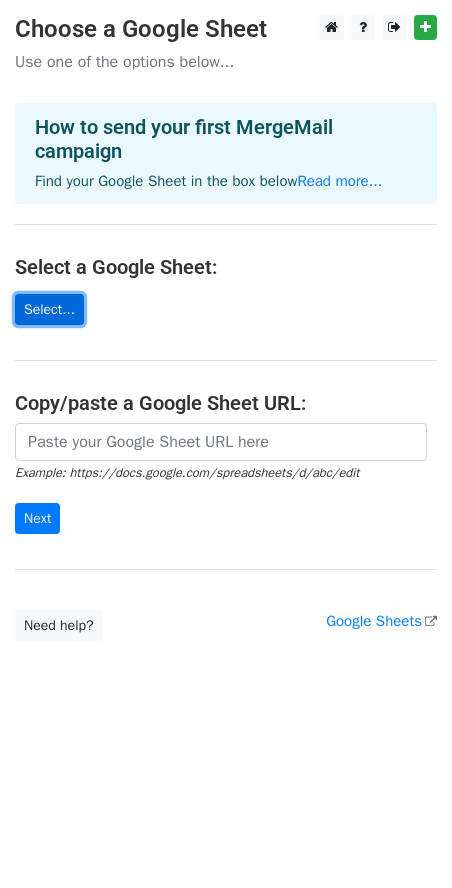 click on "Select..." at bounding box center [49, 309] 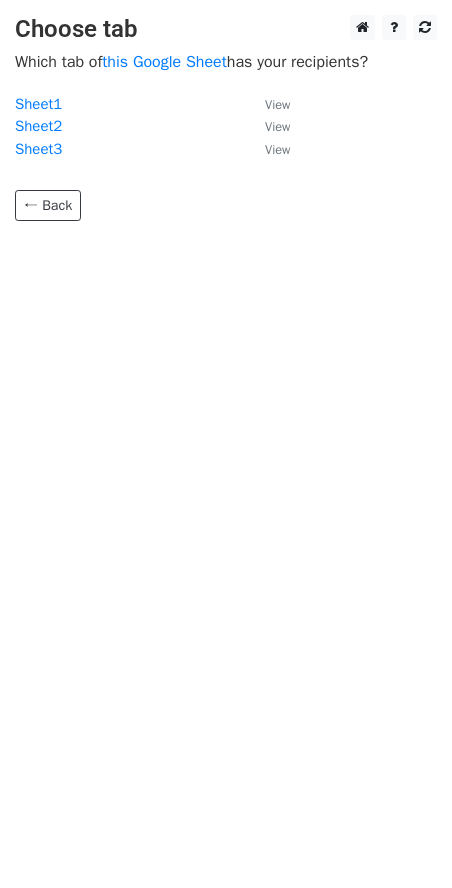scroll, scrollTop: 0, scrollLeft: 0, axis: both 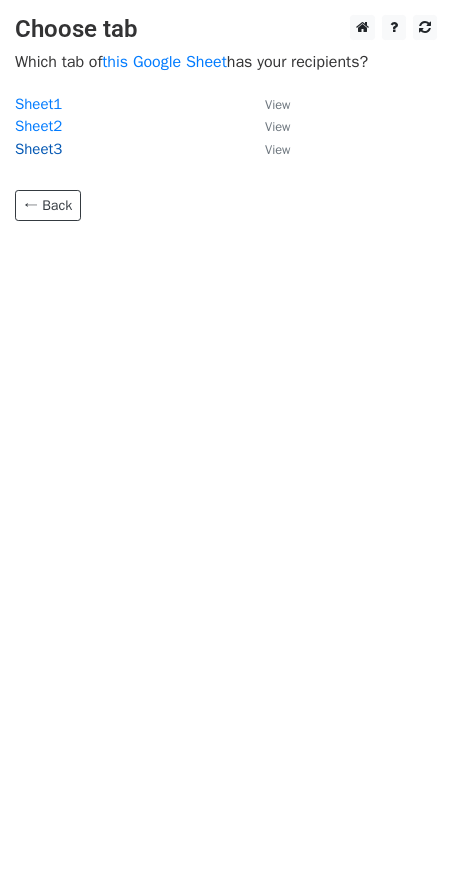 click on "Sheet3" at bounding box center (38, 149) 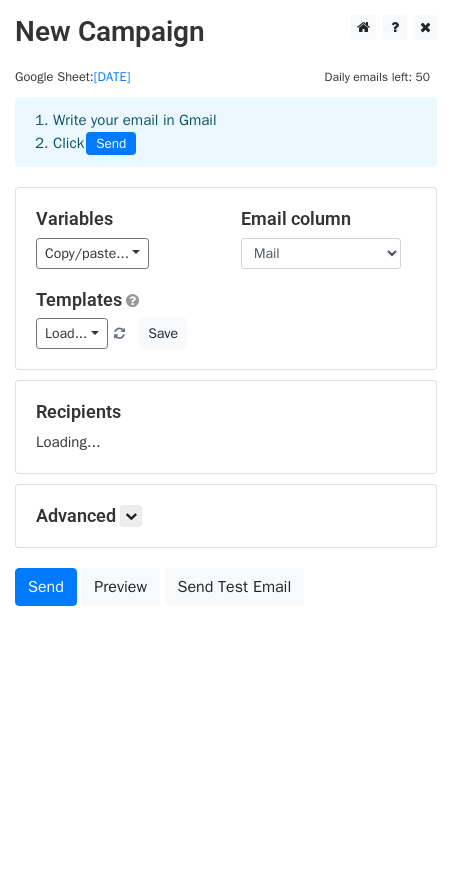 scroll, scrollTop: 0, scrollLeft: 0, axis: both 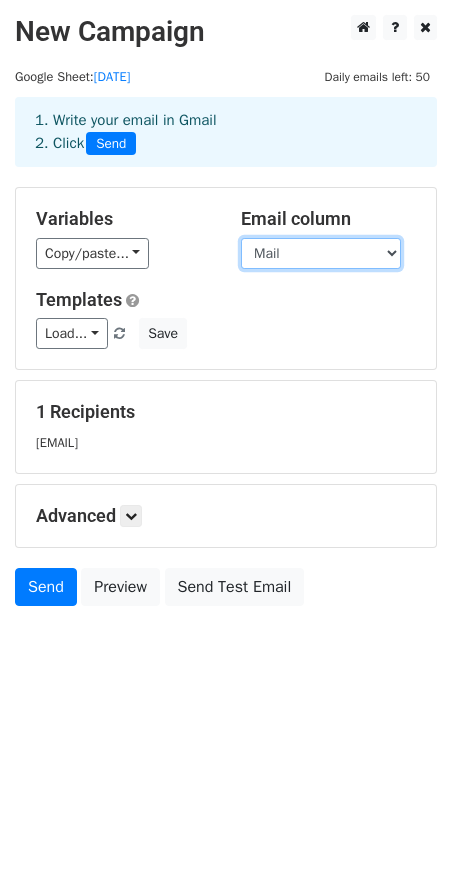 click on "Mail
Name" at bounding box center (321, 253) 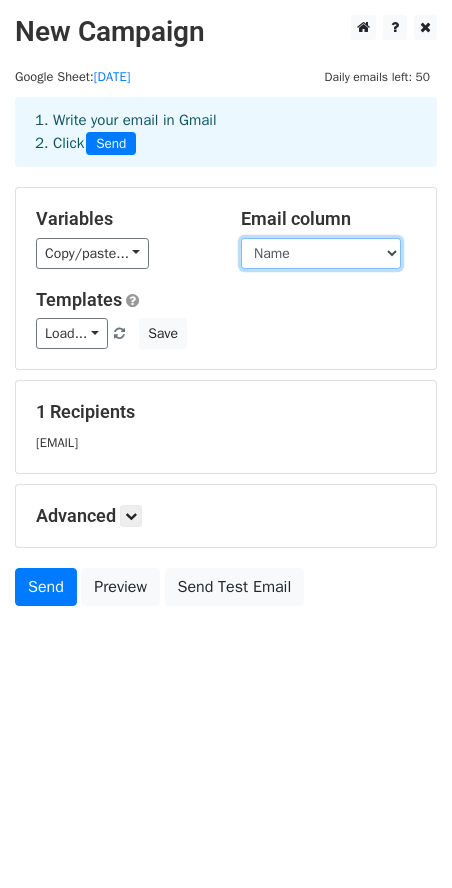 click on "Mail
Name" at bounding box center (321, 253) 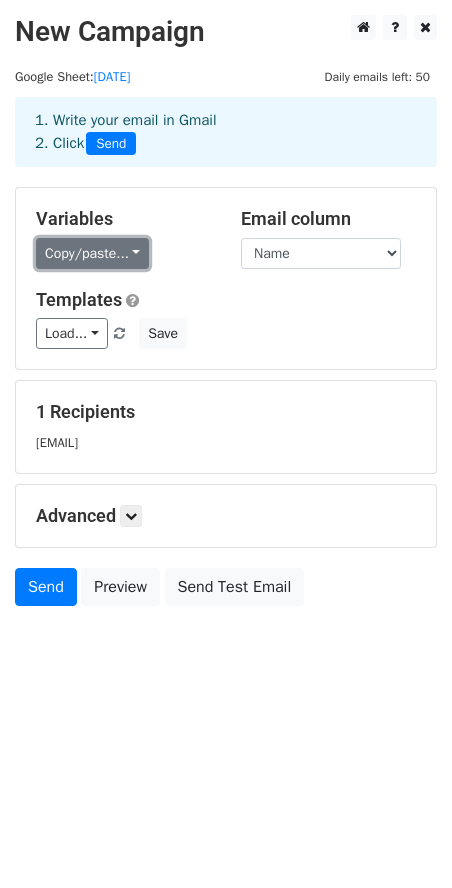 click on "Copy/paste..." at bounding box center [92, 253] 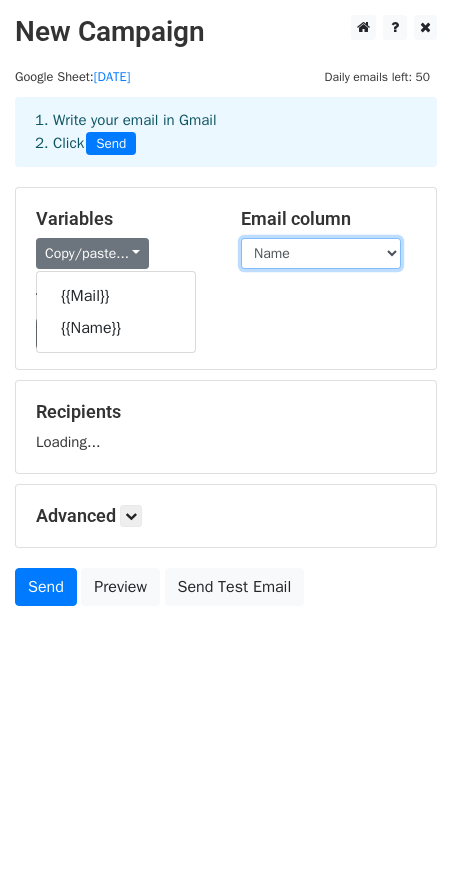 click on "Mail
Name" at bounding box center (321, 253) 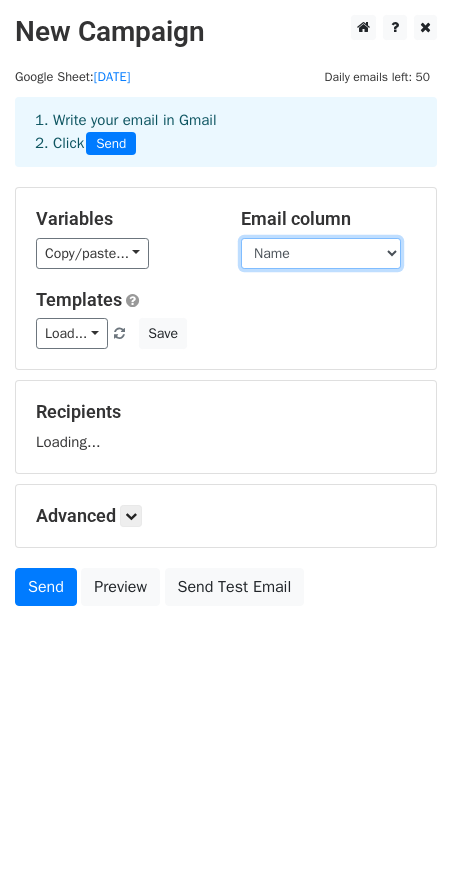 select on "Mail" 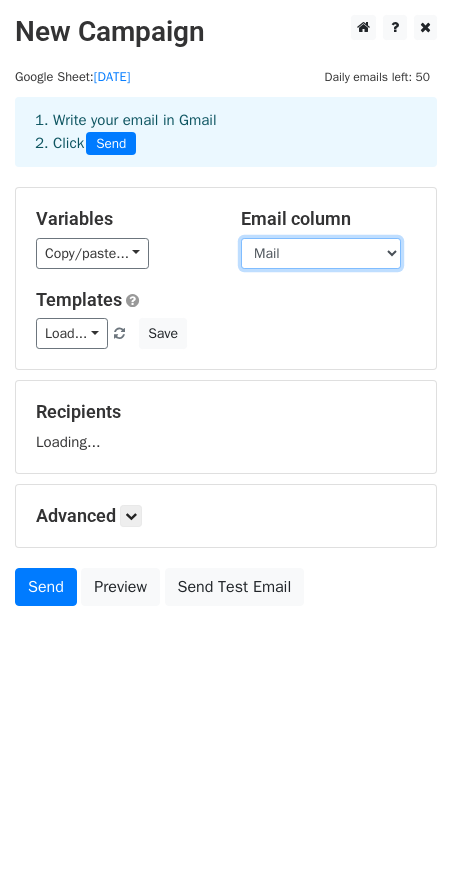 click on "Mail
Name" at bounding box center (321, 253) 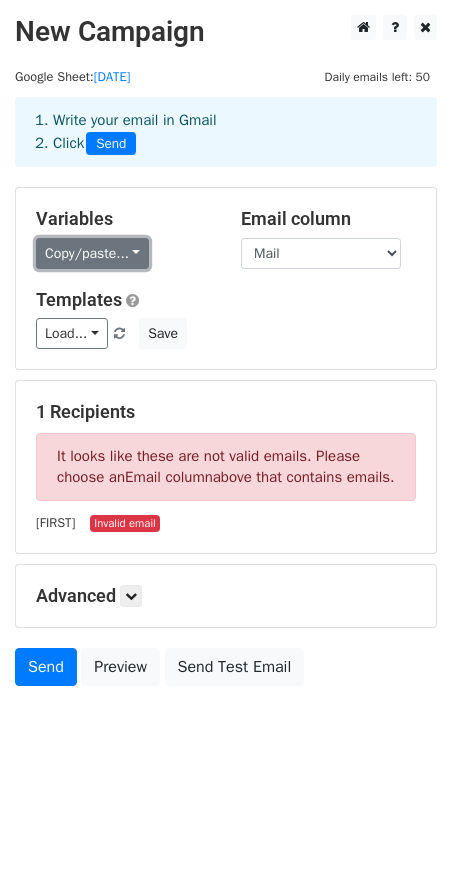 click on "Copy/paste..." at bounding box center (92, 253) 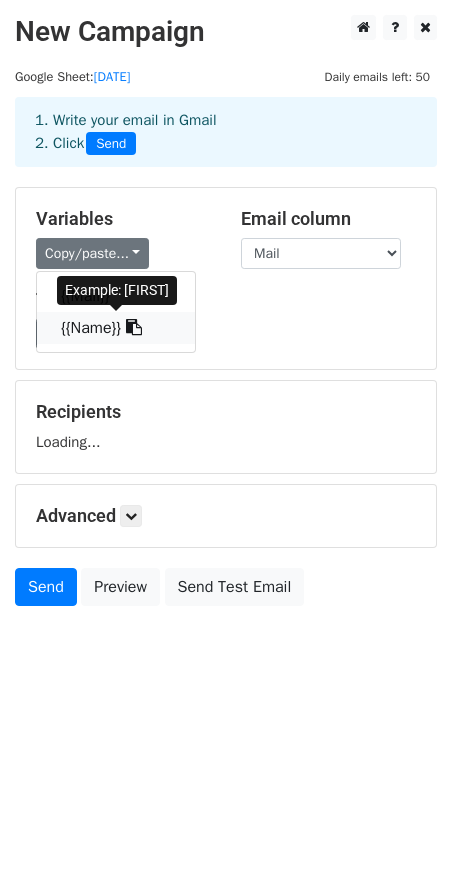 click on "{{Name}}" at bounding box center [116, 328] 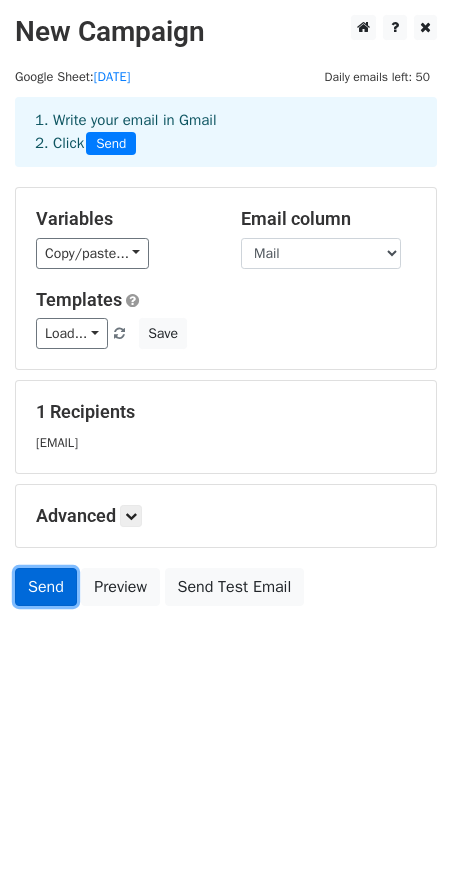 click on "Send" at bounding box center [46, 587] 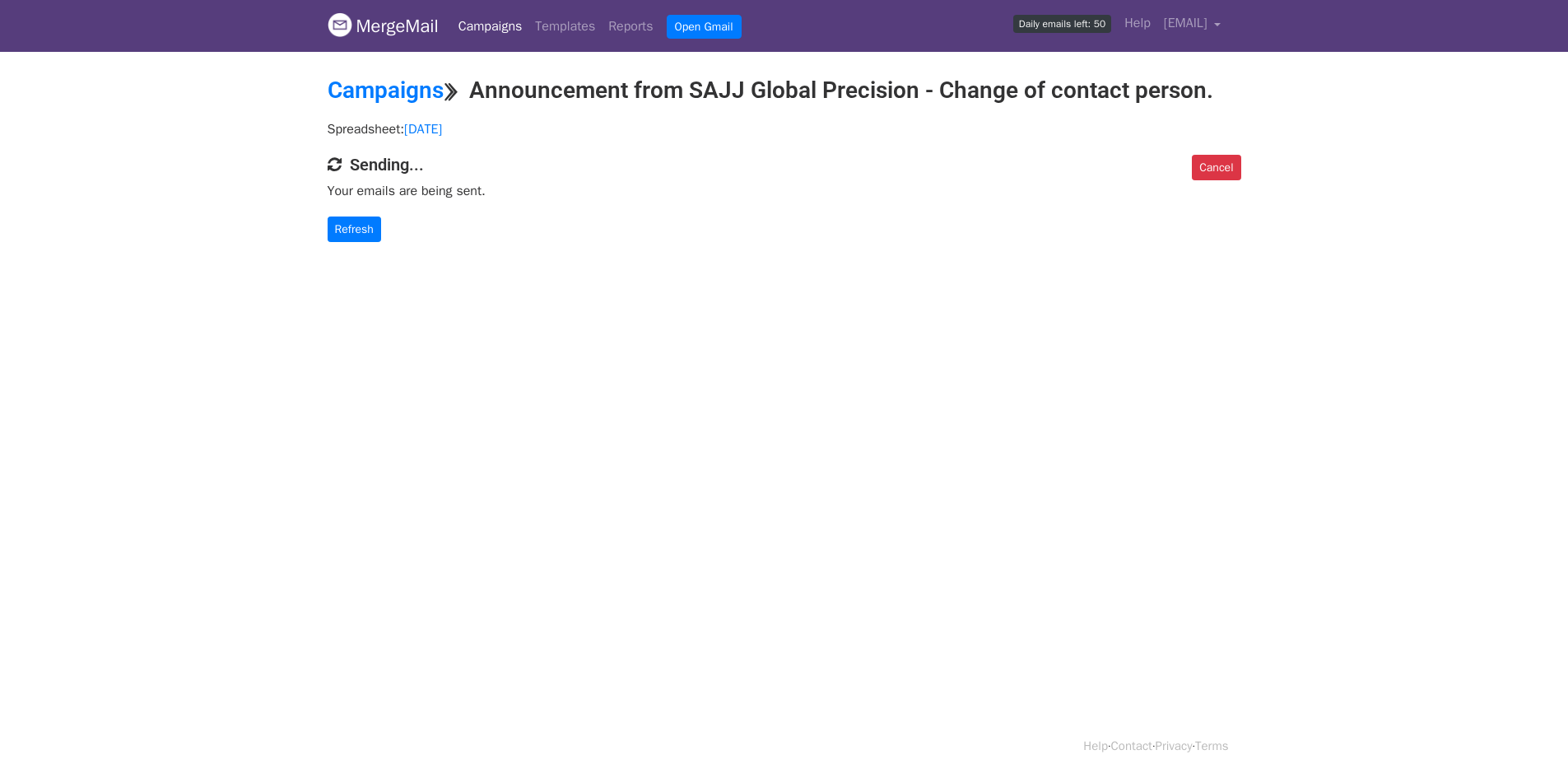 scroll, scrollTop: 0, scrollLeft: 0, axis: both 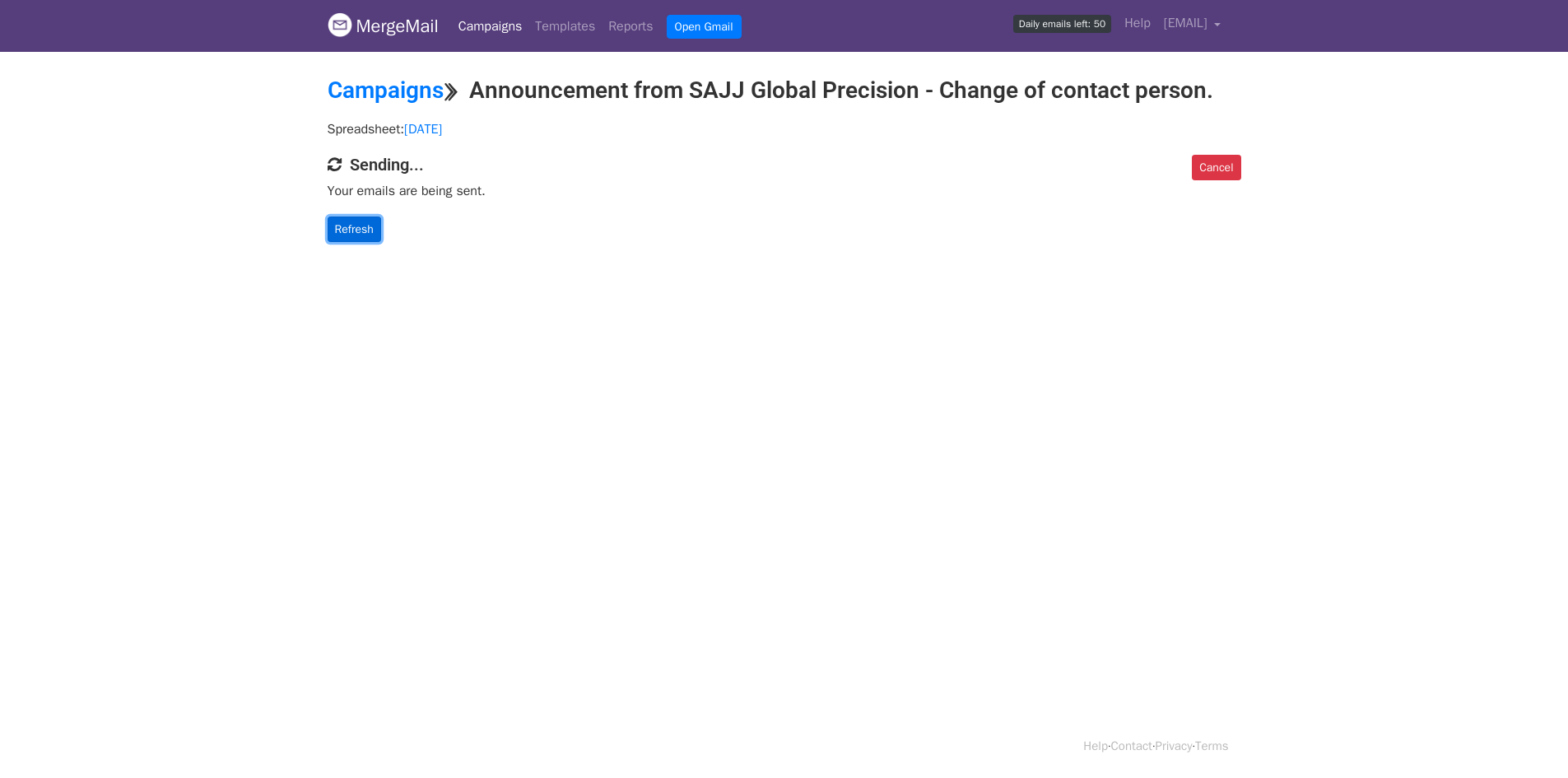 click on "Refresh" at bounding box center (354, 229) 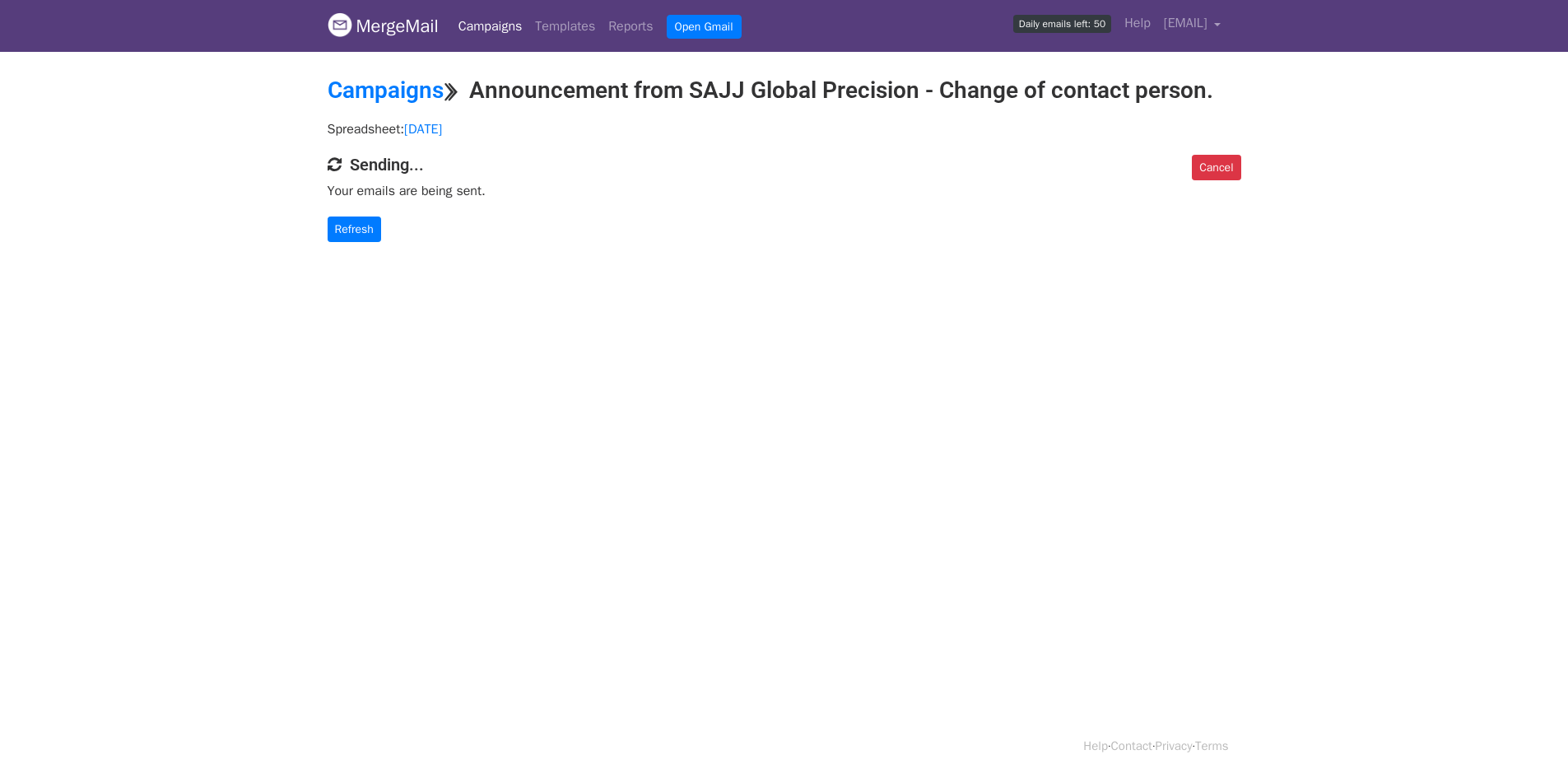 scroll, scrollTop: 0, scrollLeft: 0, axis: both 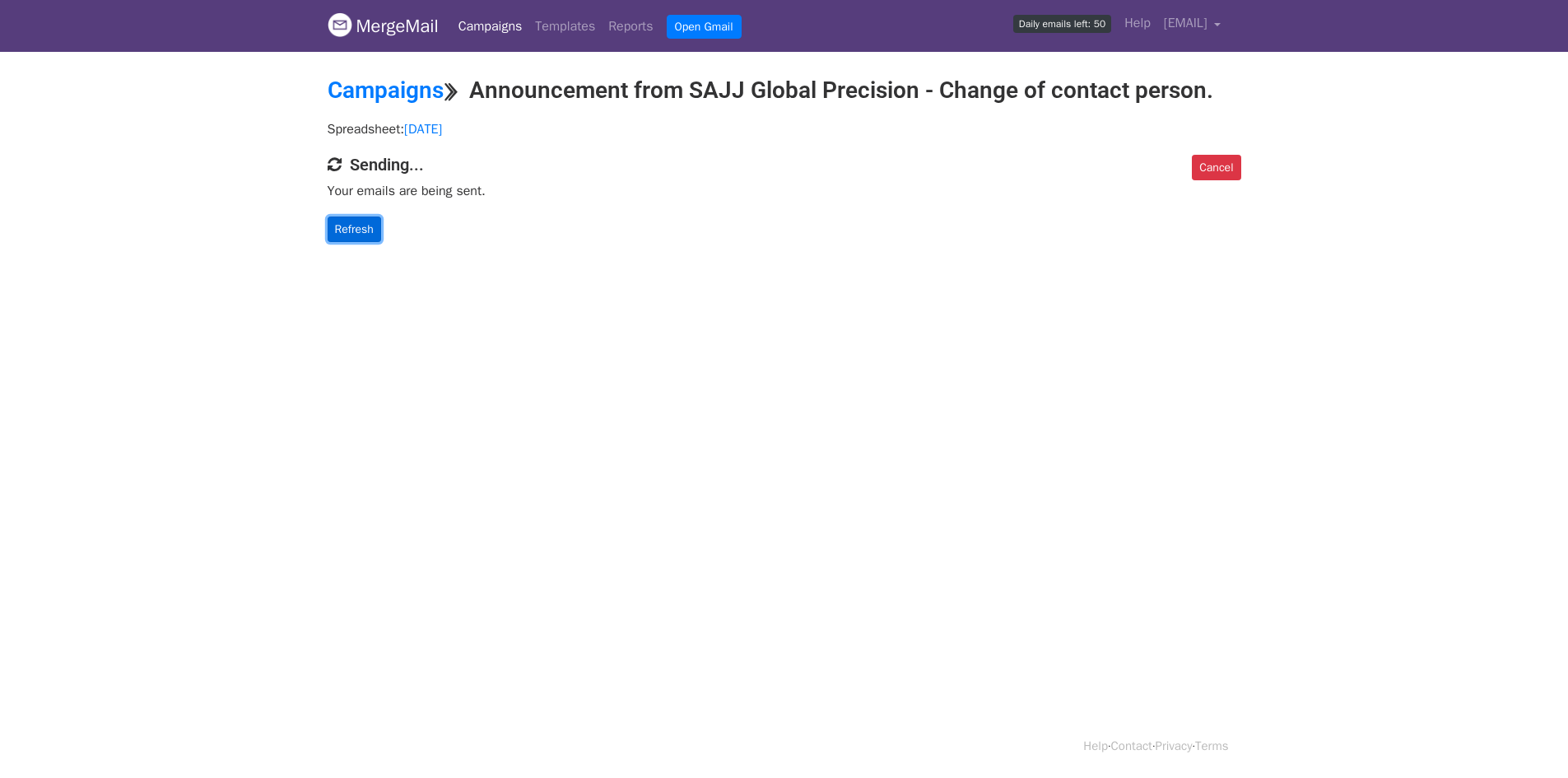 click on "Refresh" at bounding box center [354, 229] 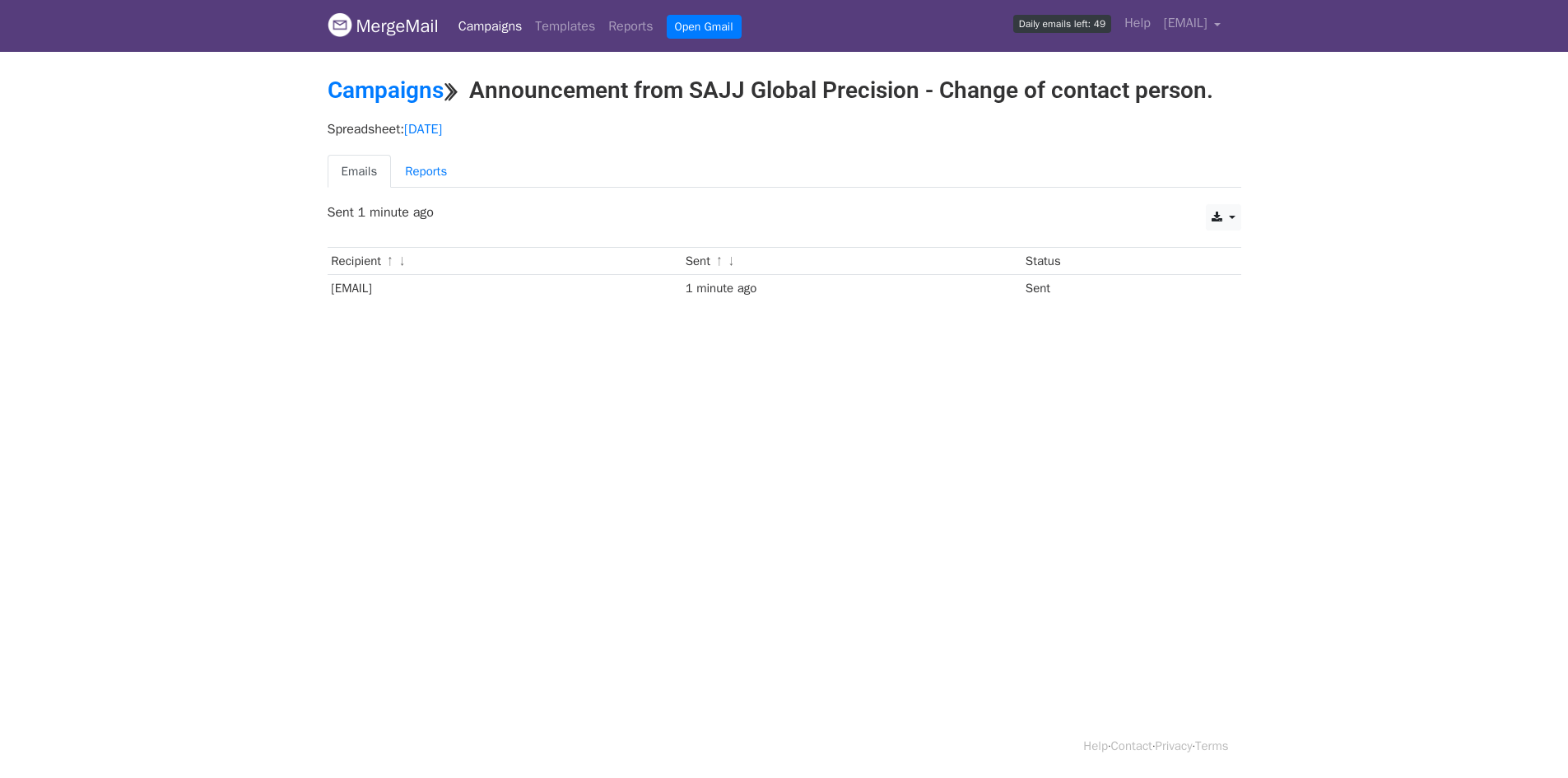 scroll, scrollTop: 0, scrollLeft: 0, axis: both 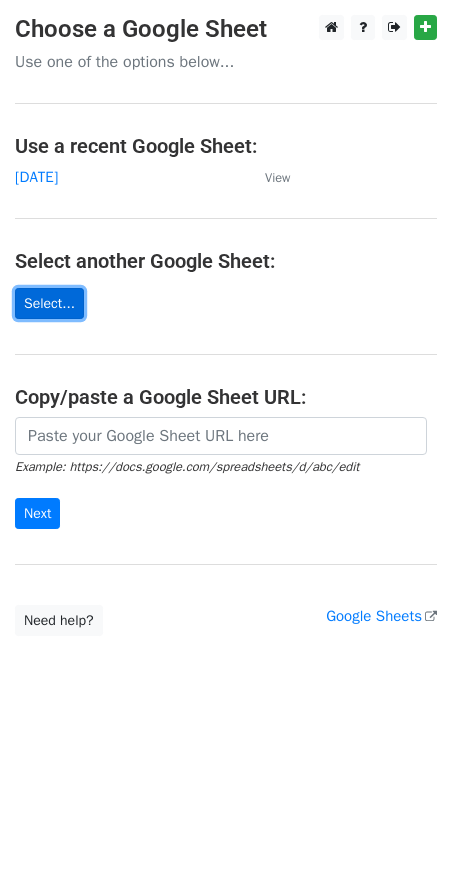 click on "Select..." at bounding box center (49, 303) 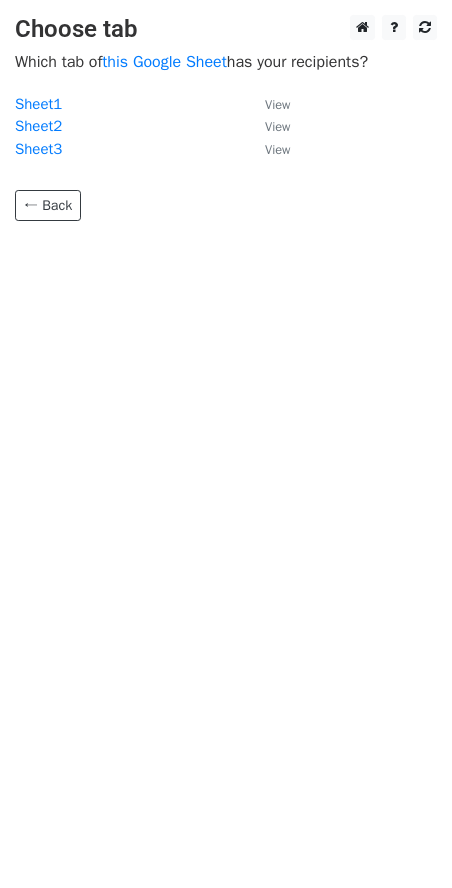 scroll, scrollTop: 0, scrollLeft: 0, axis: both 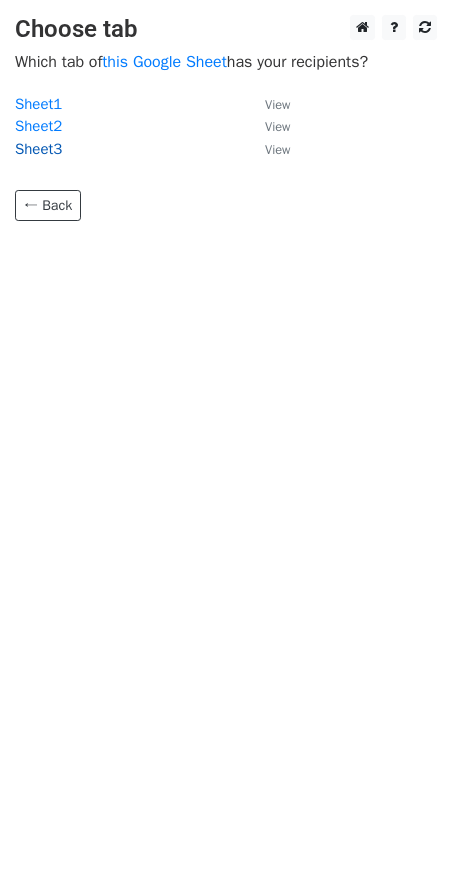 click on "Sheet3" at bounding box center (38, 149) 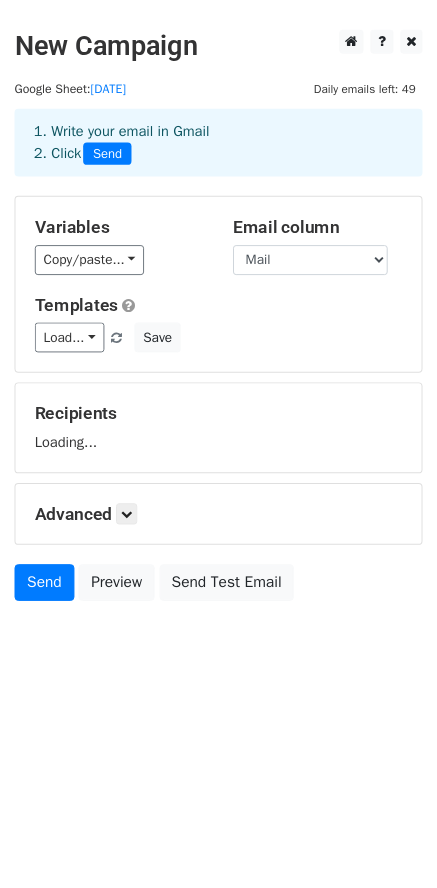 scroll, scrollTop: 0, scrollLeft: 0, axis: both 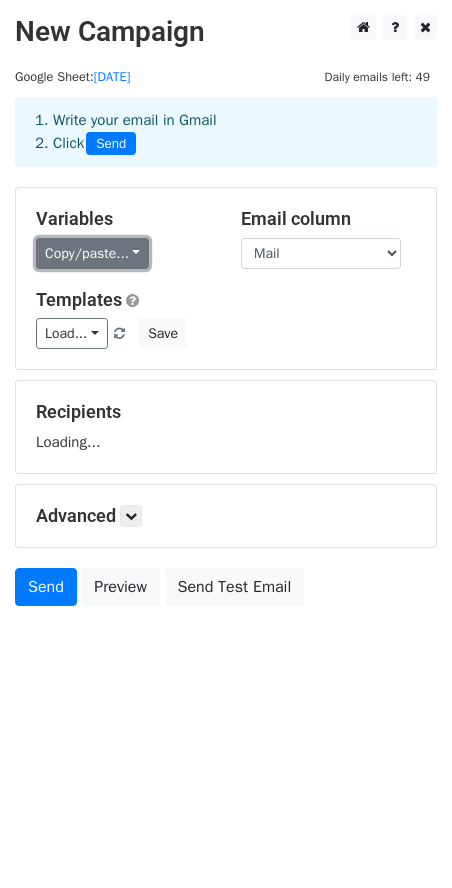 click on "Copy/paste..." at bounding box center [92, 253] 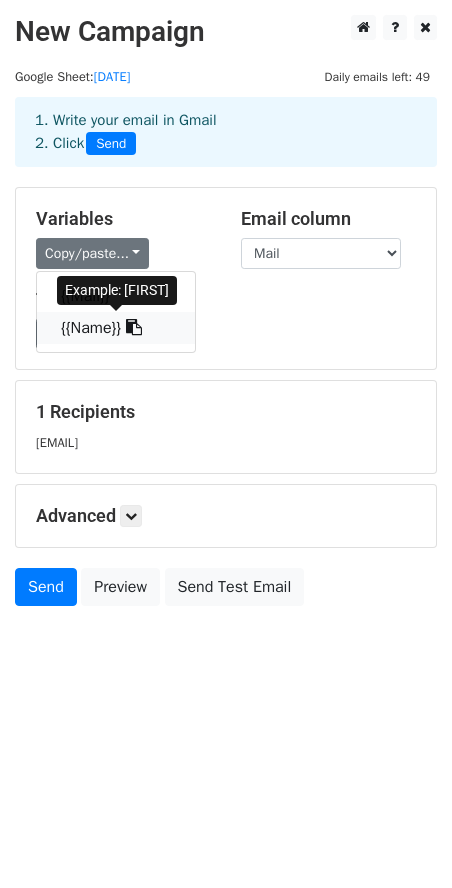 click on "{{Name}}" at bounding box center [116, 328] 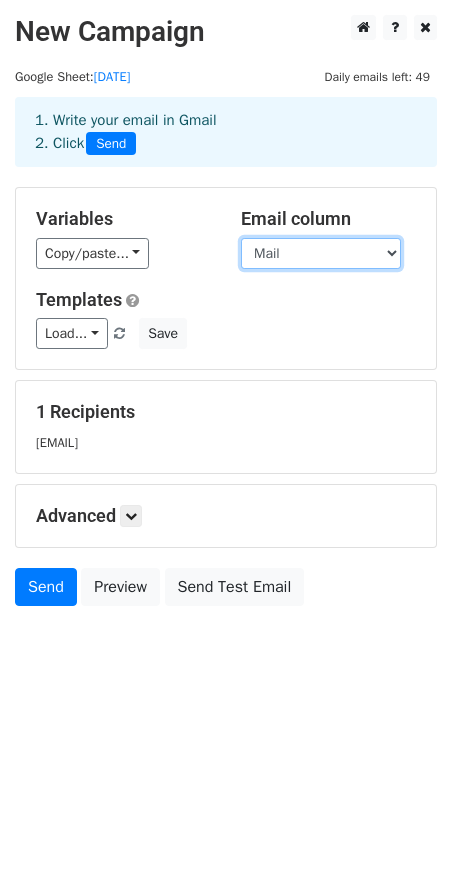 click on "Mail
Name" at bounding box center (321, 253) 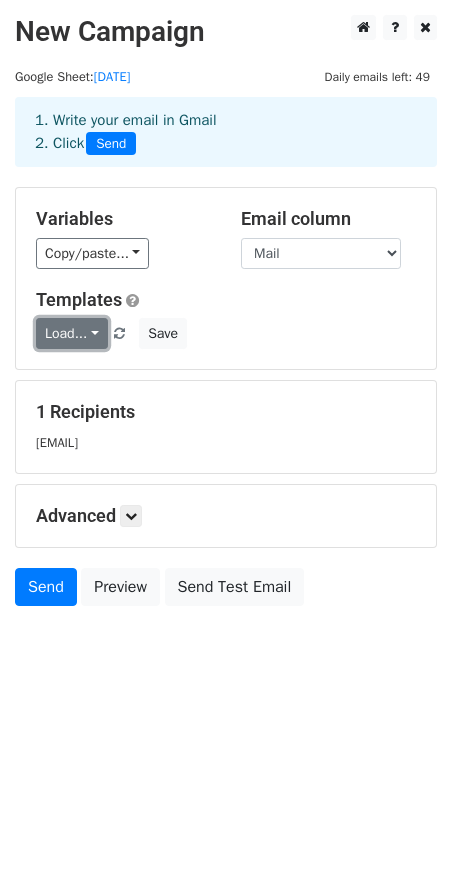 click on "Load..." at bounding box center (72, 333) 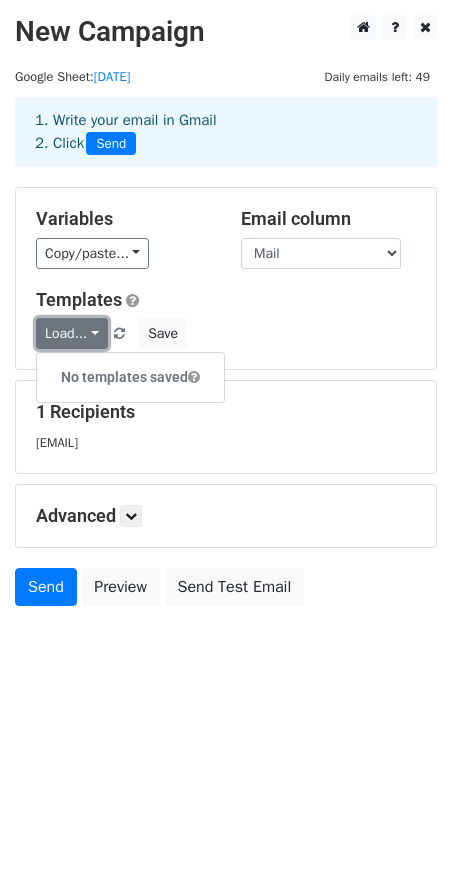 click on "Load..." at bounding box center [72, 333] 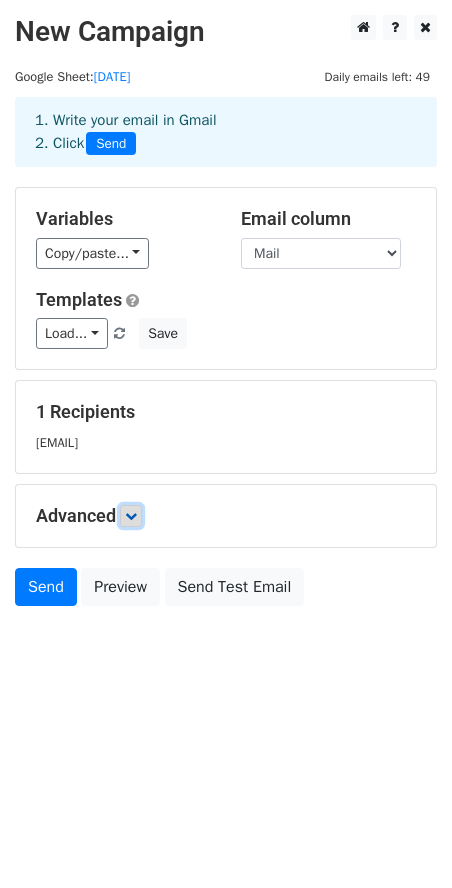 click at bounding box center [131, 516] 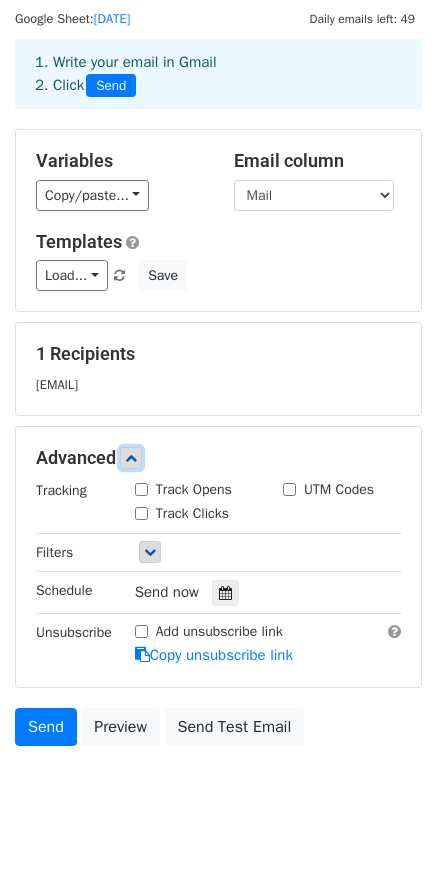 scroll, scrollTop: 85, scrollLeft: 0, axis: vertical 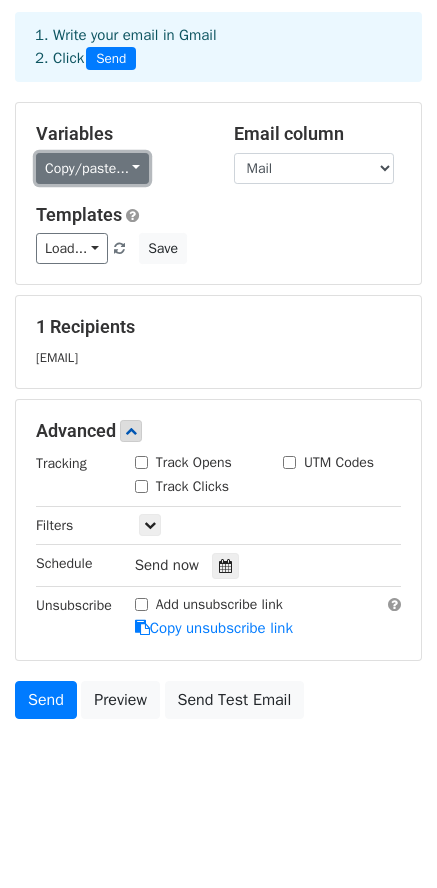 click on "Copy/paste..." at bounding box center [92, 168] 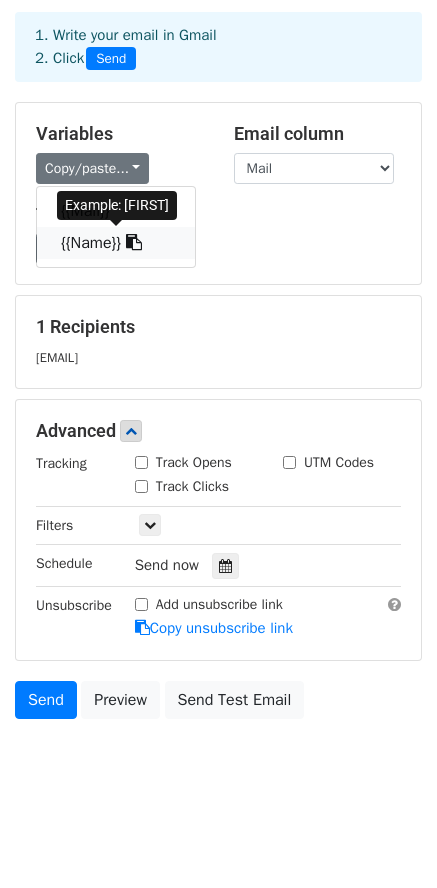 click on "{{Name}}" at bounding box center (116, 243) 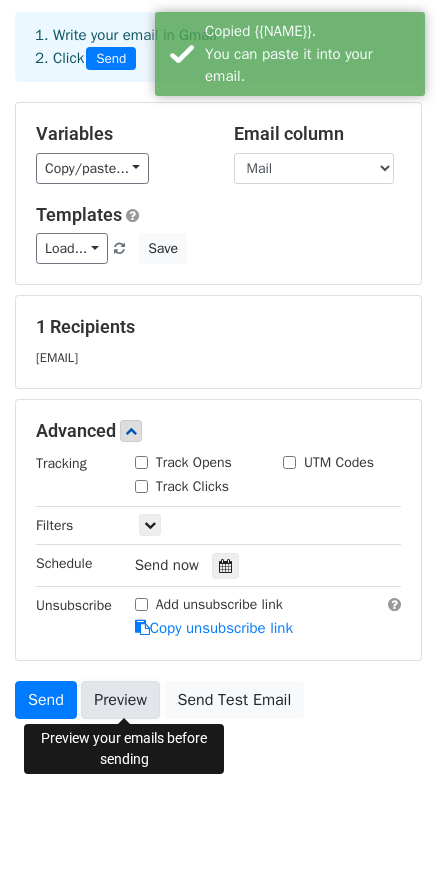 click on "Preview" at bounding box center [120, 700] 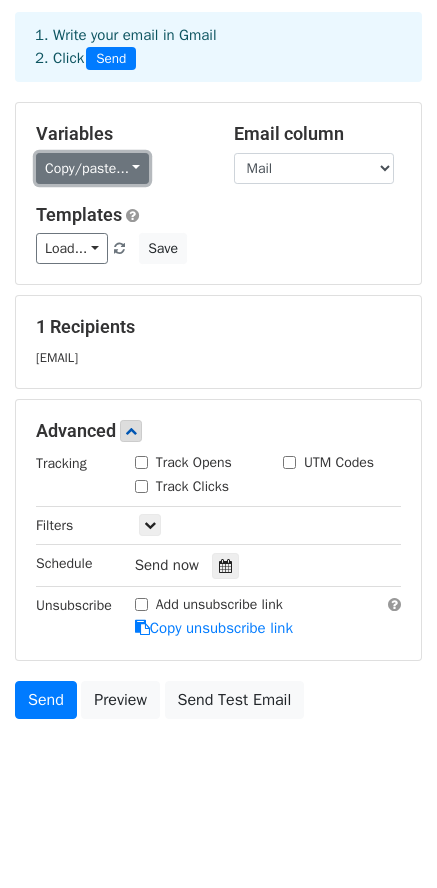 click on "Copy/paste..." at bounding box center [92, 168] 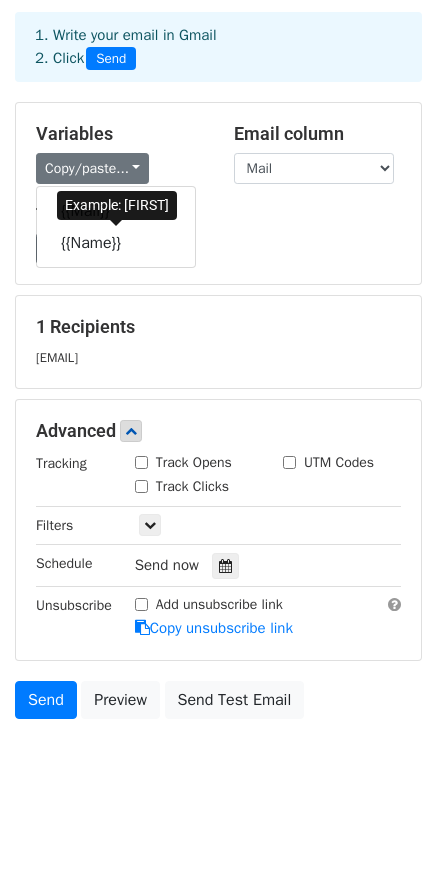 drag, startPoint x: 144, startPoint y: 241, endPoint x: 279, endPoint y: 213, distance: 137.87312 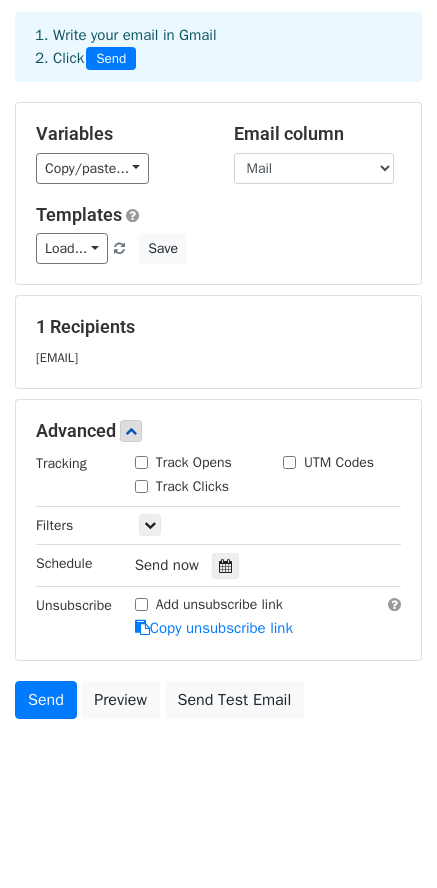 click on "Variables
Copy/paste...
{{Mail}}
{{Name}}
Email column
Mail
Name
Templates
Load...
No templates saved
Save" at bounding box center [218, 193] 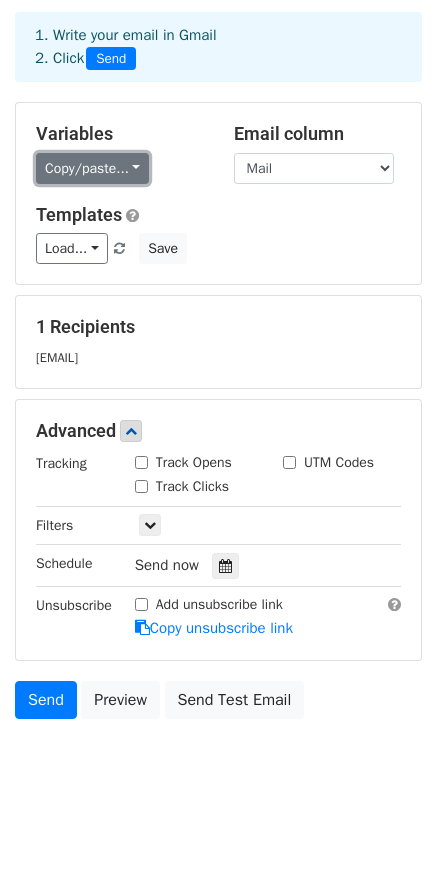click on "Copy/paste..." at bounding box center [92, 168] 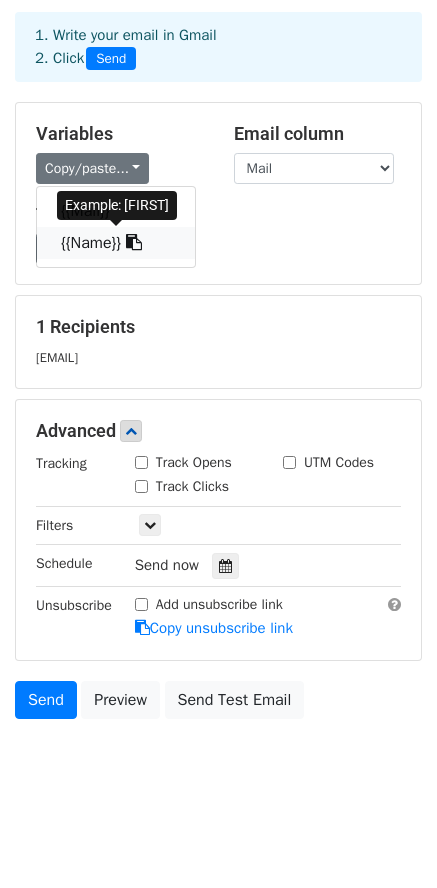 click at bounding box center (134, 242) 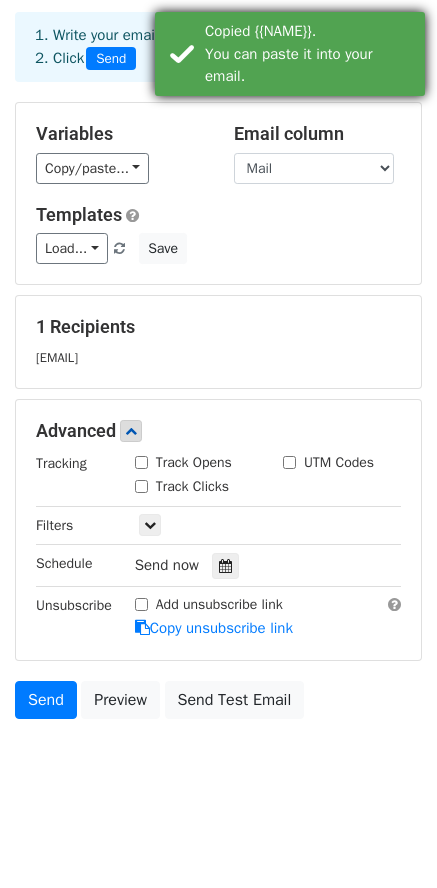 click on "Copied {{Name}}. You can paste it into your email." at bounding box center (311, 54) 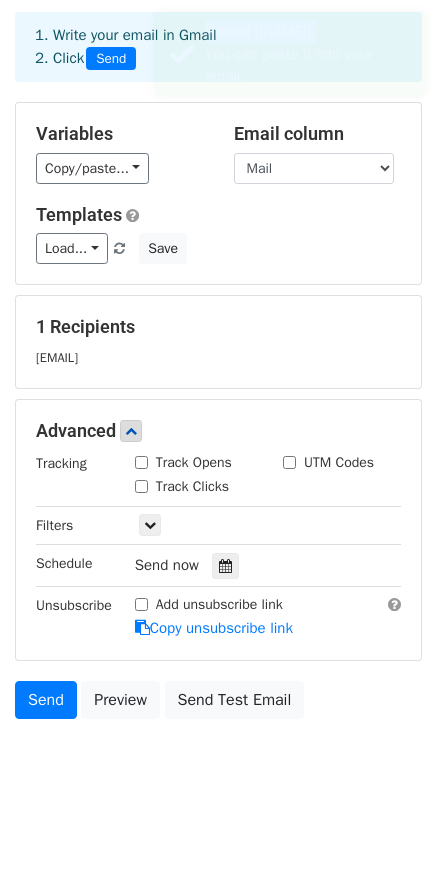 drag, startPoint x: 331, startPoint y: 26, endPoint x: 209, endPoint y: 28, distance: 122.016396 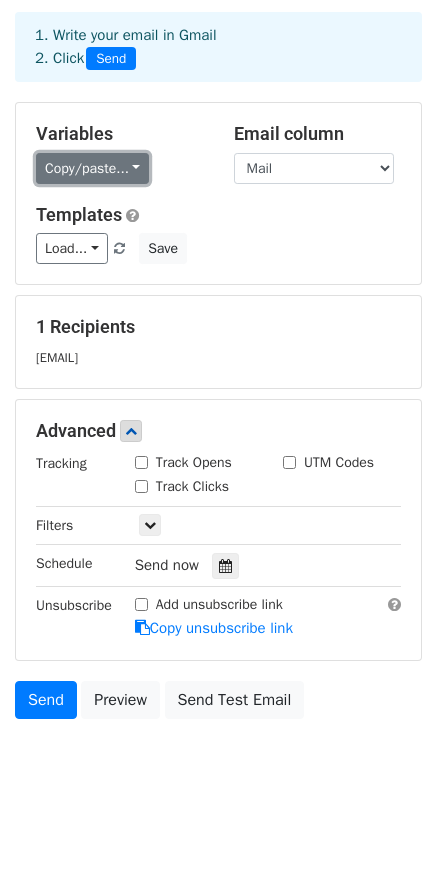 click on "Copy/paste..." at bounding box center [92, 168] 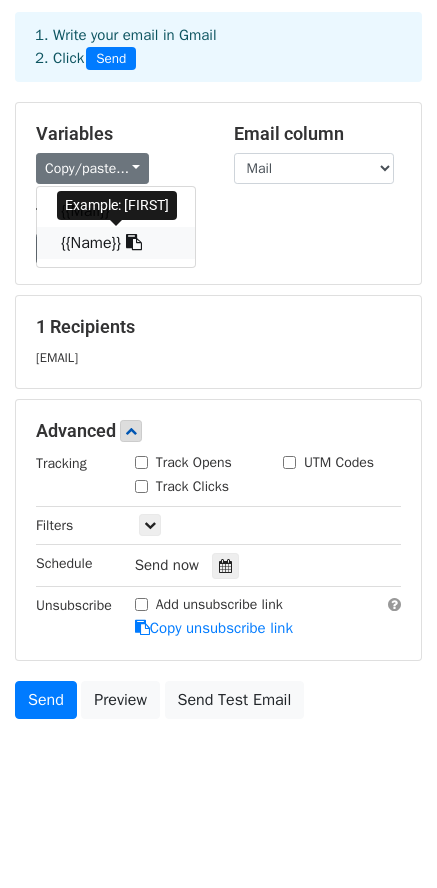 click on "{{Name}}" at bounding box center [116, 243] 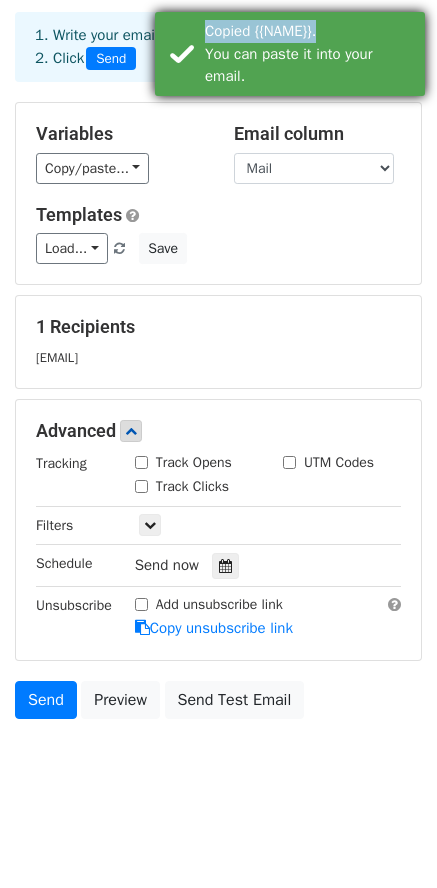 drag, startPoint x: 347, startPoint y: 27, endPoint x: 188, endPoint y: 36, distance: 159.25452 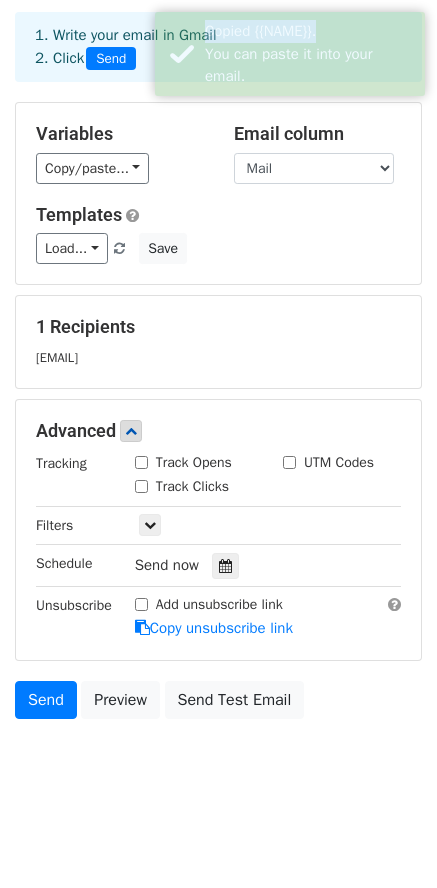 copy on "Copied {{Name}}." 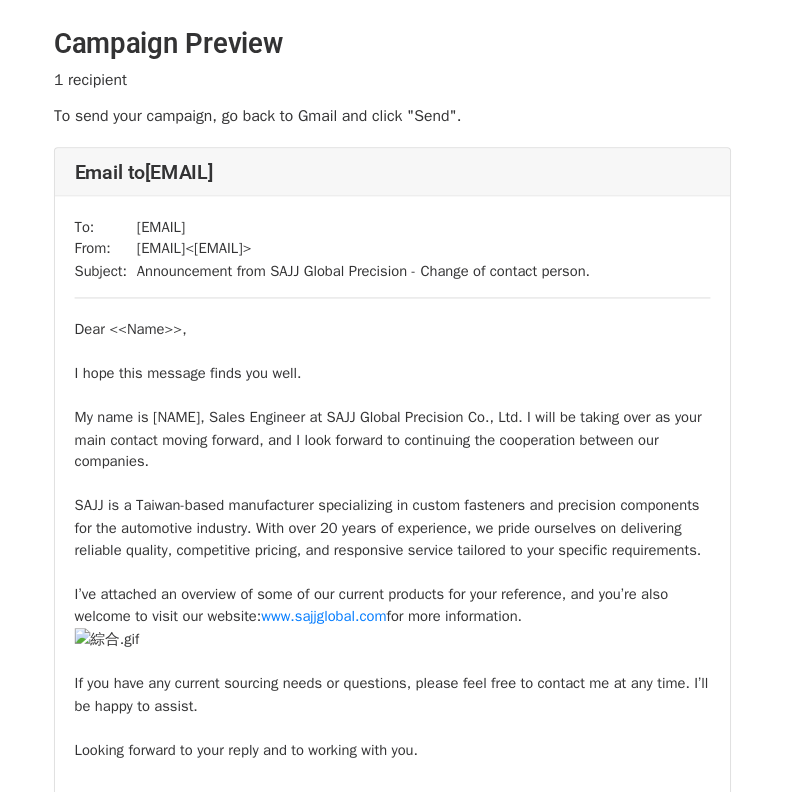 scroll, scrollTop: 0, scrollLeft: 0, axis: both 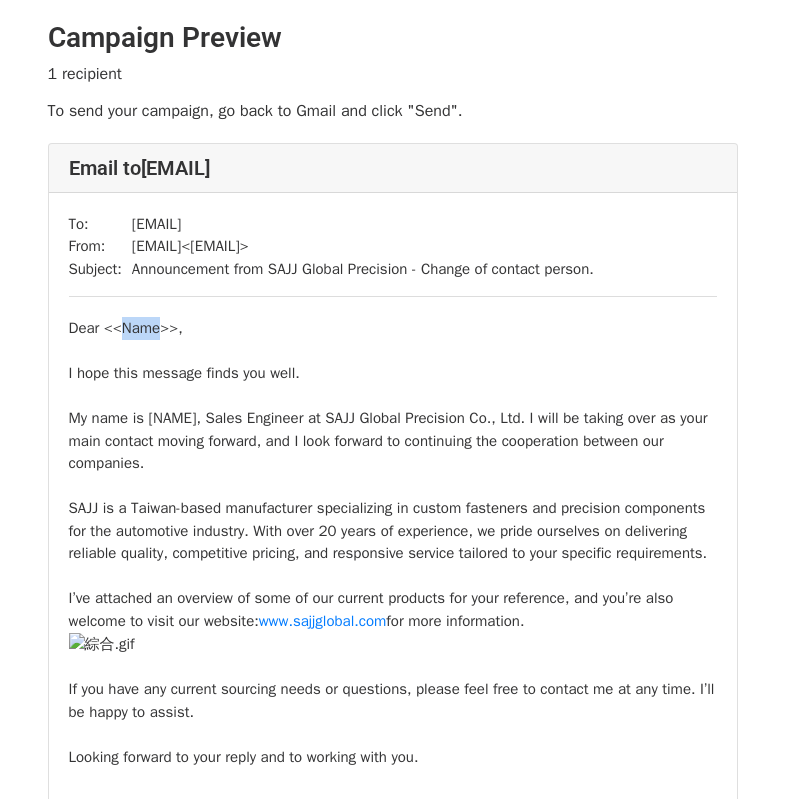 drag, startPoint x: 127, startPoint y: 329, endPoint x: 168, endPoint y: 333, distance: 41.19466 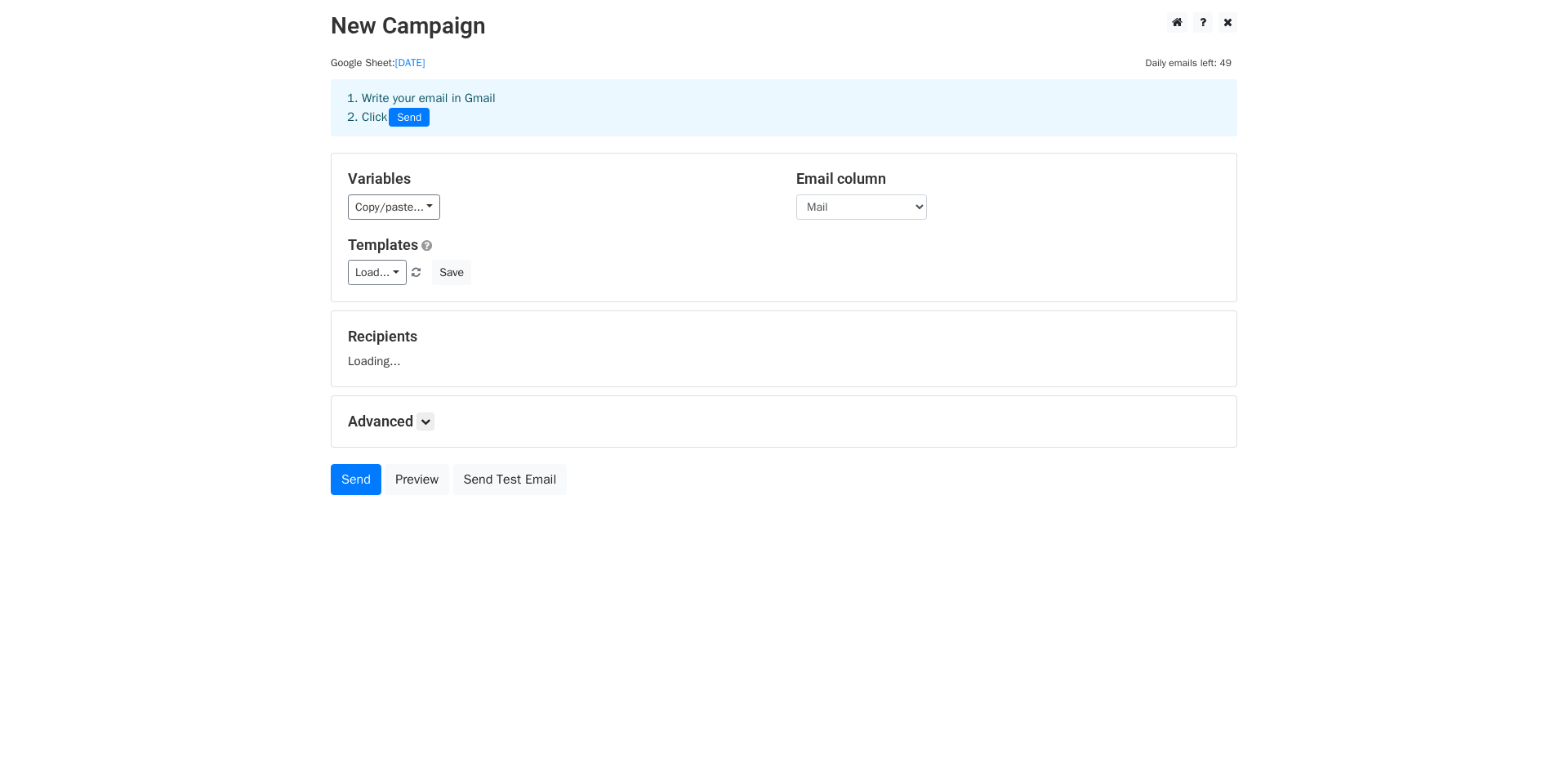 scroll, scrollTop: 0, scrollLeft: 0, axis: both 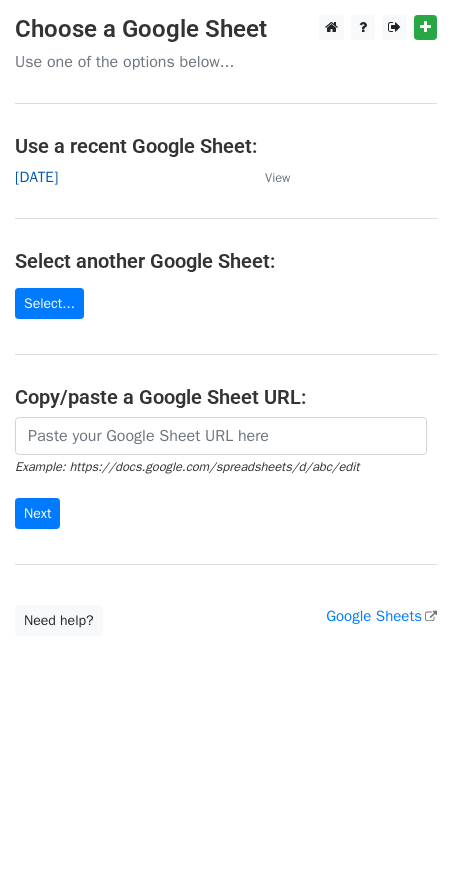 click on "2025/08/04" at bounding box center (36, 177) 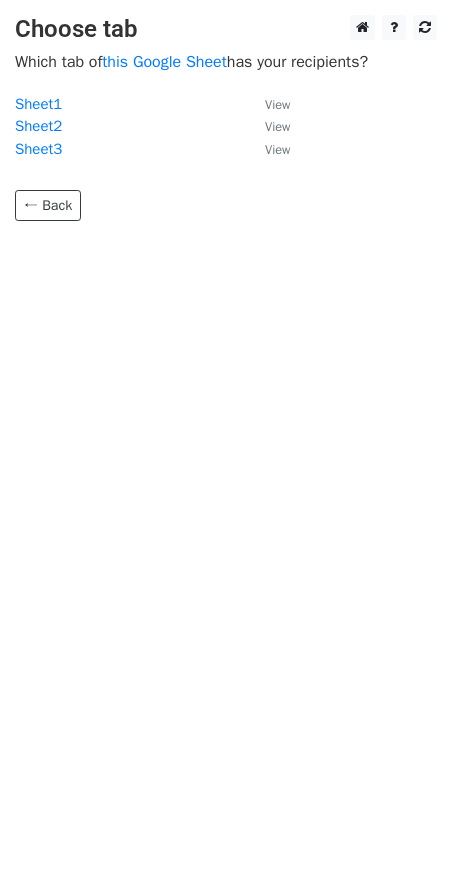 scroll, scrollTop: 0, scrollLeft: 0, axis: both 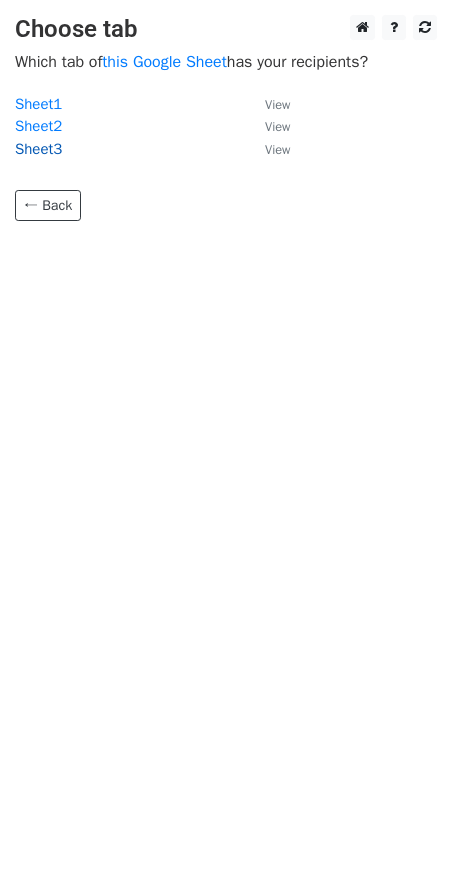 click on "Sheet3" at bounding box center [38, 149] 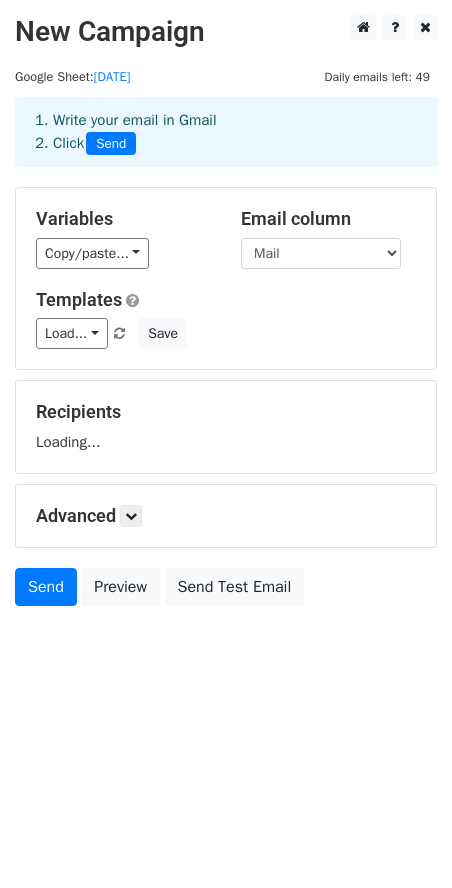 scroll, scrollTop: 0, scrollLeft: 0, axis: both 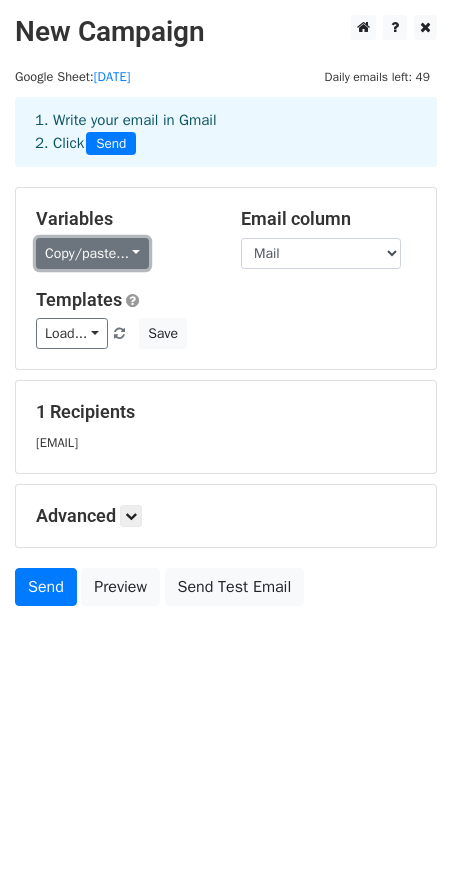click on "Copy/paste..." at bounding box center [92, 253] 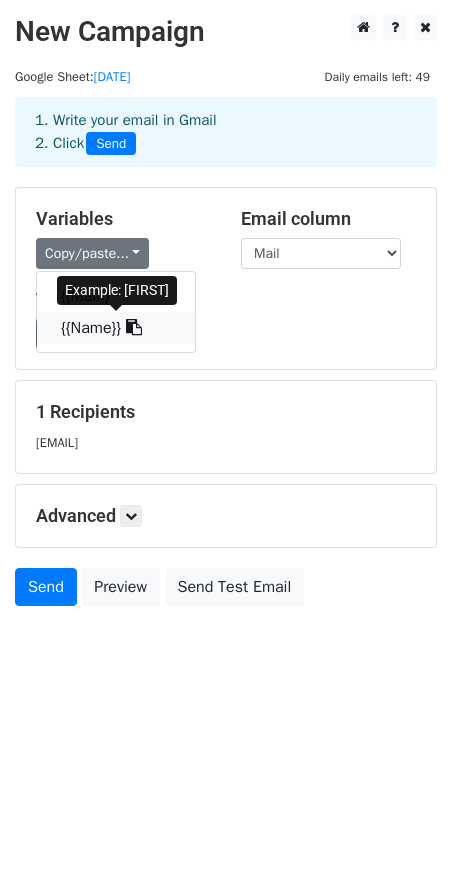 click on "{{Name}}" at bounding box center (116, 328) 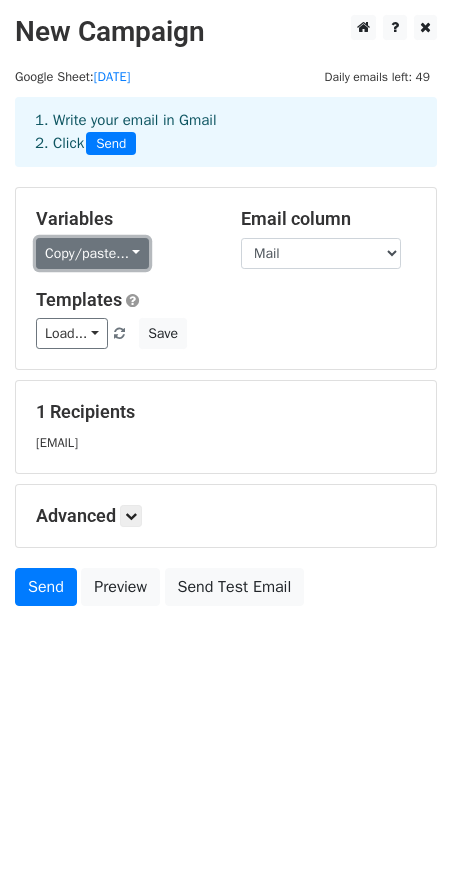 click on "Copy/paste..." at bounding box center [92, 253] 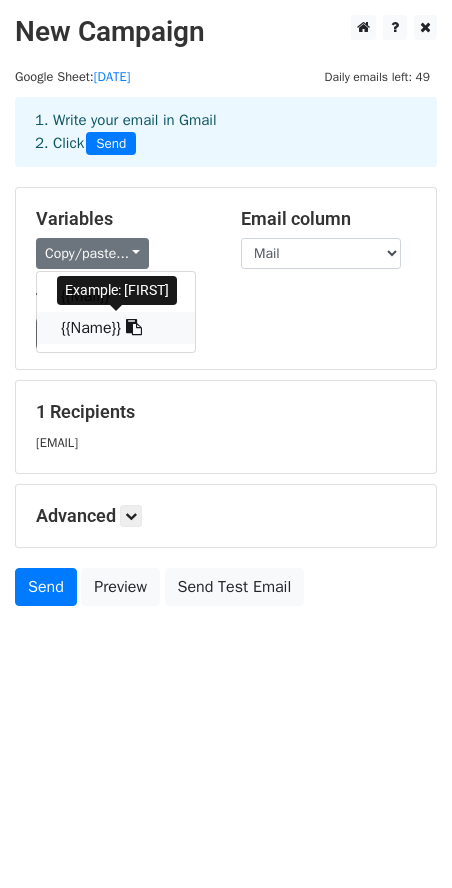 click on "{{Name}}" at bounding box center (116, 328) 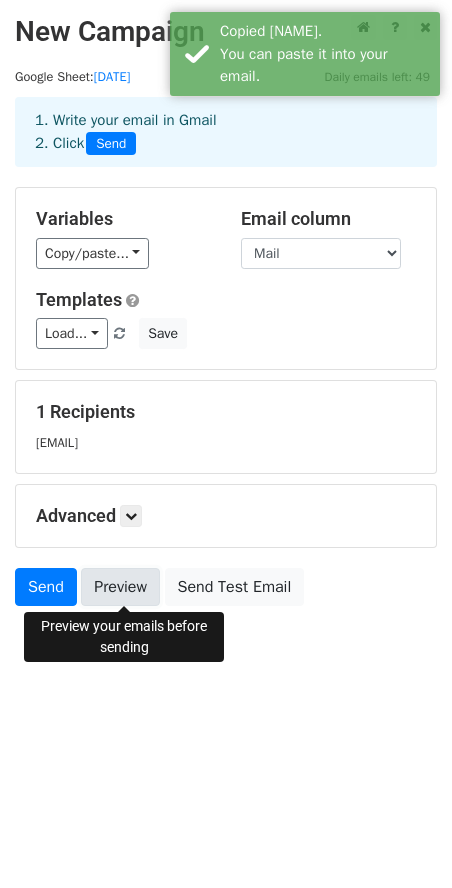 click on "Preview" at bounding box center [120, 587] 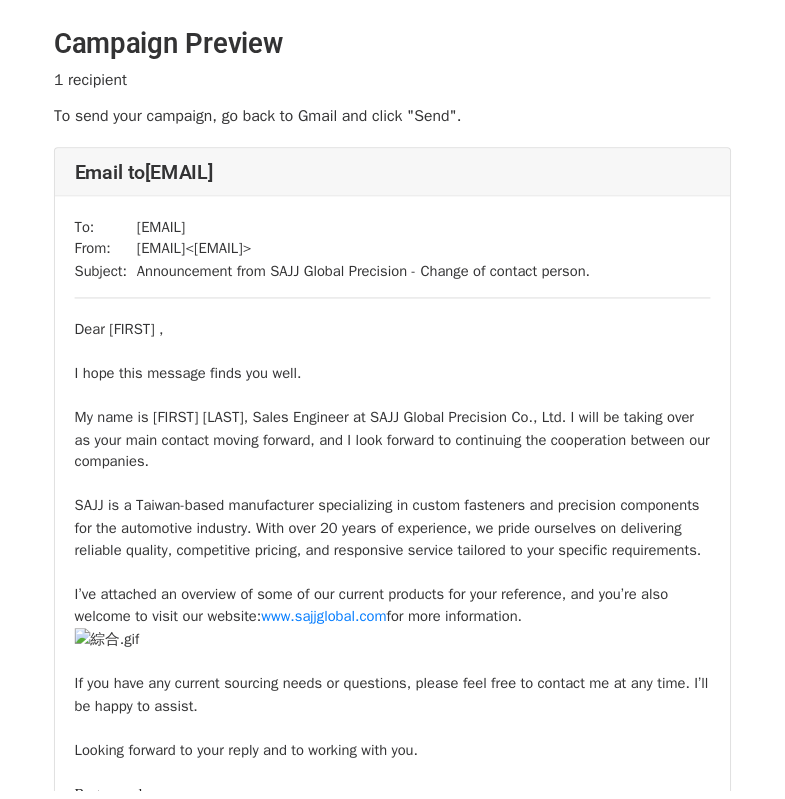 scroll, scrollTop: 0, scrollLeft: 0, axis: both 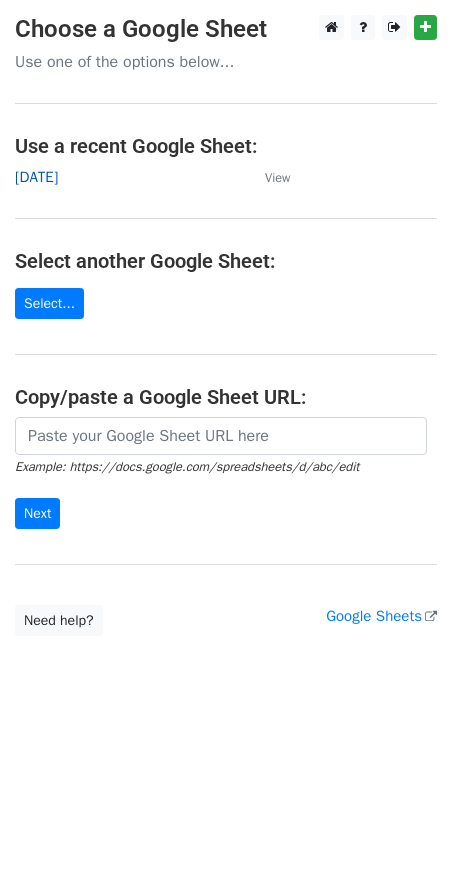 click on "2025/08/04" at bounding box center (36, 177) 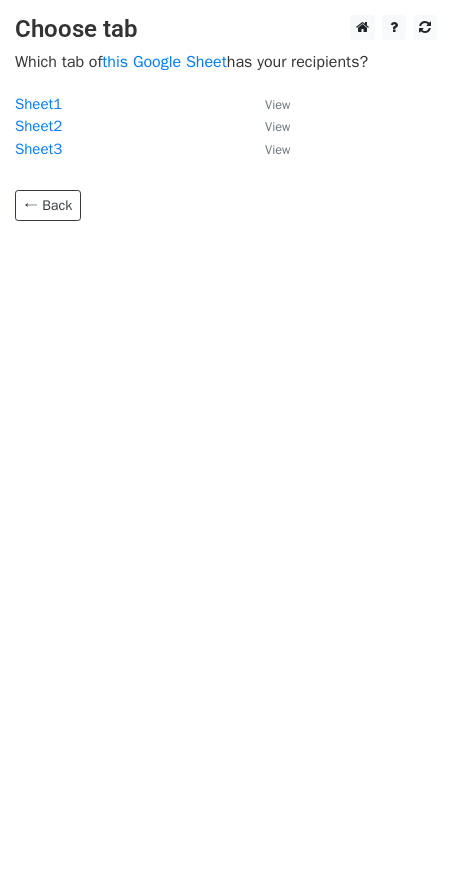 scroll, scrollTop: 0, scrollLeft: 0, axis: both 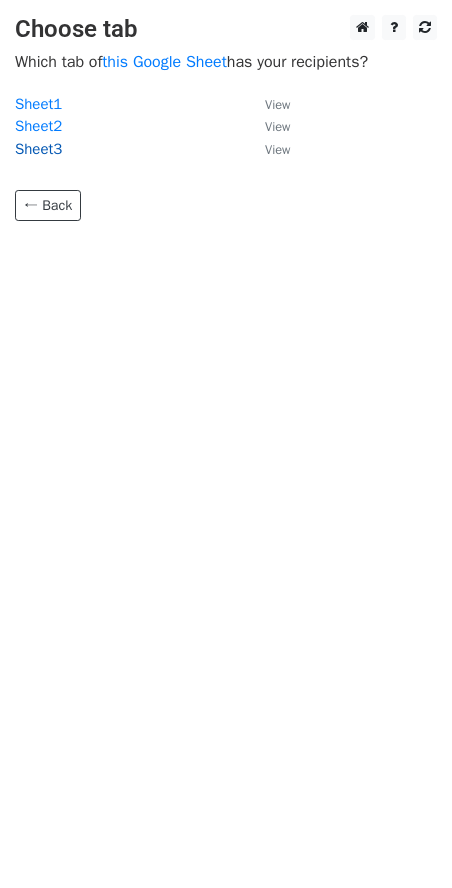 click on "Sheet3" at bounding box center (38, 149) 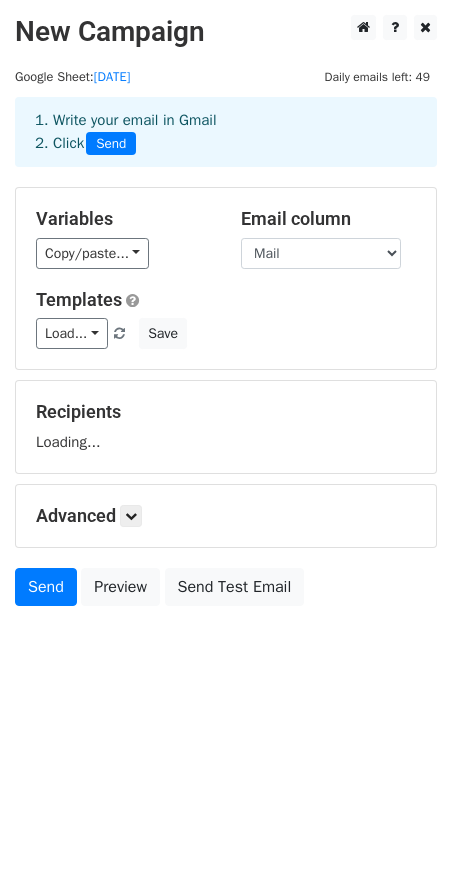 scroll, scrollTop: 0, scrollLeft: 0, axis: both 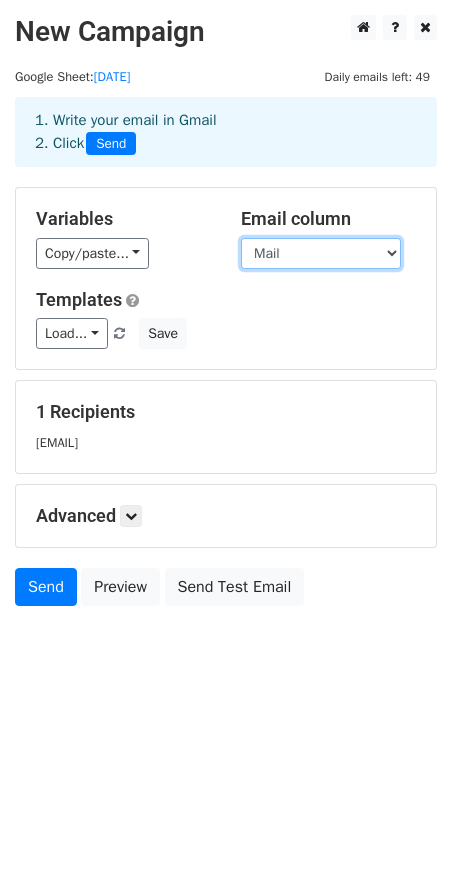 click on "Mail
Name" at bounding box center (321, 253) 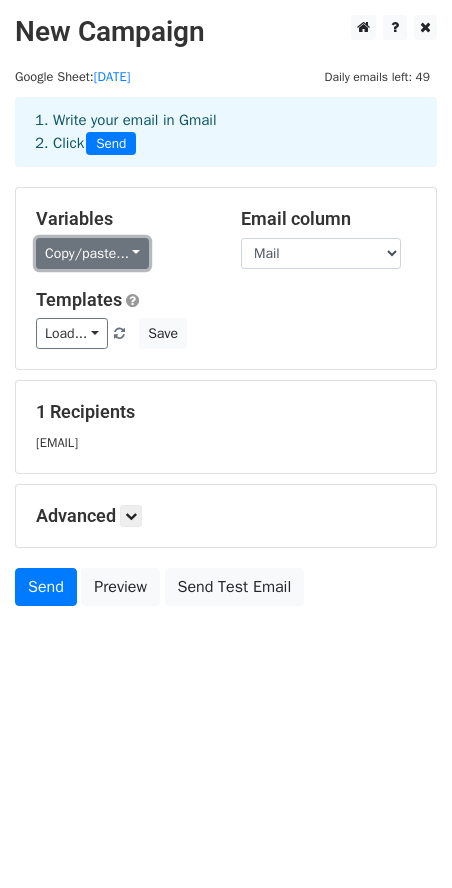 click on "Copy/paste..." at bounding box center [92, 253] 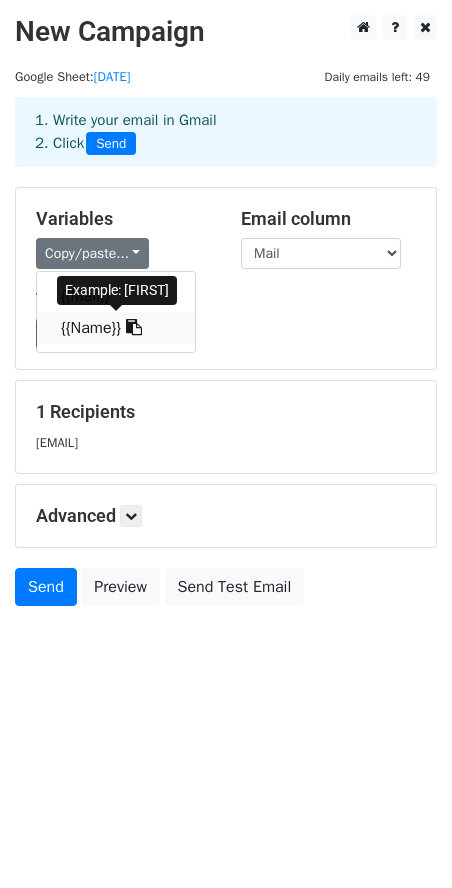 click on "{{Name}}" at bounding box center (116, 328) 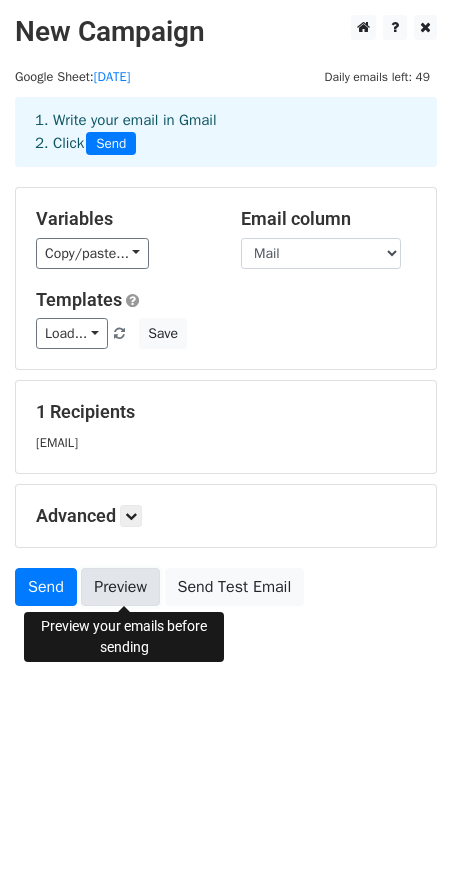 click on "Preview" at bounding box center [120, 587] 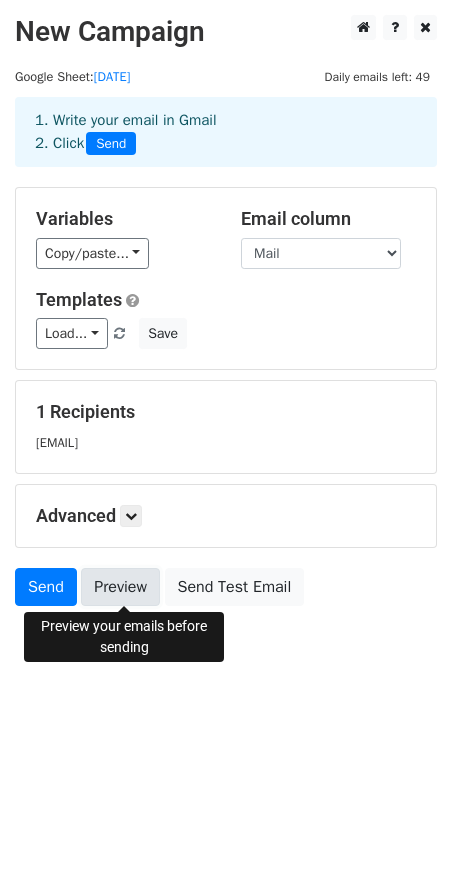 click on "Preview" at bounding box center (120, 587) 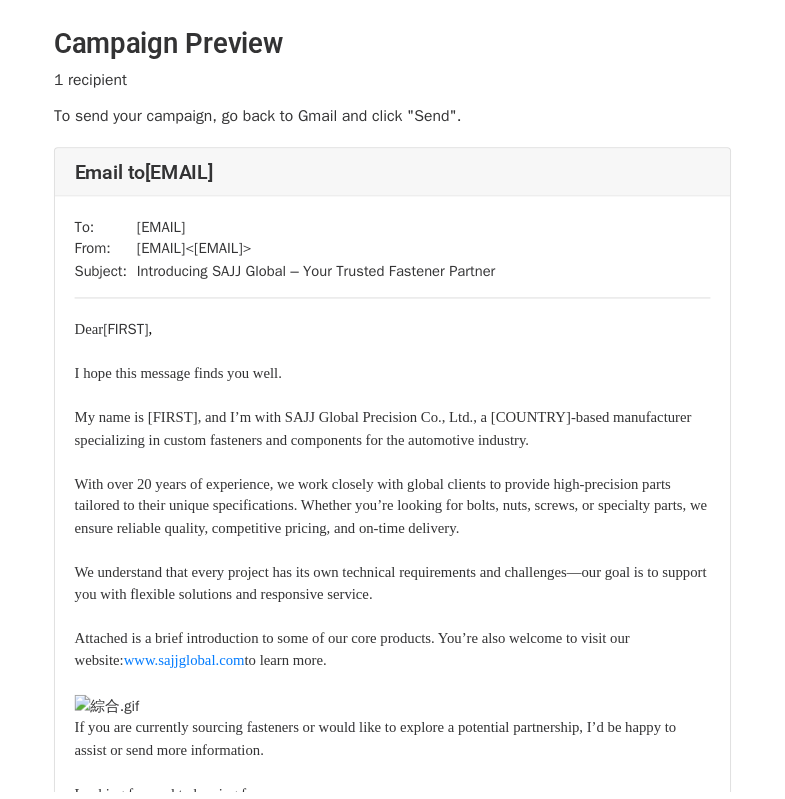 scroll, scrollTop: 0, scrollLeft: 0, axis: both 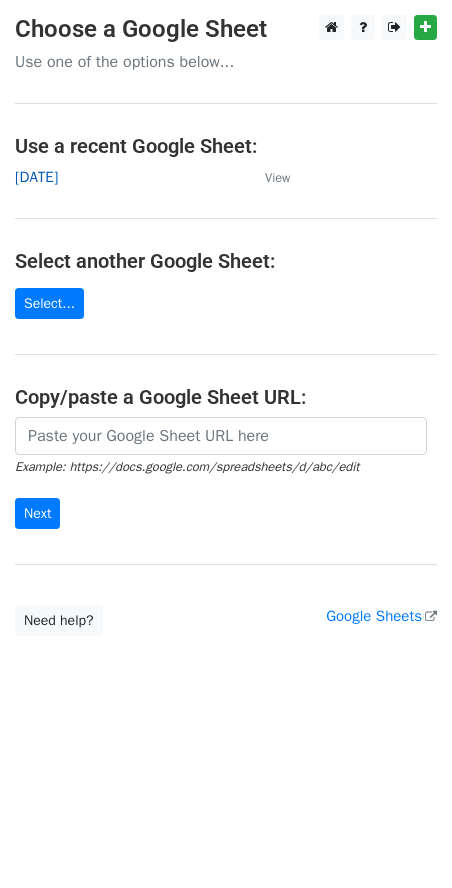 click on "2025/08/04" at bounding box center [36, 177] 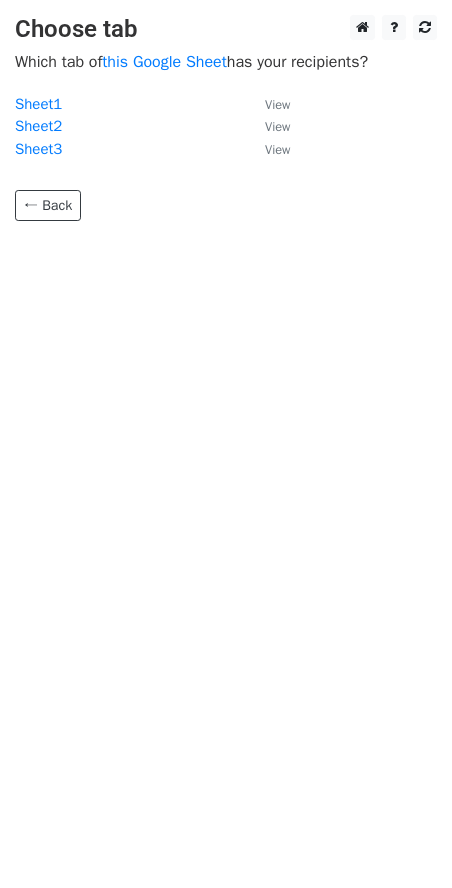scroll, scrollTop: 0, scrollLeft: 0, axis: both 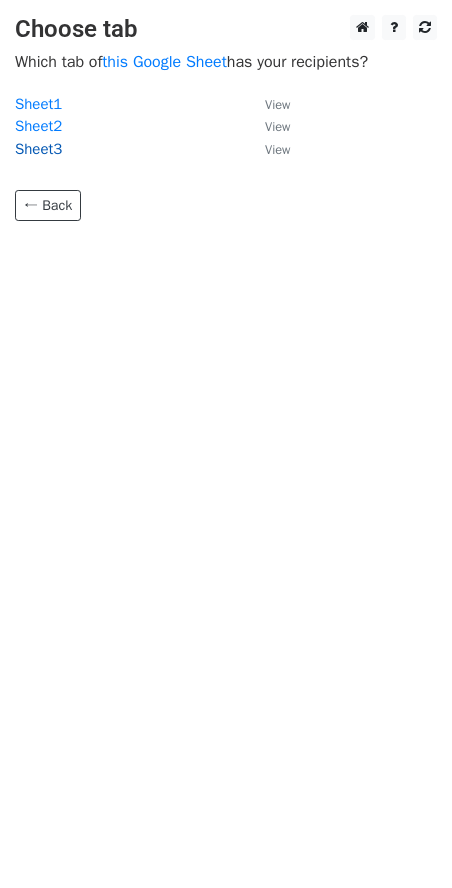 click on "Sheet3" at bounding box center [38, 149] 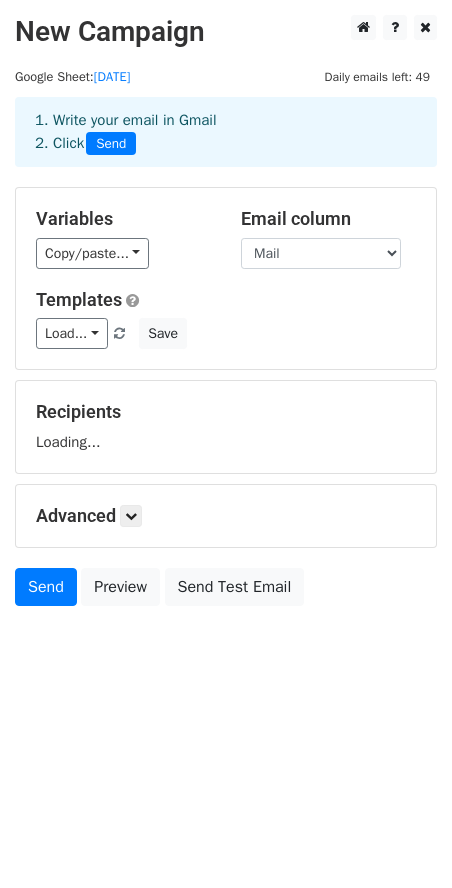 scroll, scrollTop: 0, scrollLeft: 0, axis: both 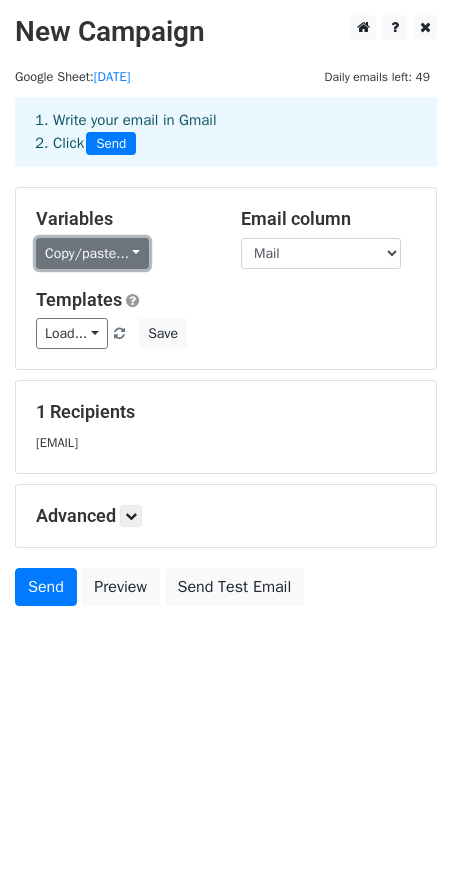 click on "Copy/paste..." at bounding box center [92, 253] 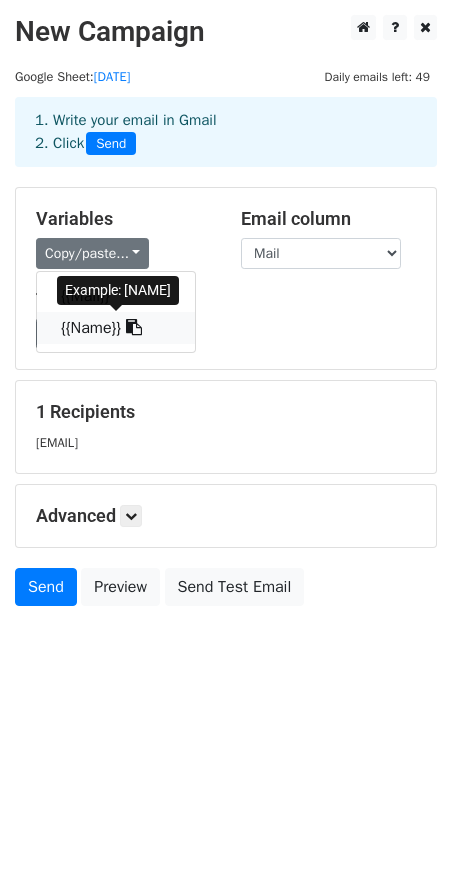 click on "{{Name}}" at bounding box center (116, 328) 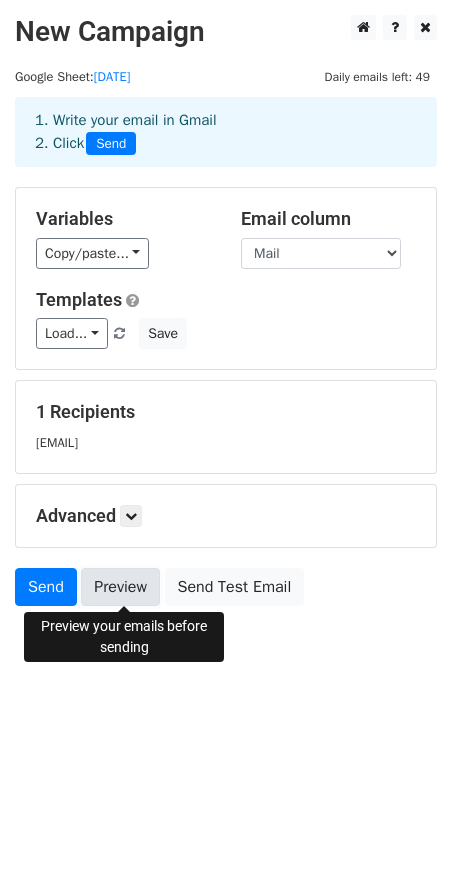 click on "Preview" at bounding box center [120, 587] 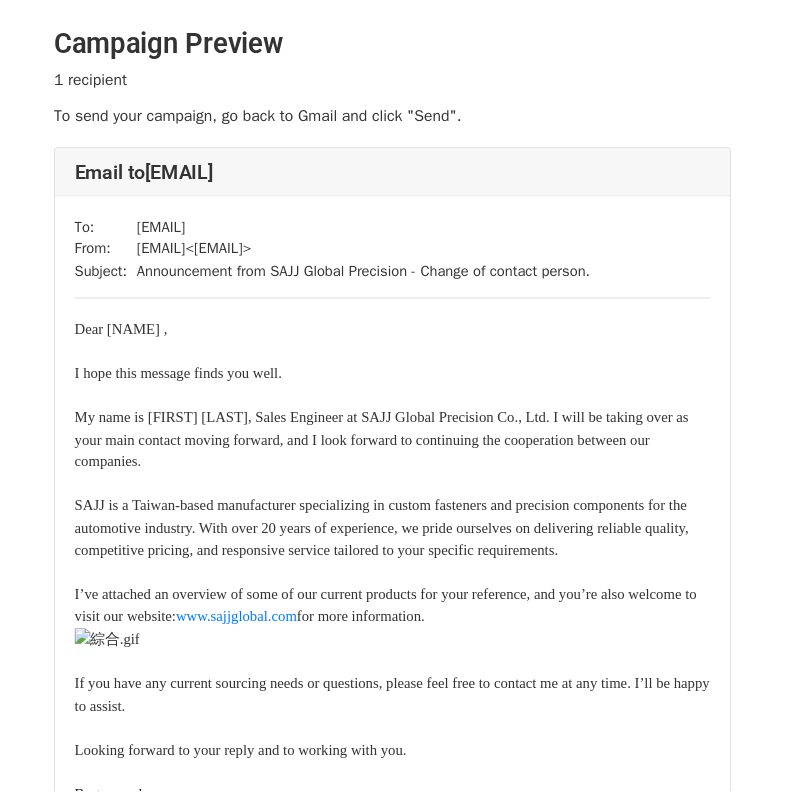 scroll, scrollTop: 0, scrollLeft: 0, axis: both 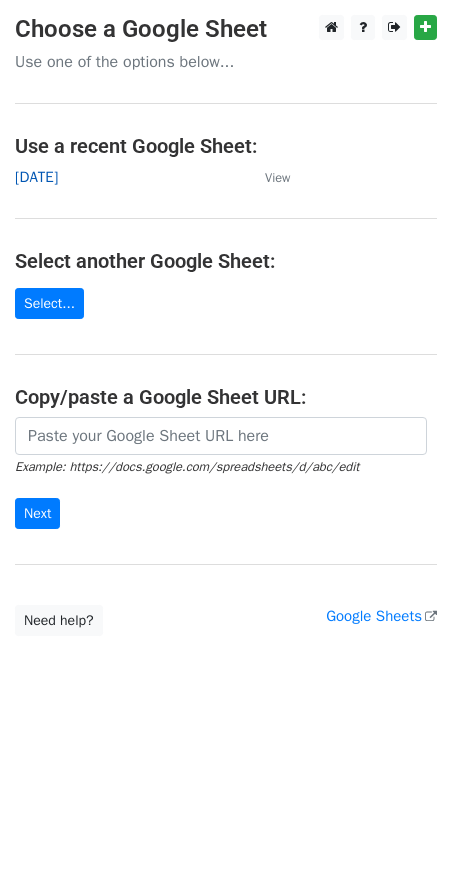 click on "[DATE]" at bounding box center [36, 177] 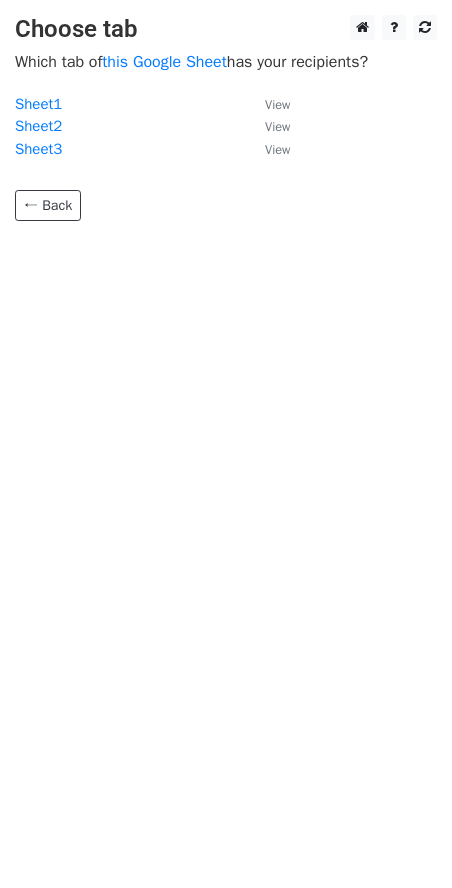 scroll, scrollTop: 0, scrollLeft: 0, axis: both 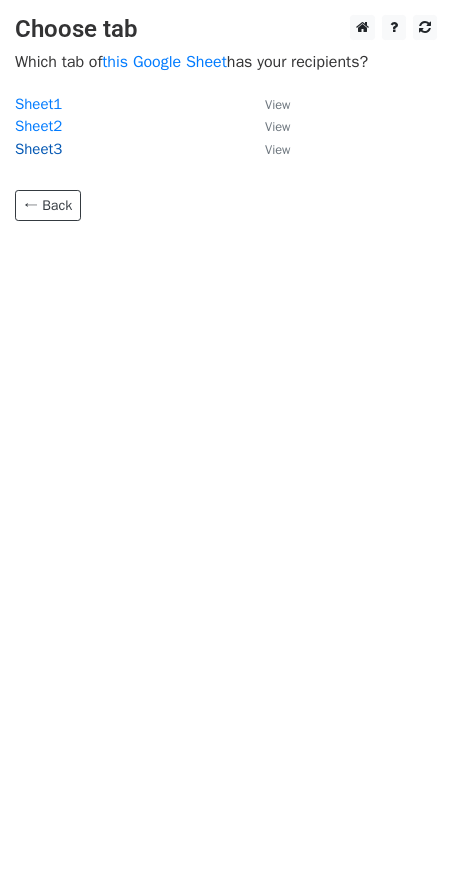 click on "Sheet3" at bounding box center (38, 149) 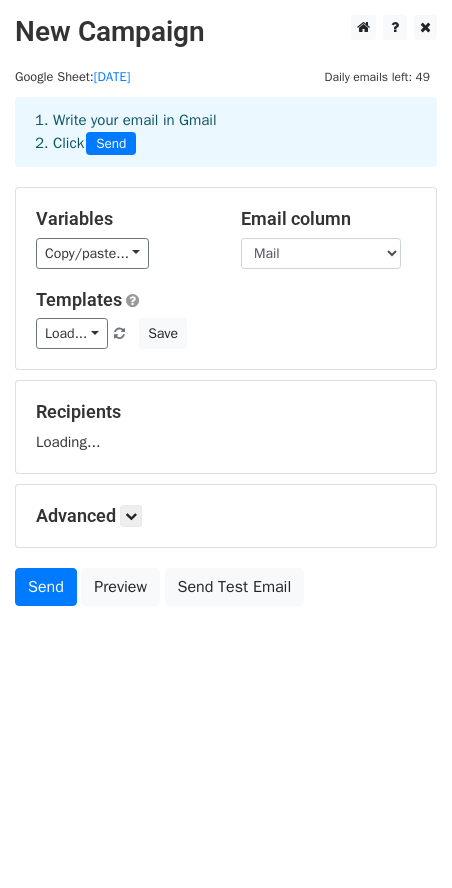 scroll, scrollTop: 0, scrollLeft: 0, axis: both 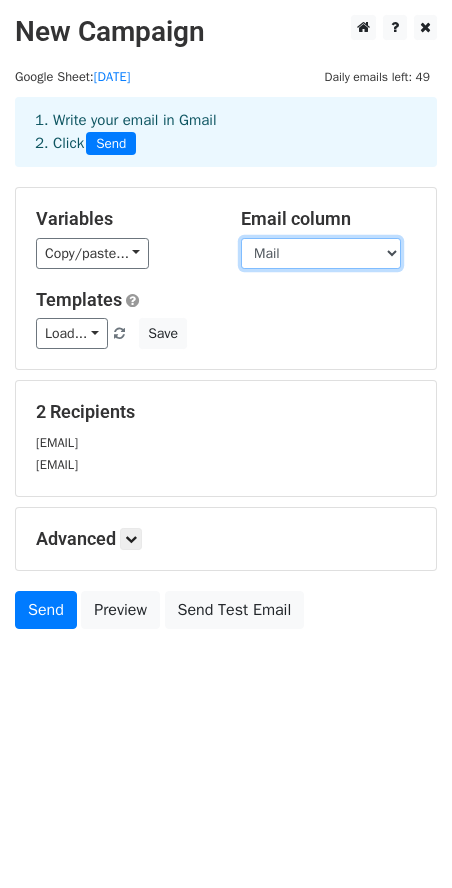 click on "Mail
Name" at bounding box center (321, 253) 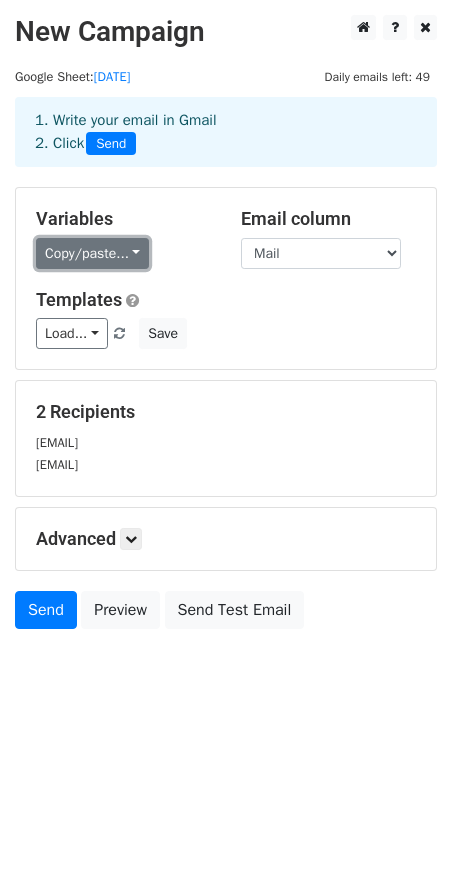 click on "Copy/paste..." at bounding box center (92, 253) 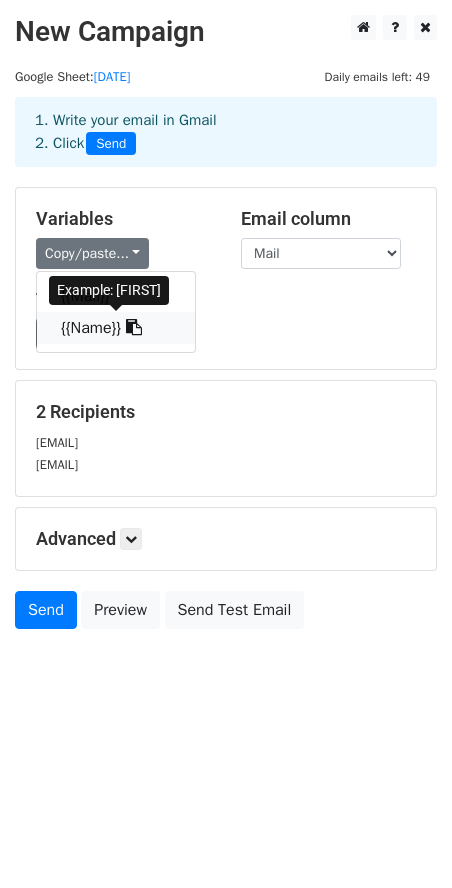 click on "{{Name}}" at bounding box center [116, 328] 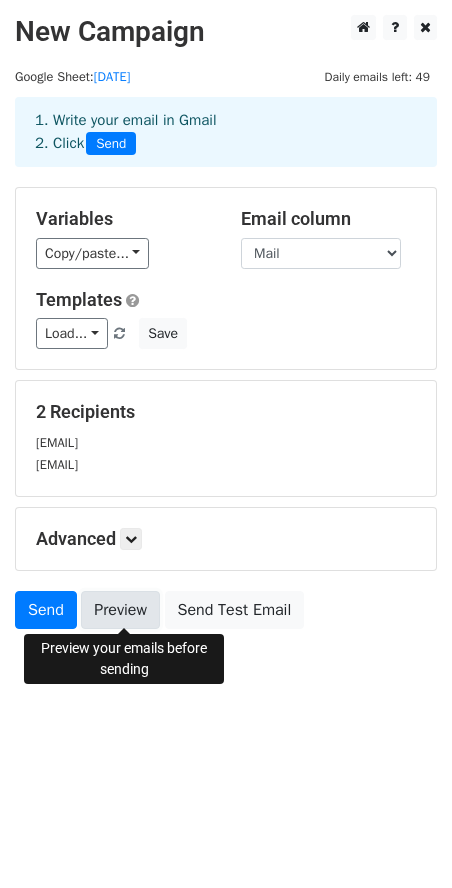 click on "Preview" at bounding box center (120, 610) 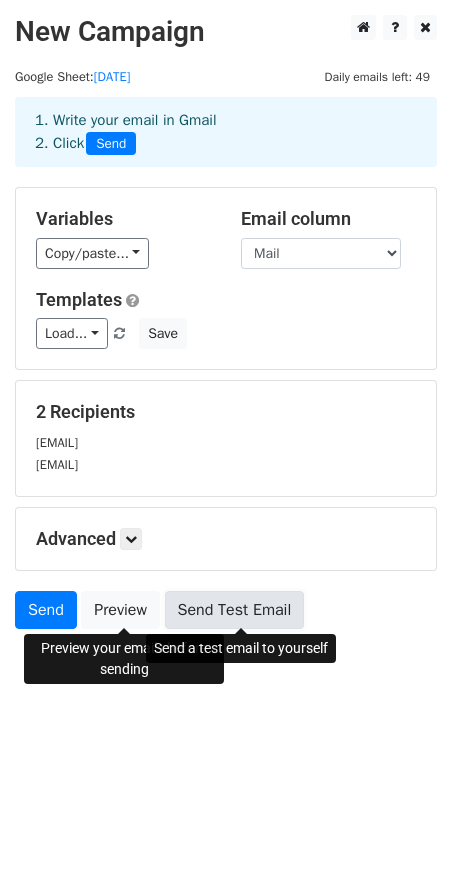 click on "Send Test Email" at bounding box center (235, 610) 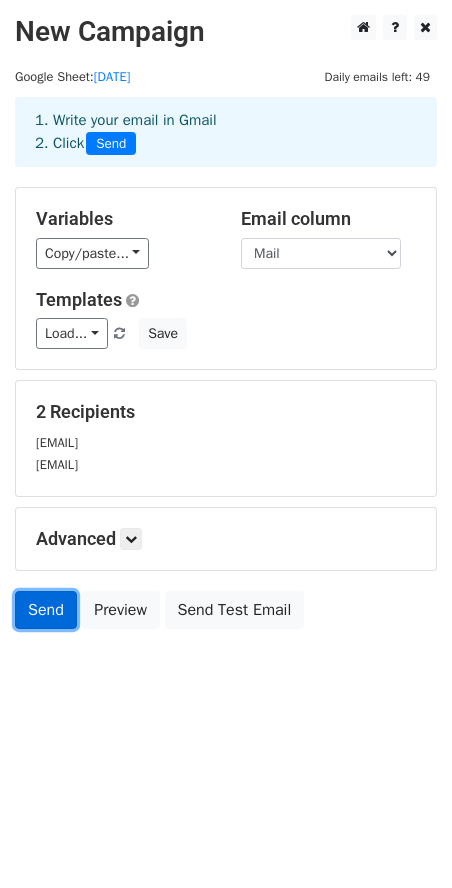 click on "Send" at bounding box center [46, 610] 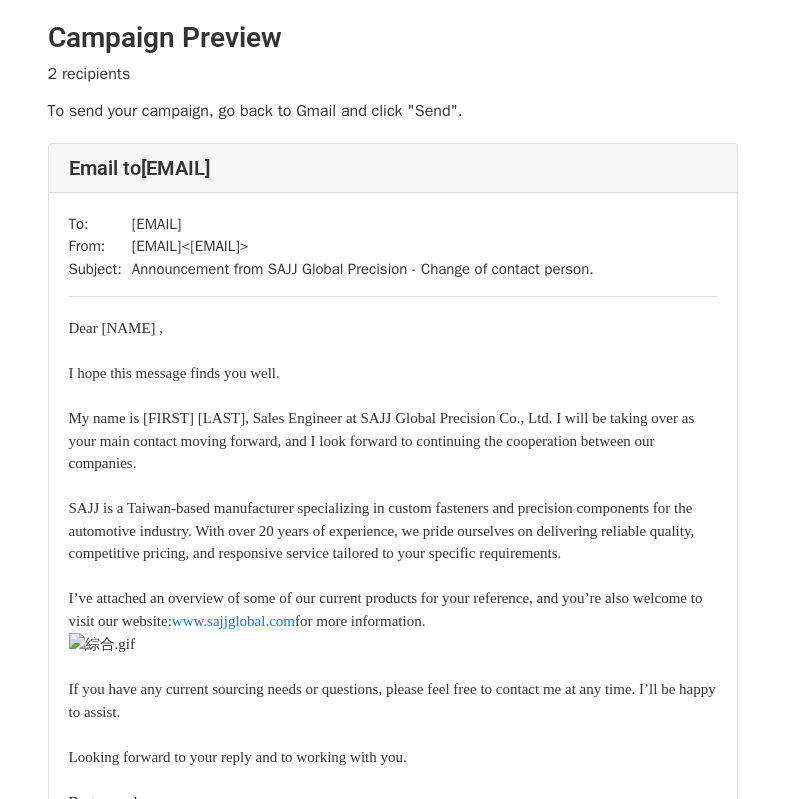 scroll, scrollTop: 0, scrollLeft: 0, axis: both 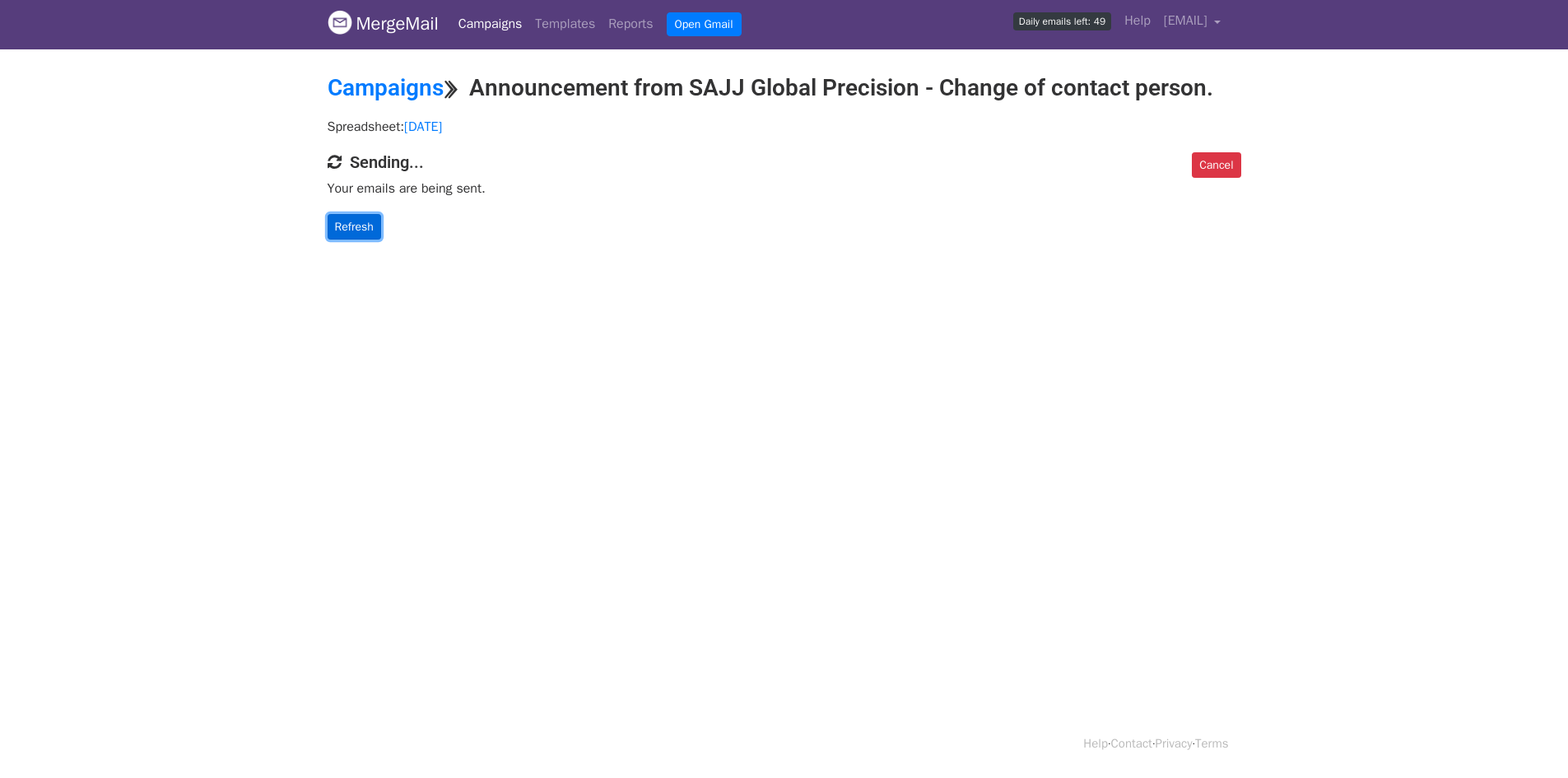 click on "Refresh" at bounding box center (354, 226) 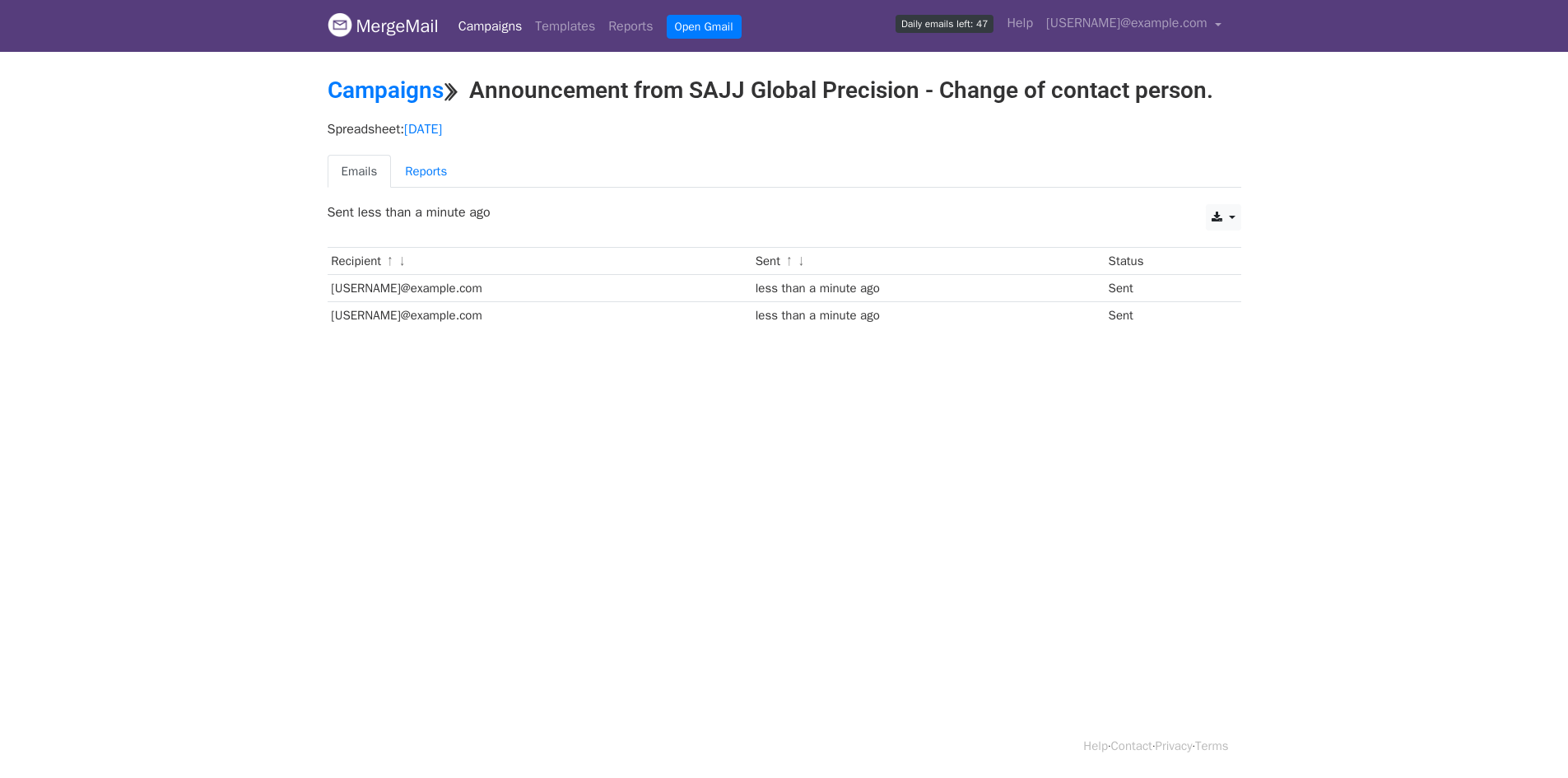 scroll, scrollTop: 0, scrollLeft: 0, axis: both 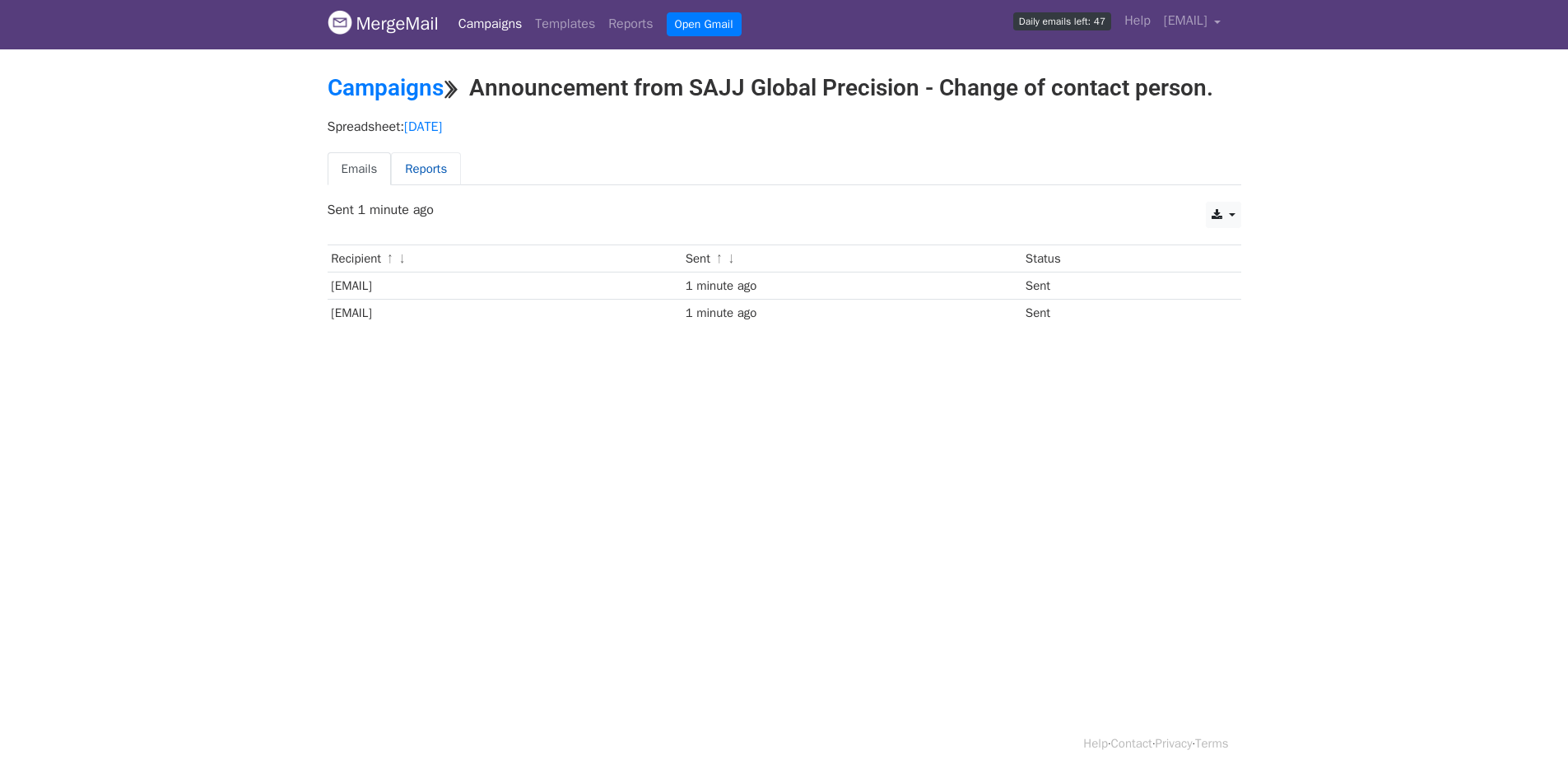 click on "Reports" at bounding box center [426, 169] 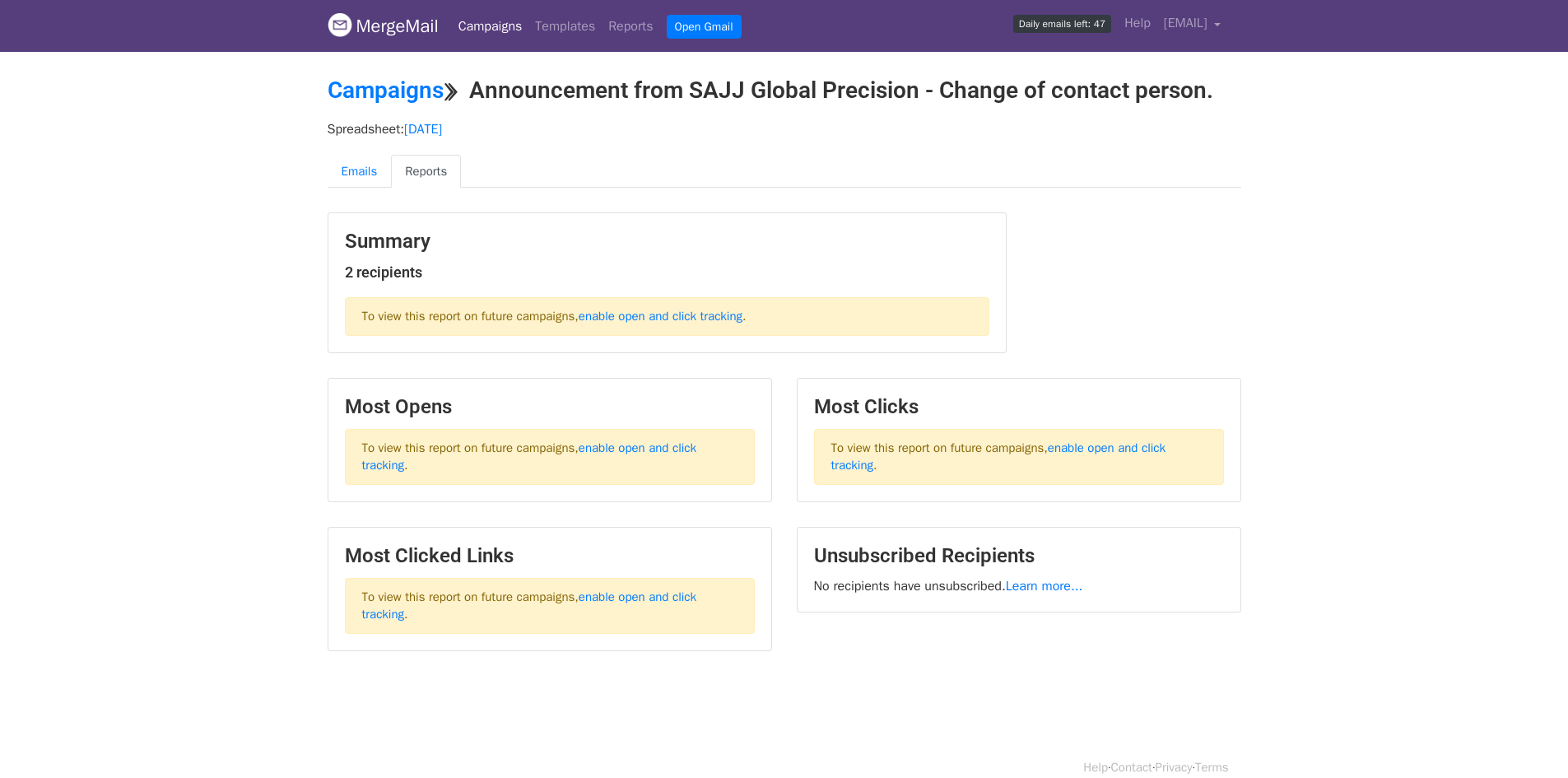 scroll, scrollTop: 0, scrollLeft: 0, axis: both 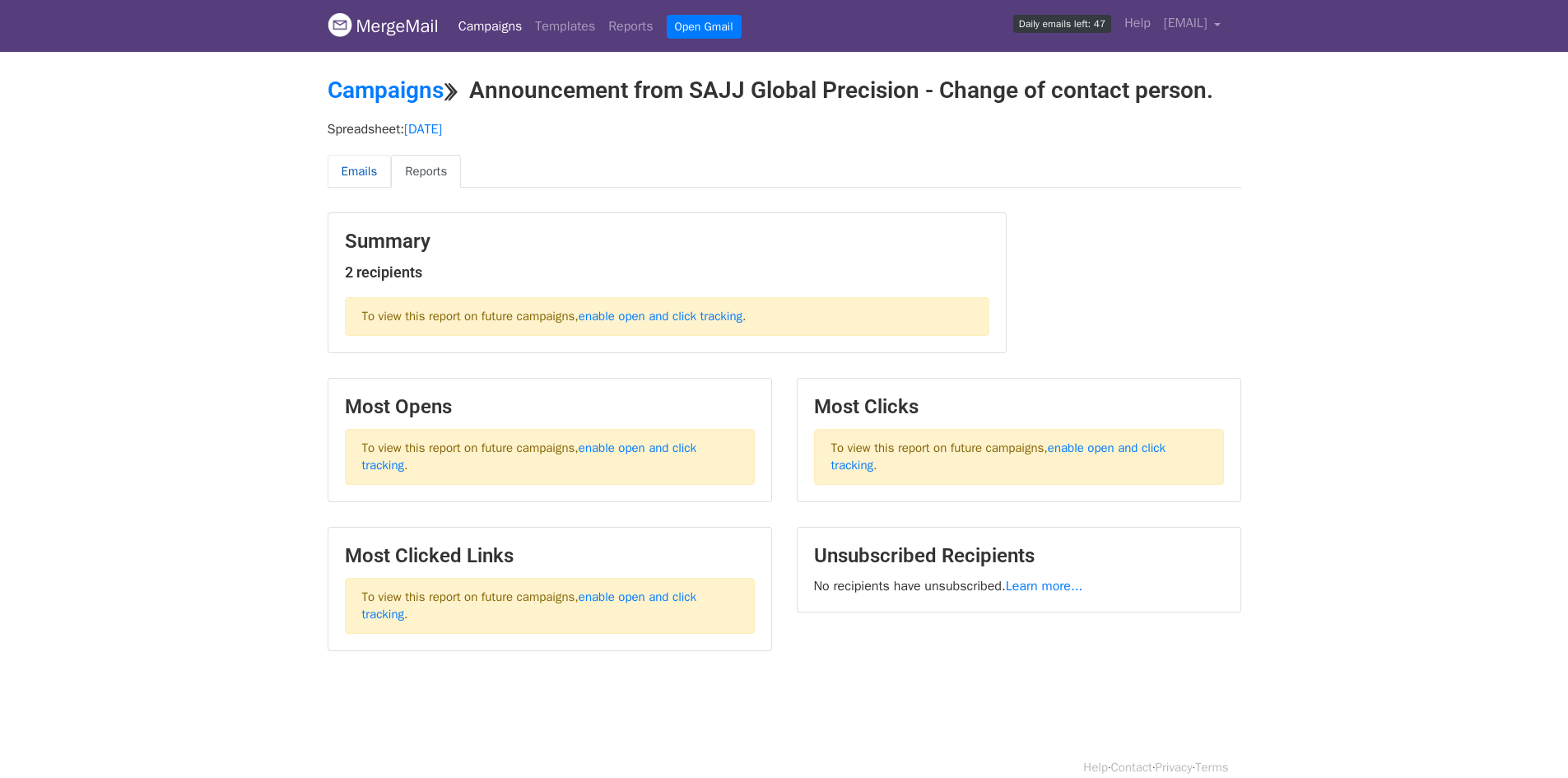 click on "Emails" at bounding box center [360, 171] 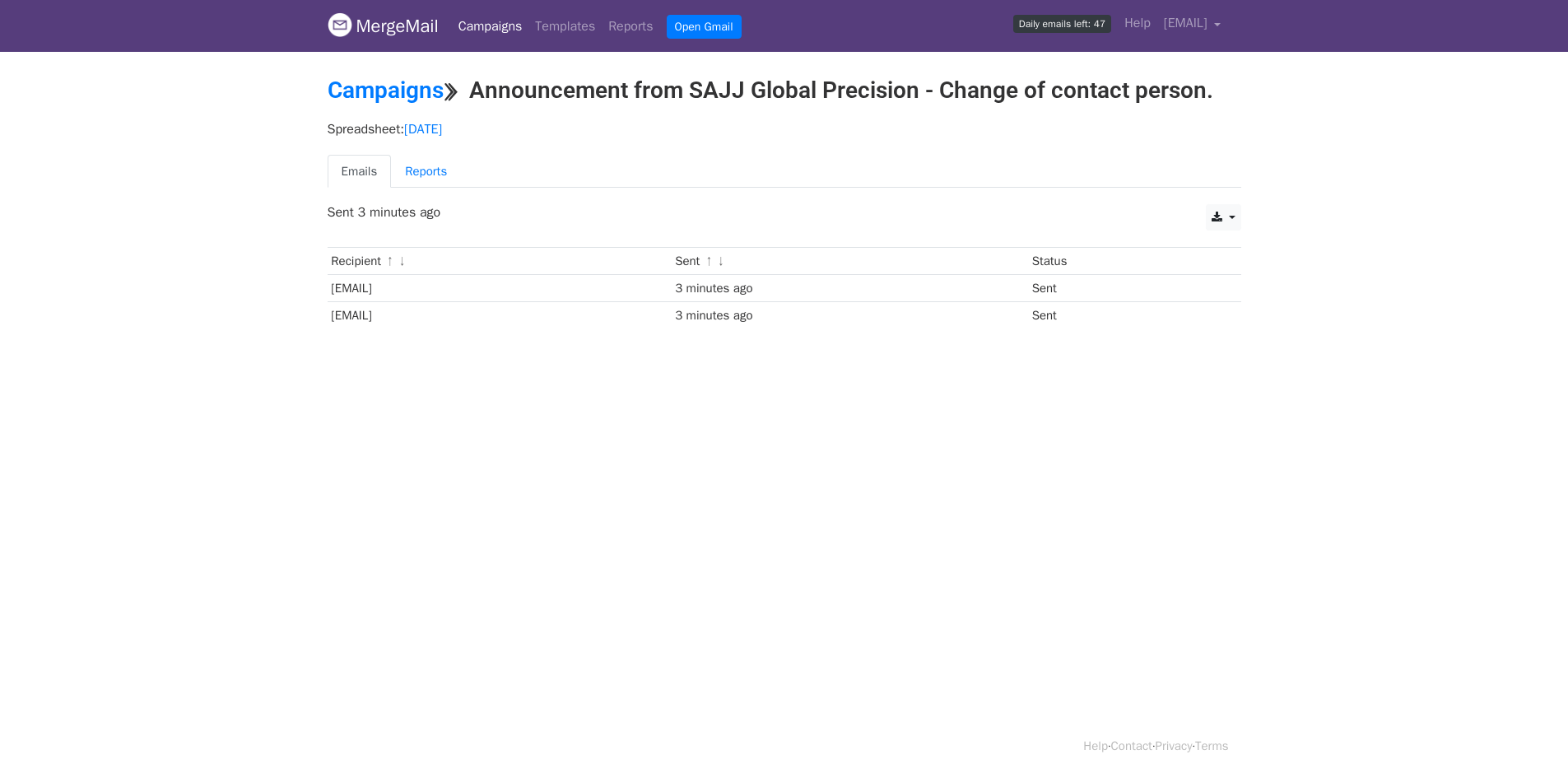 scroll, scrollTop: 0, scrollLeft: 0, axis: both 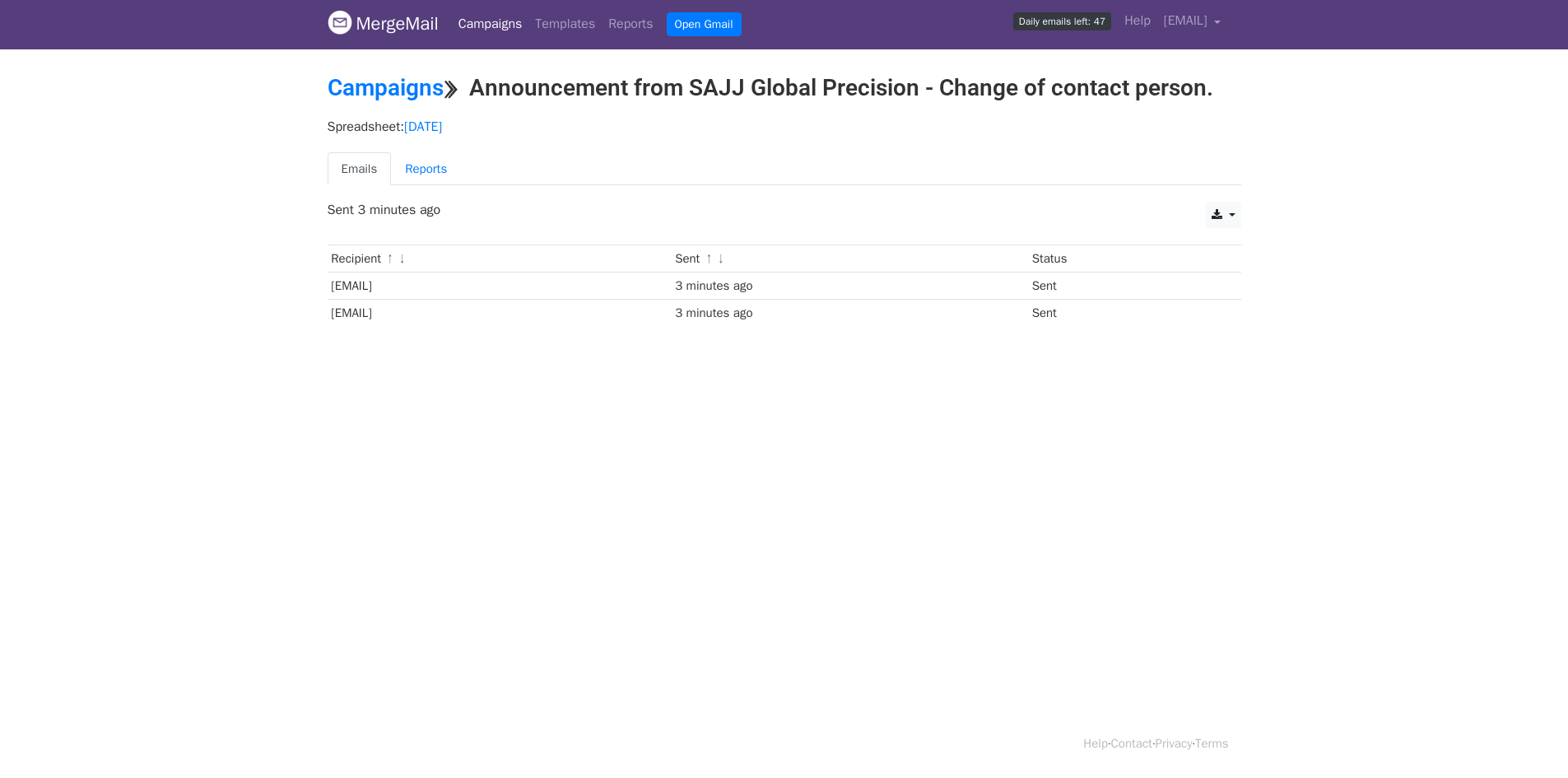 click on "Campaigns" at bounding box center [491, 24] 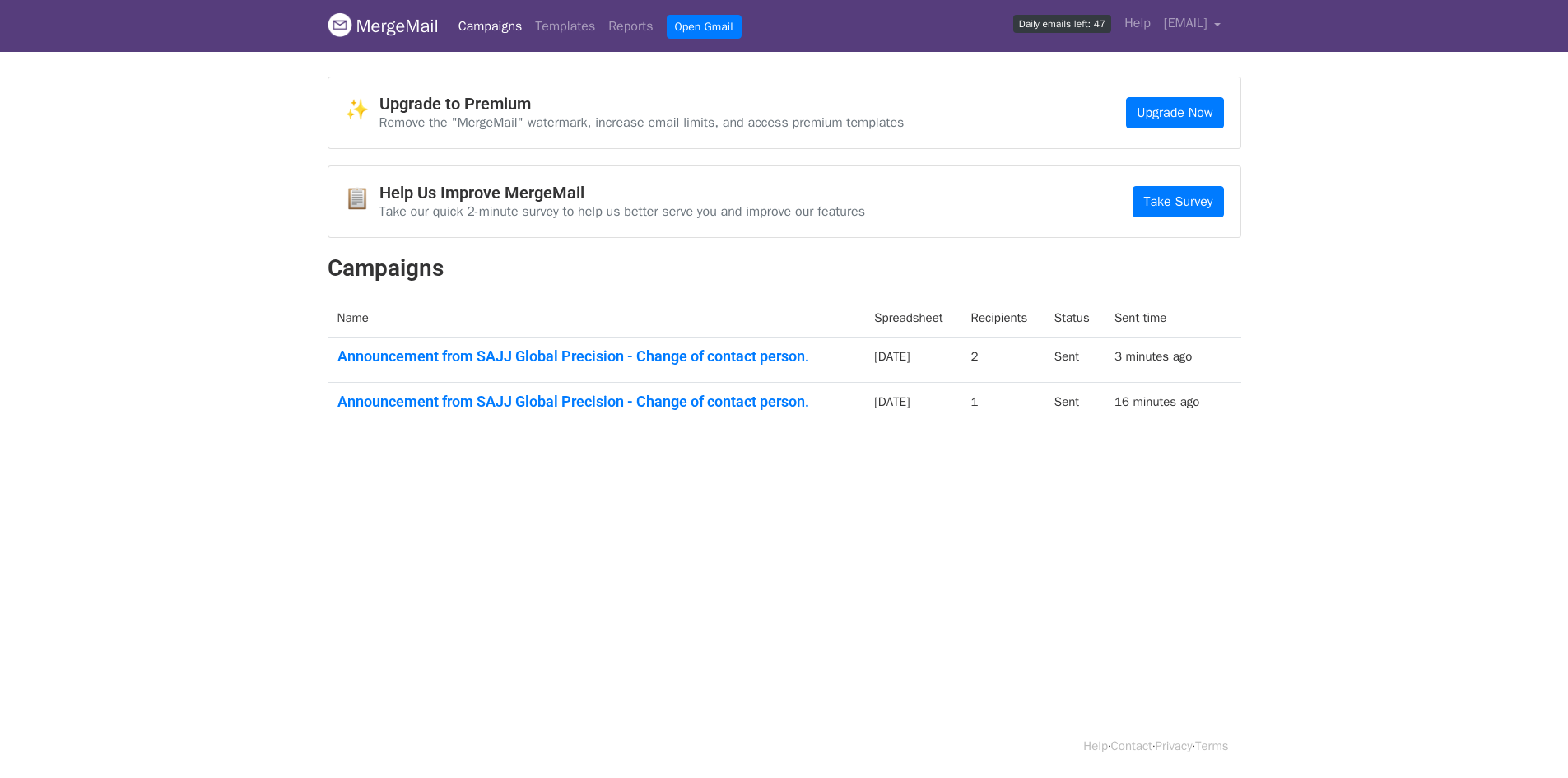 scroll, scrollTop: 0, scrollLeft: 0, axis: both 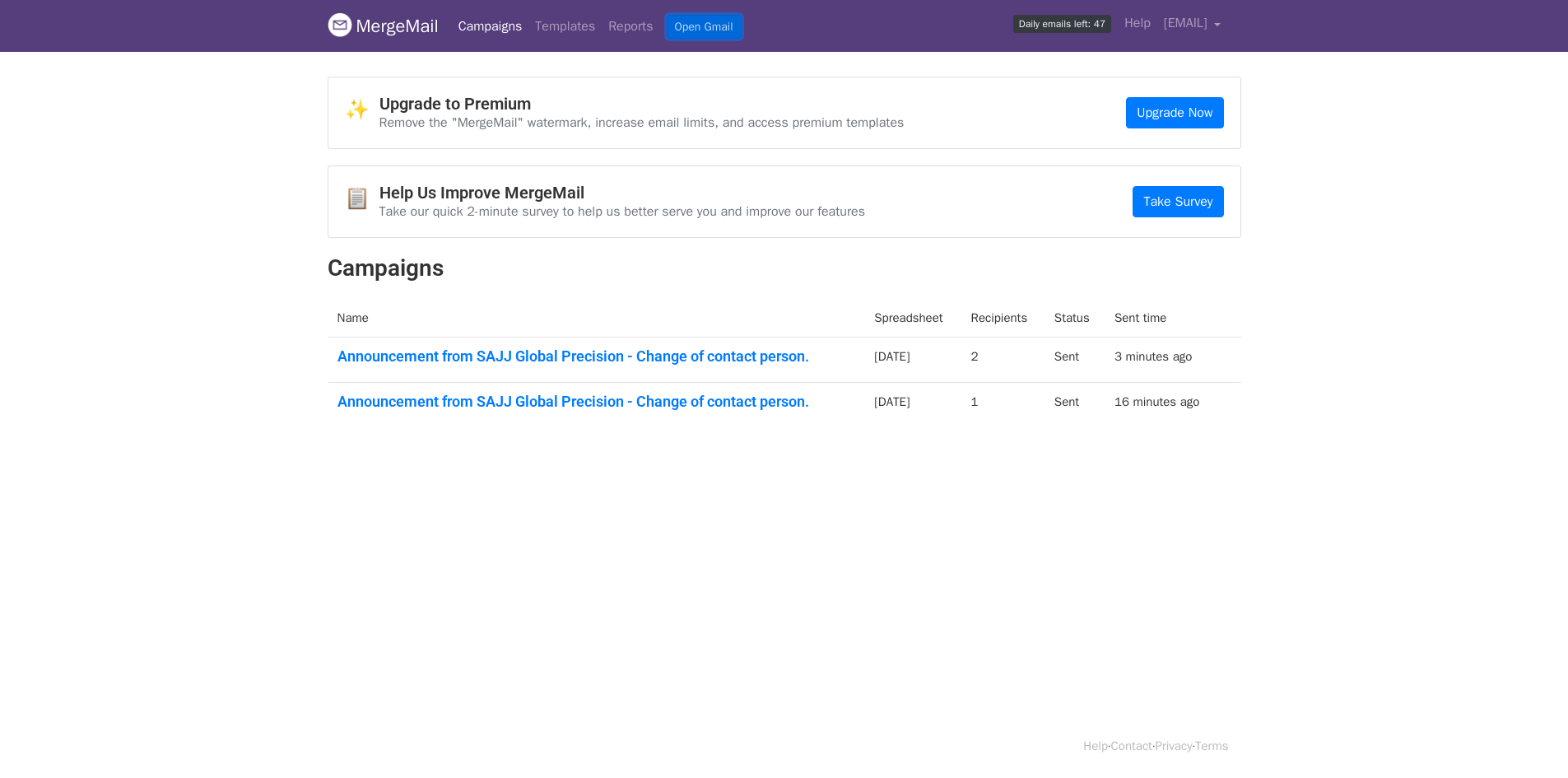 click on "Open Gmail" at bounding box center [704, 26] 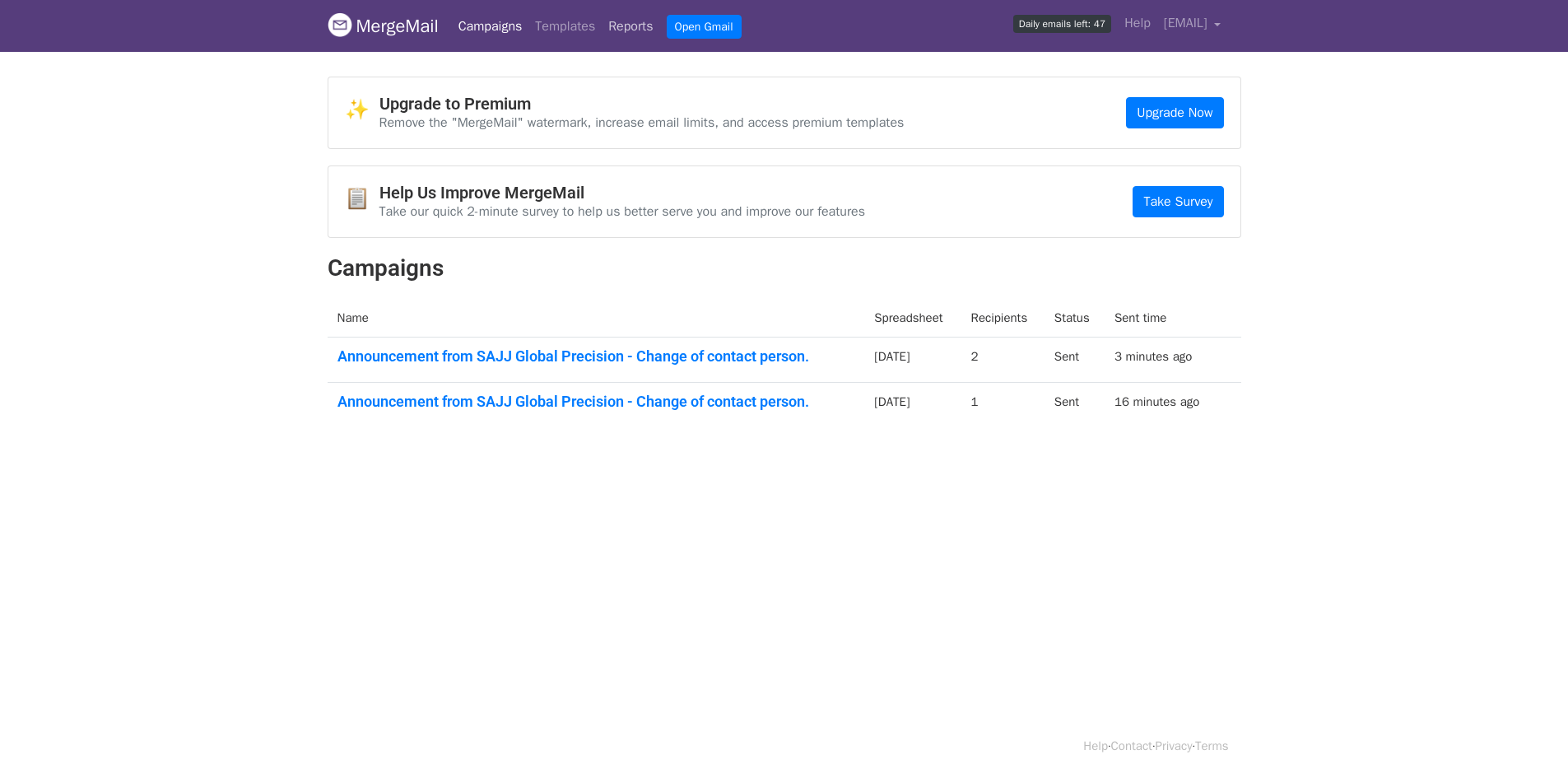 click on "Reports" at bounding box center (630, 26) 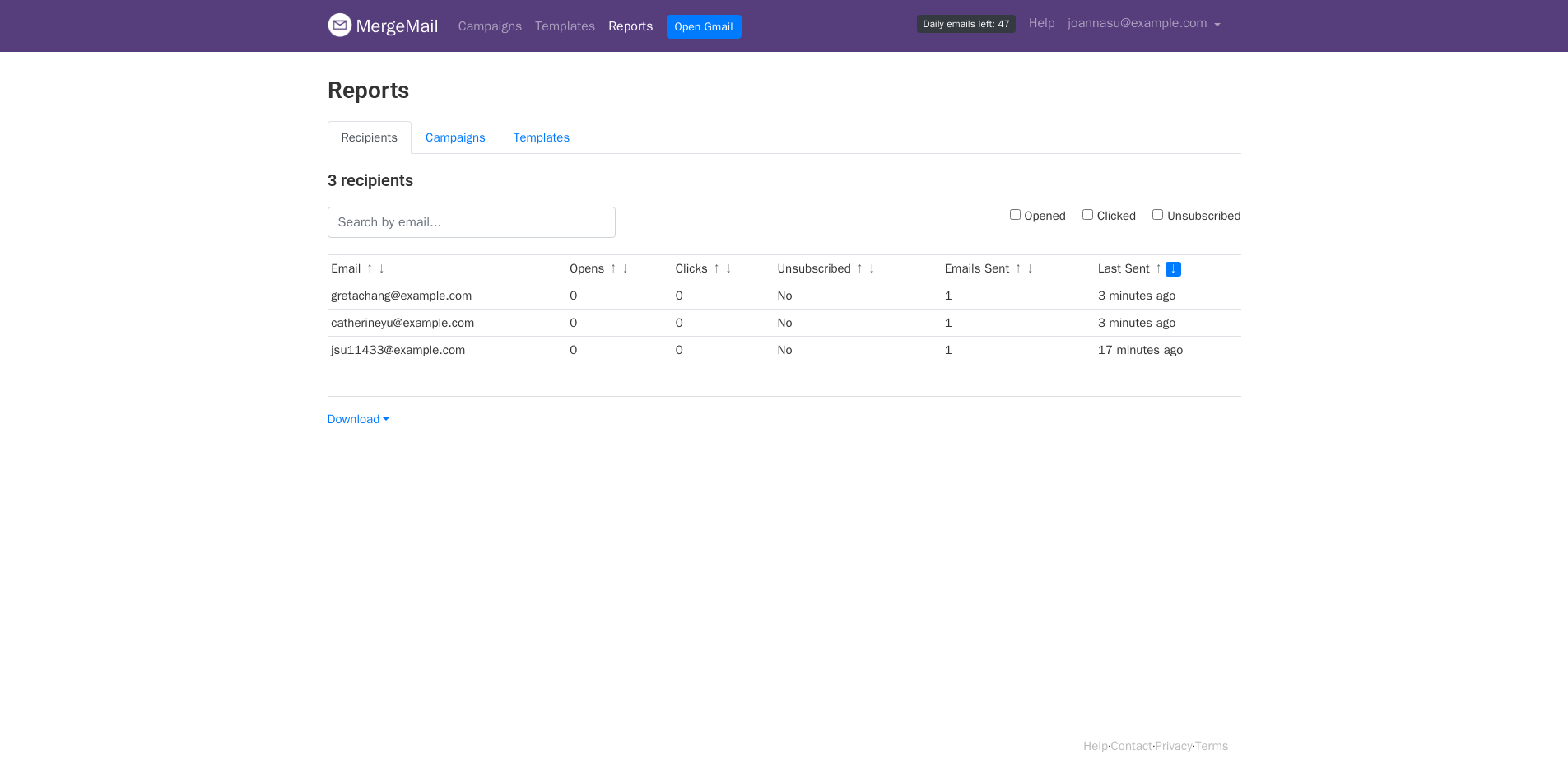 scroll, scrollTop: 0, scrollLeft: 0, axis: both 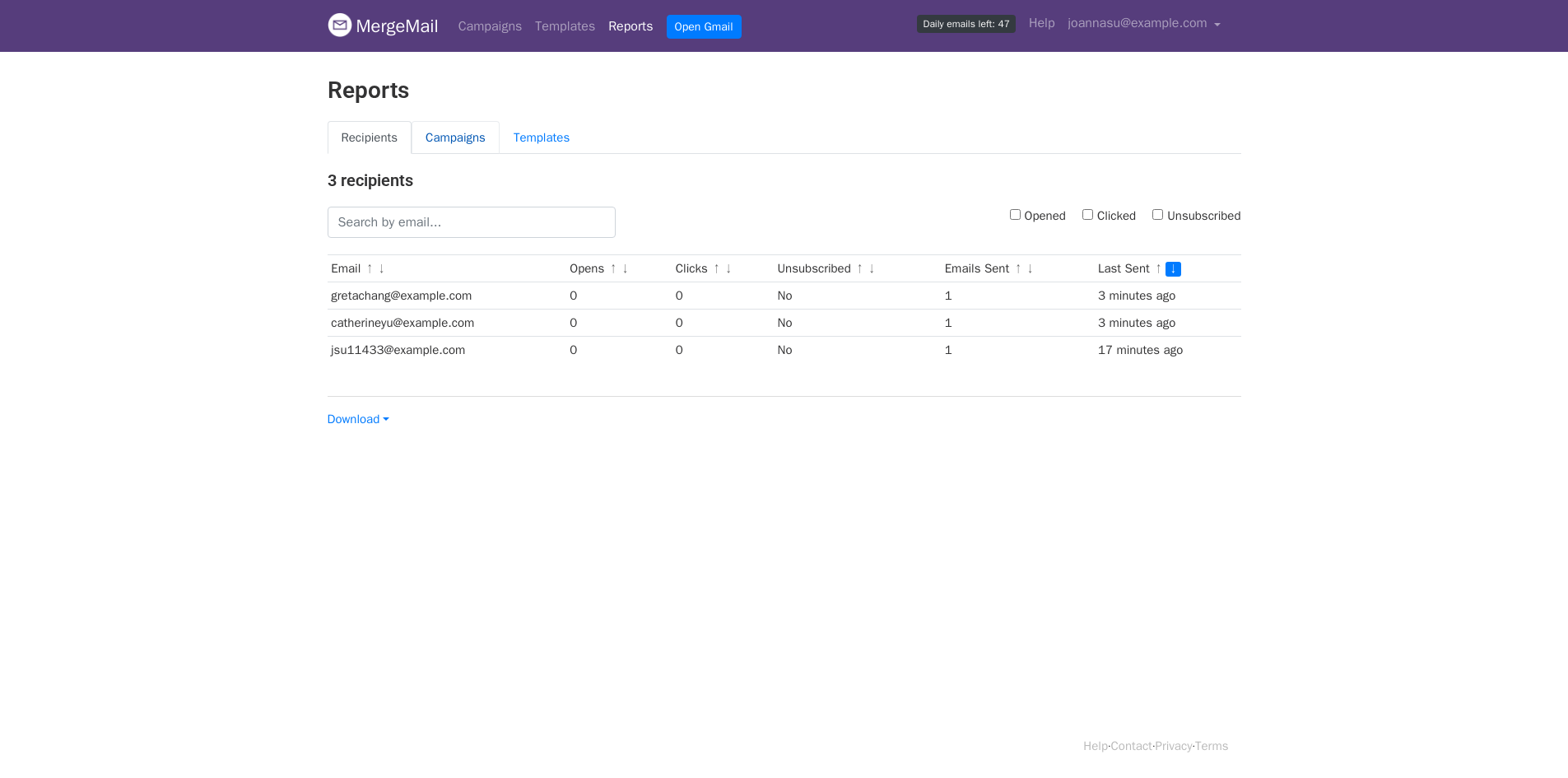 click on "Campaigns" at bounding box center [455, 137] 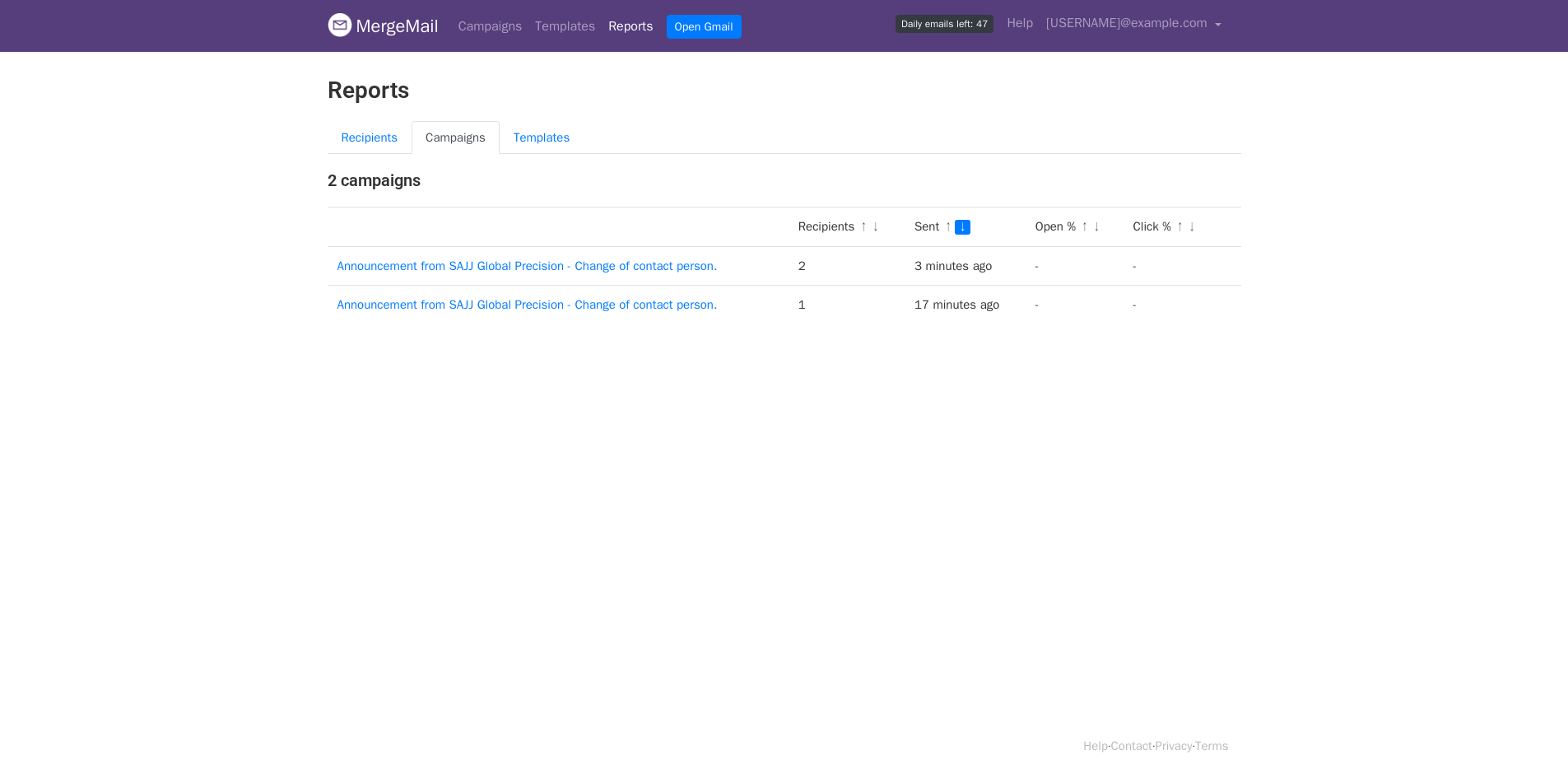 scroll, scrollTop: 0, scrollLeft: 0, axis: both 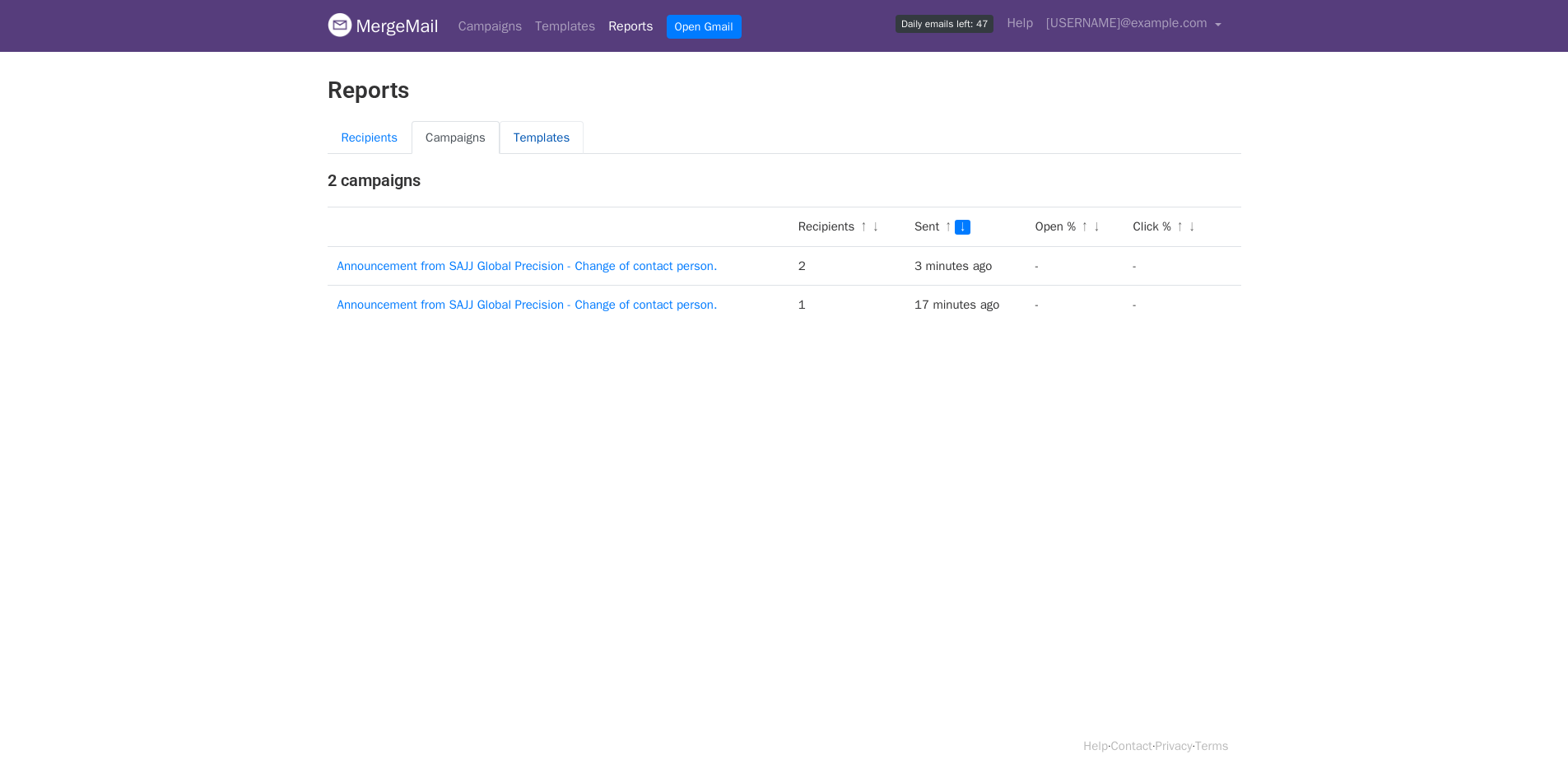 click on "Templates" at bounding box center [542, 137] 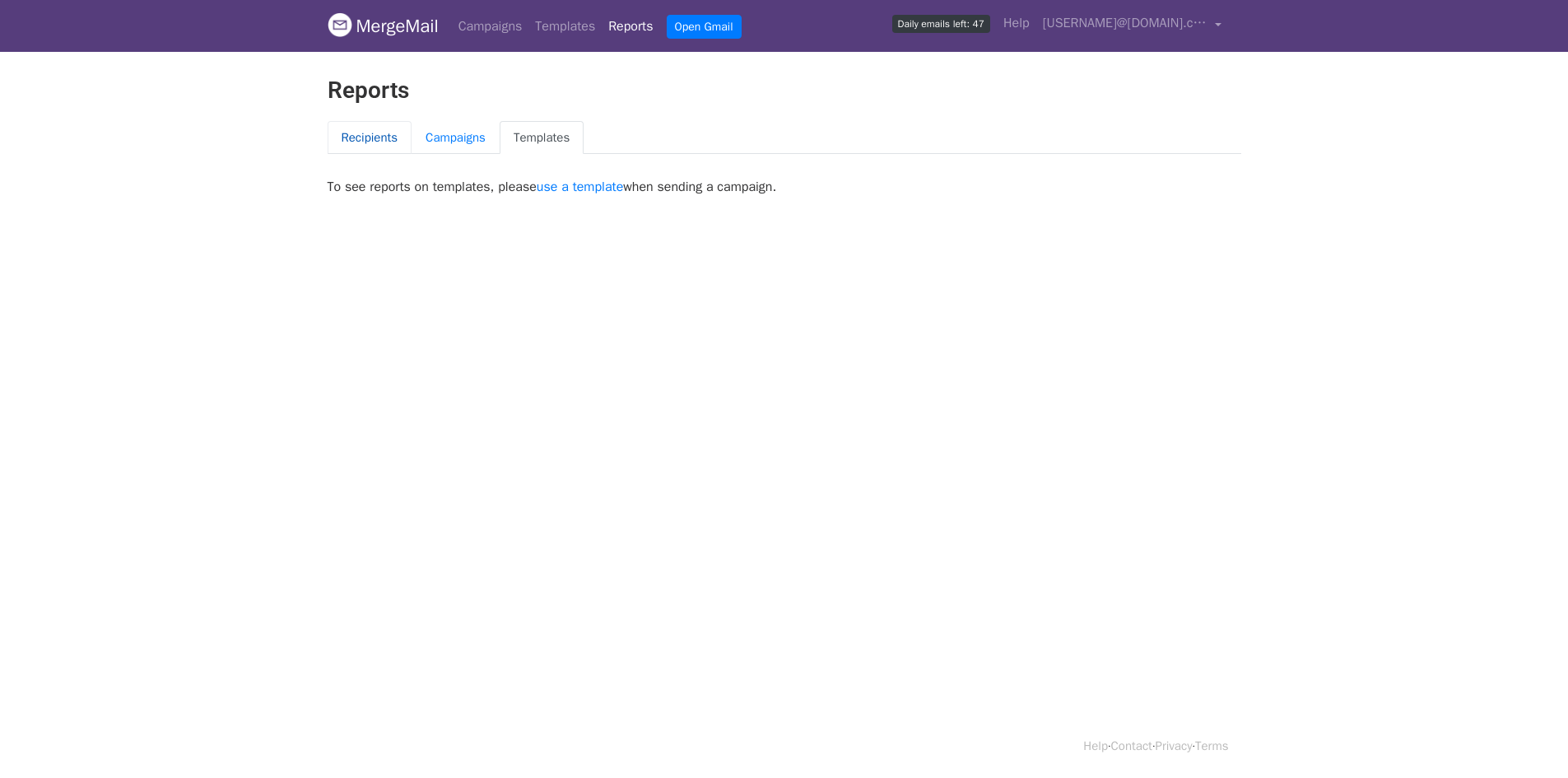 scroll, scrollTop: 0, scrollLeft: 0, axis: both 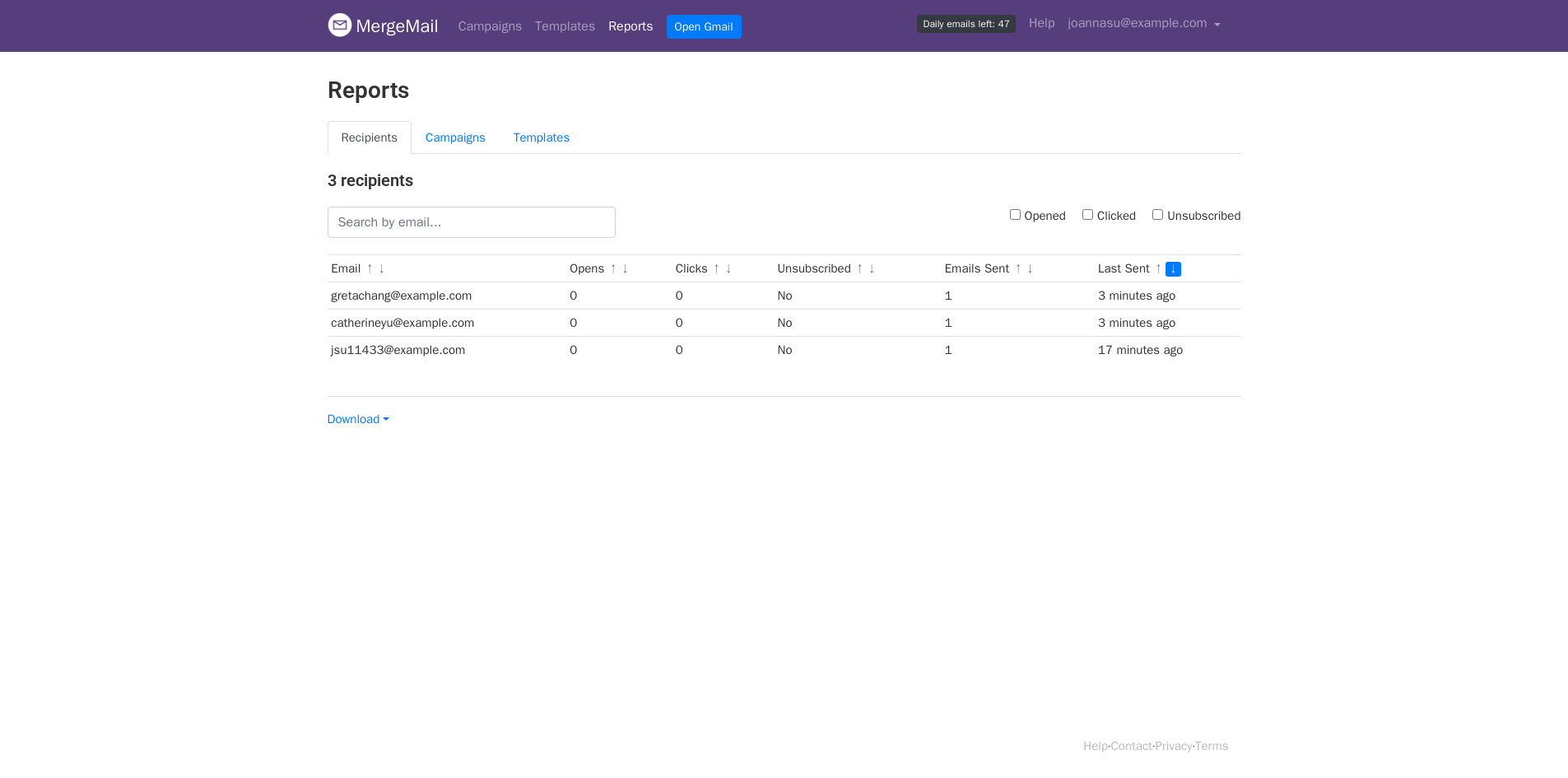 click on "Reports" at bounding box center [630, 26] 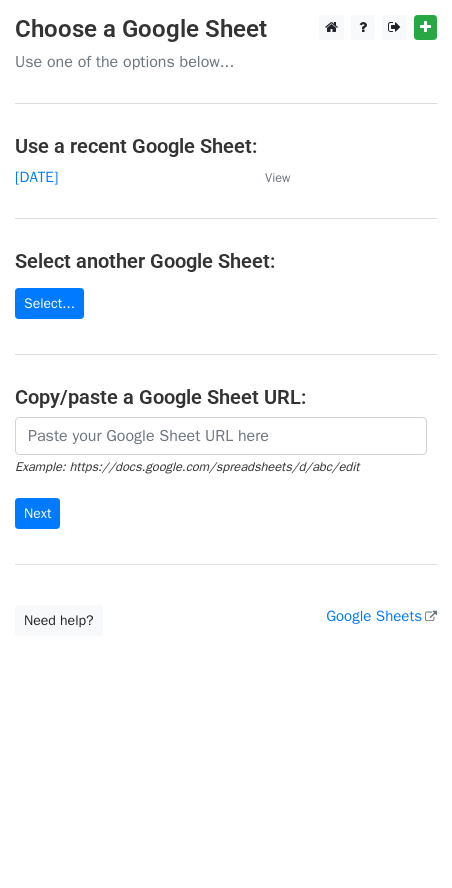 scroll, scrollTop: 0, scrollLeft: 0, axis: both 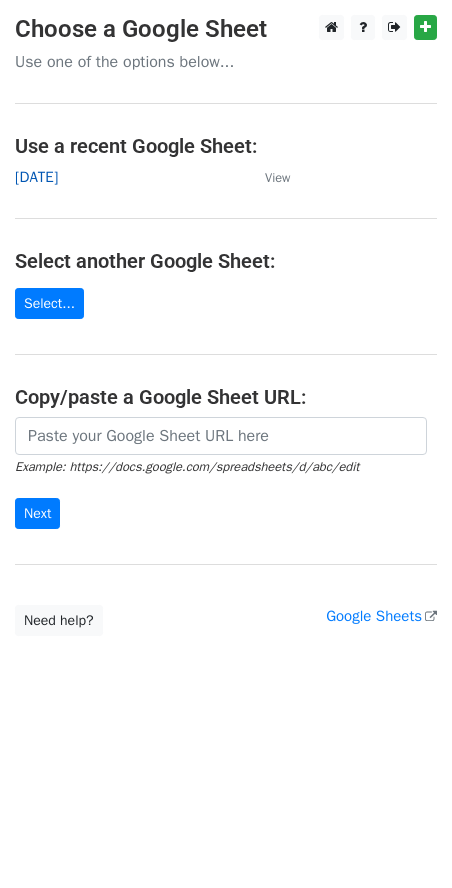 click on "2025/08/04" at bounding box center (36, 177) 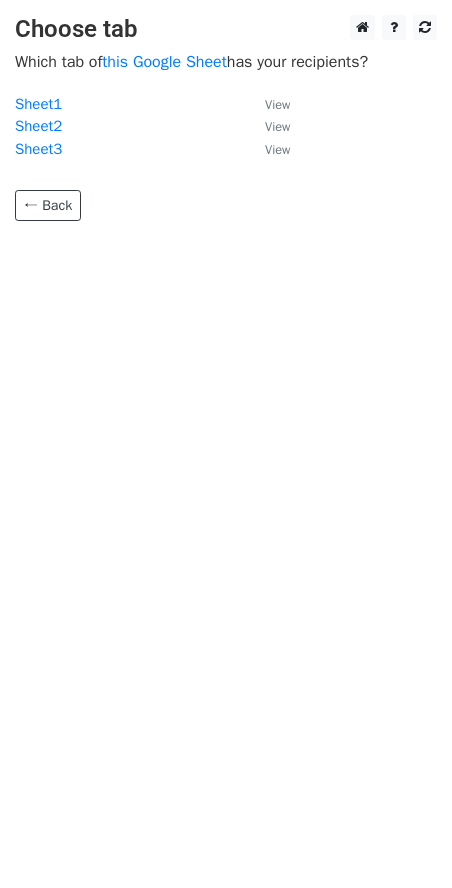 scroll, scrollTop: 0, scrollLeft: 0, axis: both 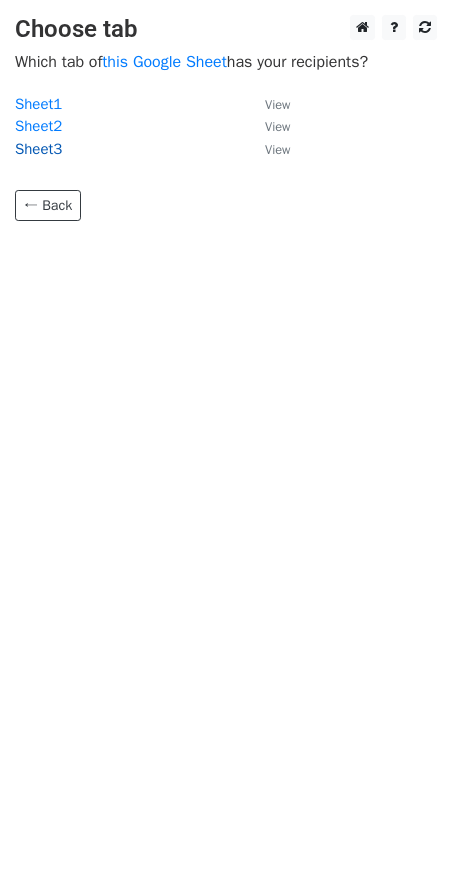 click on "Sheet3" at bounding box center [38, 149] 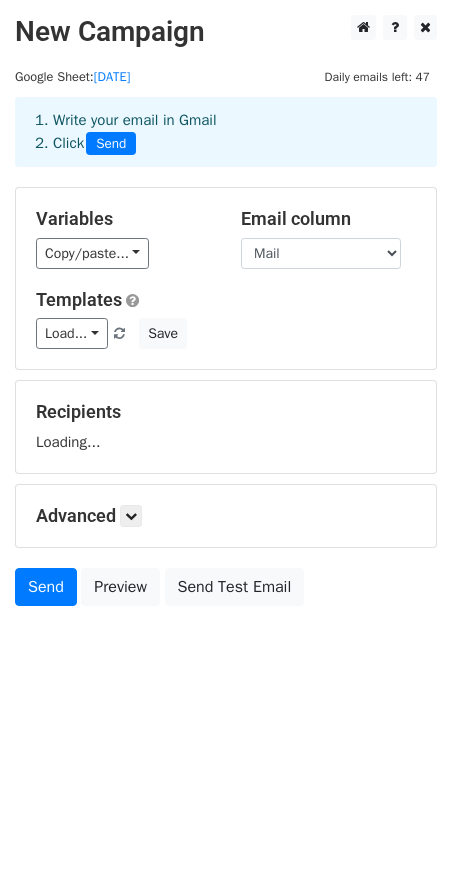 scroll, scrollTop: 0, scrollLeft: 0, axis: both 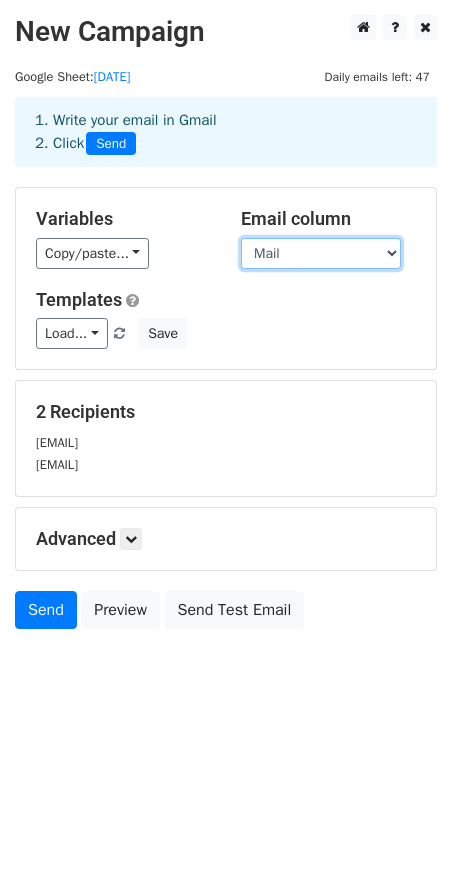 click on "Mail
Name" at bounding box center [321, 253] 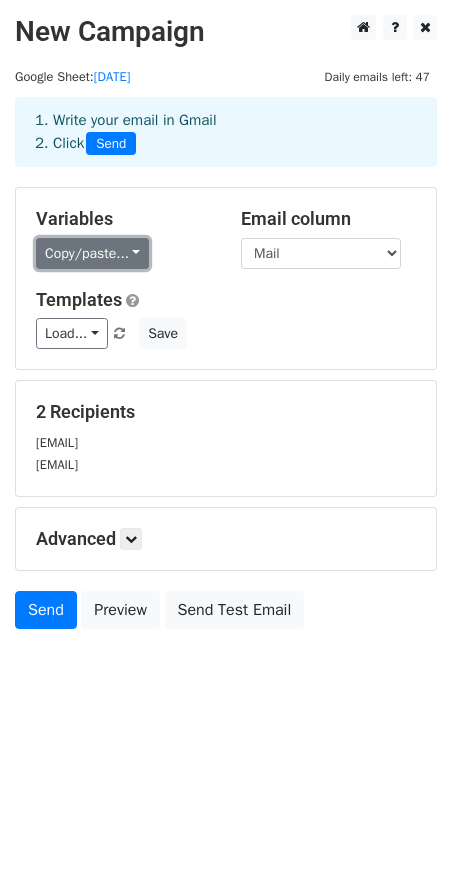 click on "Copy/paste..." at bounding box center (92, 253) 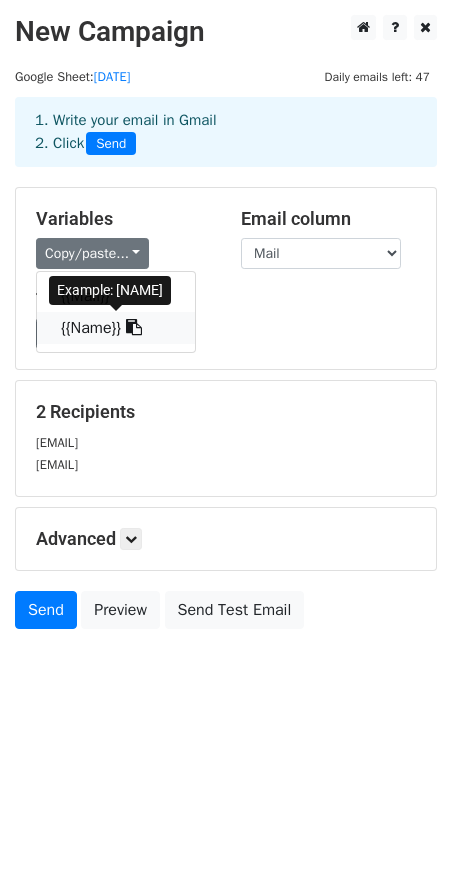 click on "{{Name}}" at bounding box center [116, 328] 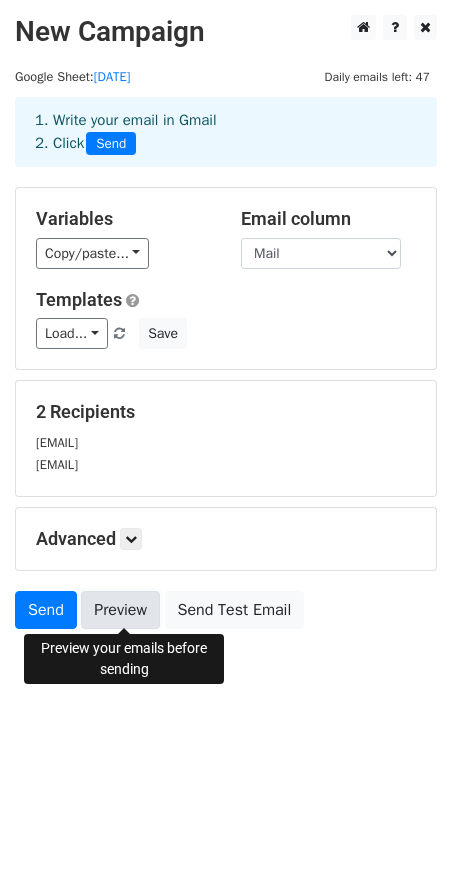 click on "Preview" at bounding box center [120, 610] 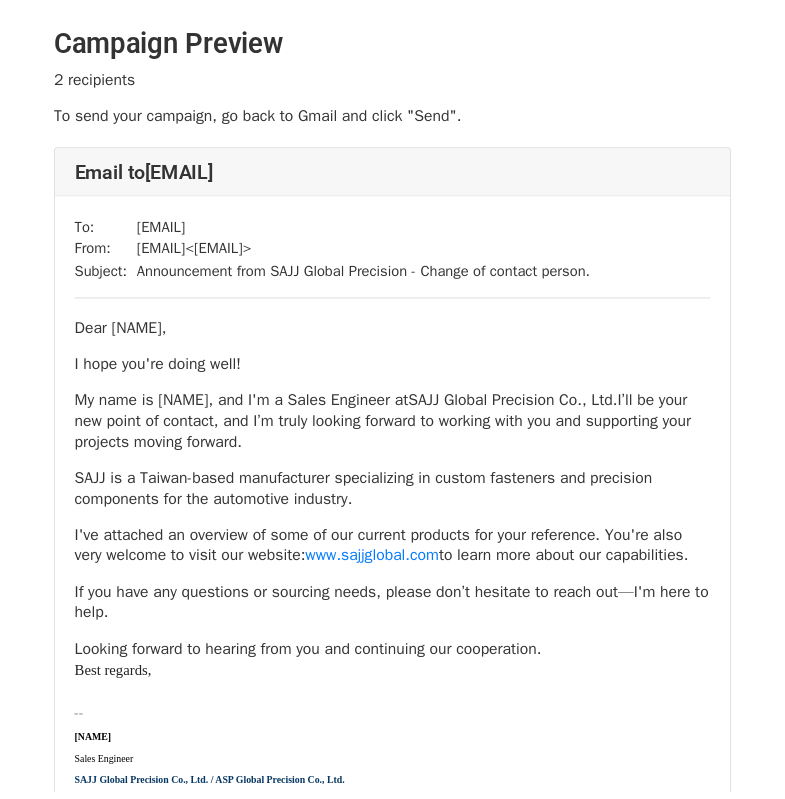 scroll, scrollTop: 0, scrollLeft: 0, axis: both 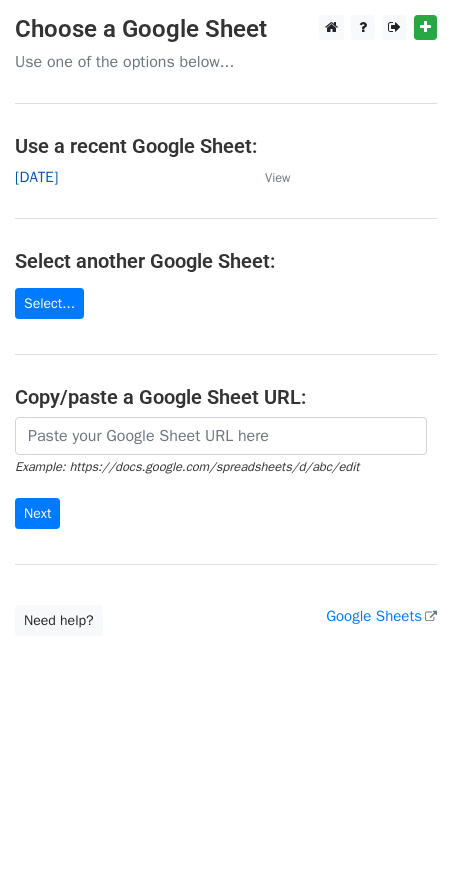 click on "[DATE]" at bounding box center (36, 177) 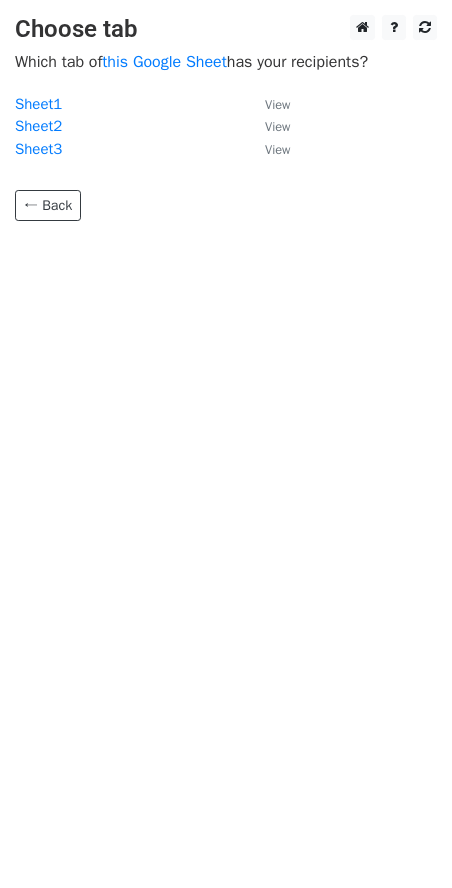 scroll, scrollTop: 0, scrollLeft: 0, axis: both 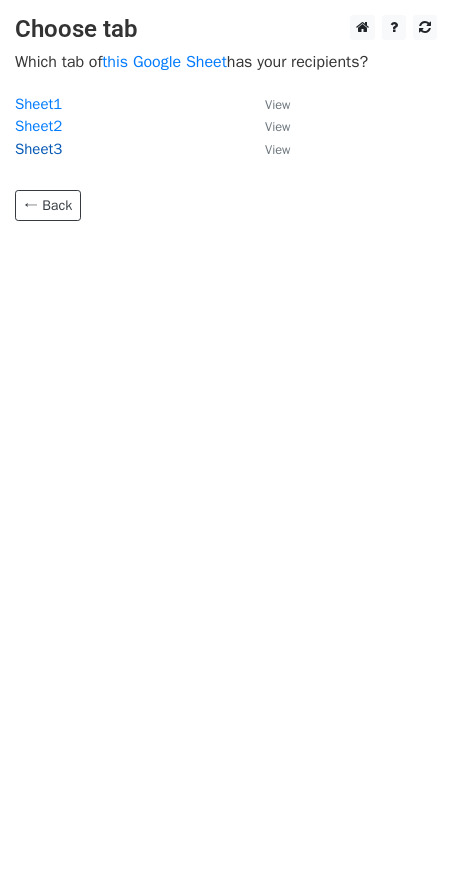 click on "Sheet3" at bounding box center (38, 149) 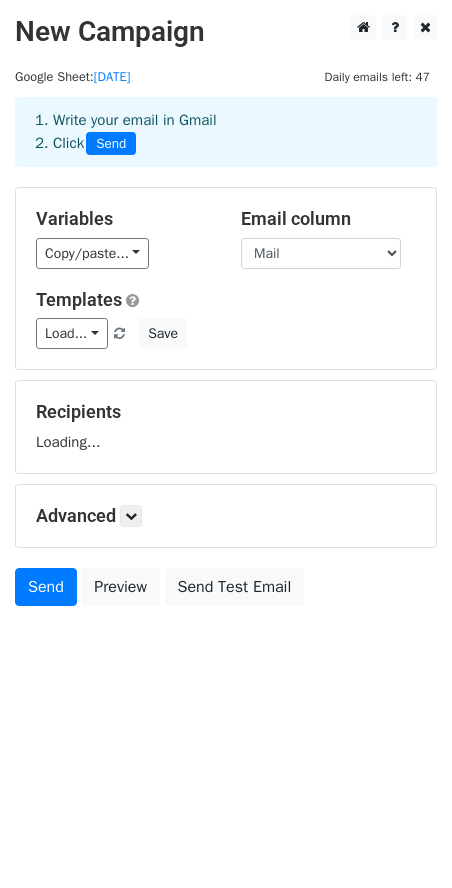 scroll, scrollTop: 0, scrollLeft: 0, axis: both 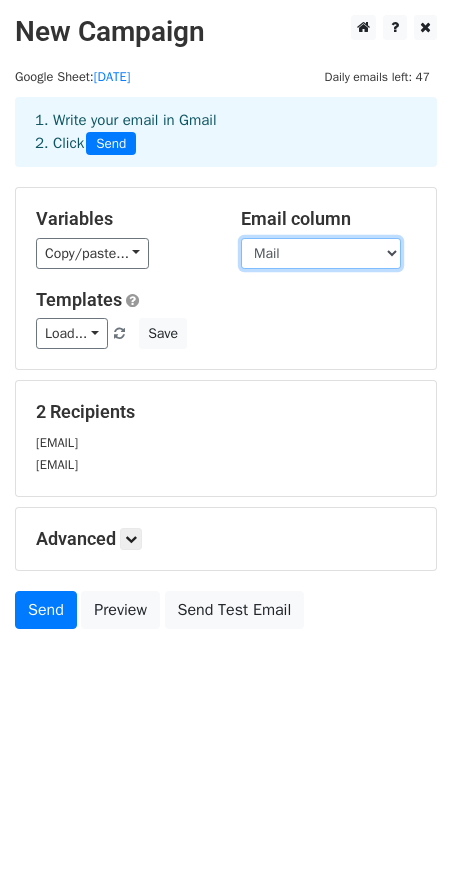 click on "Mail
Name" at bounding box center (321, 253) 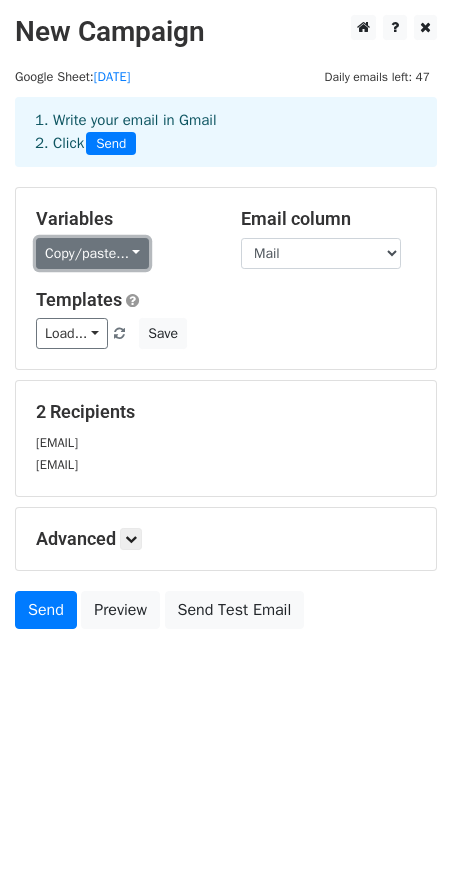 click on "Copy/paste..." at bounding box center [92, 253] 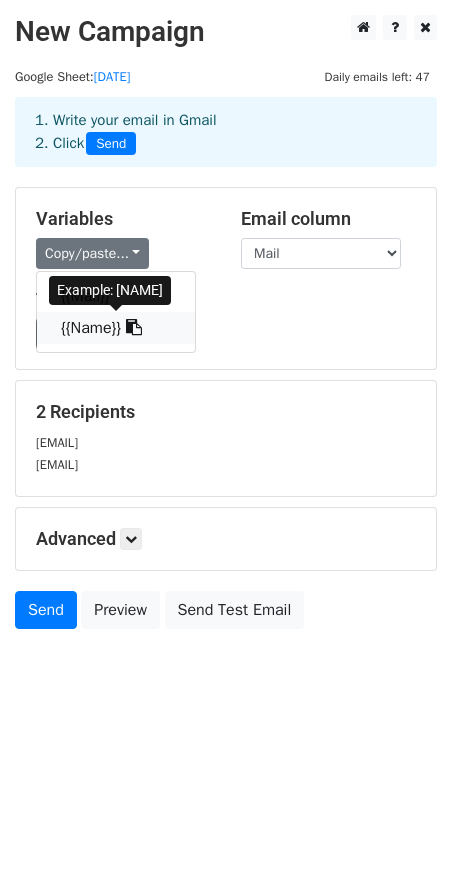 click on "{{Name}}" at bounding box center (116, 328) 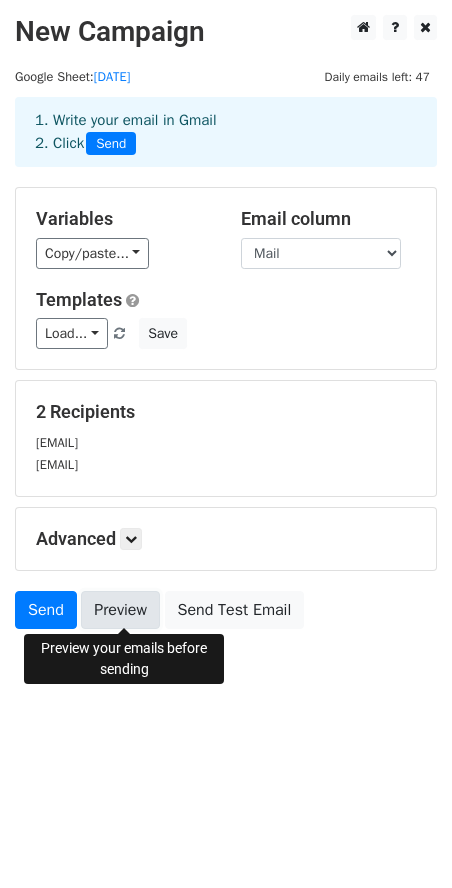 click on "Preview" at bounding box center (120, 610) 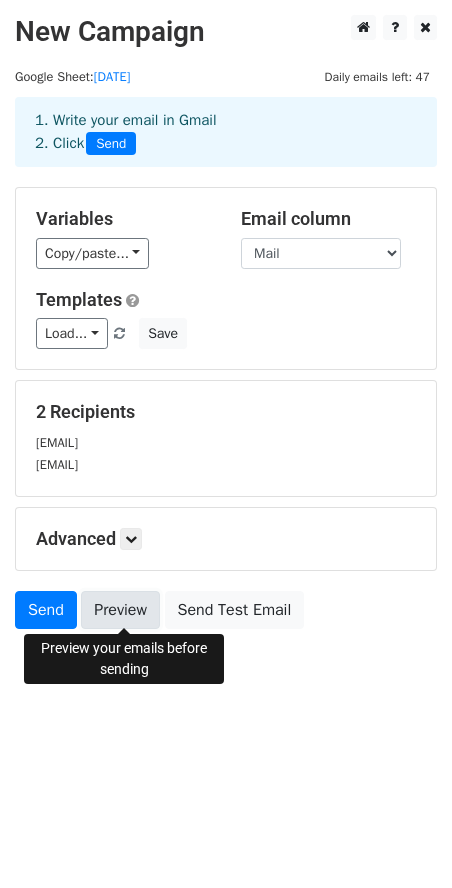 click on "Preview" at bounding box center [120, 610] 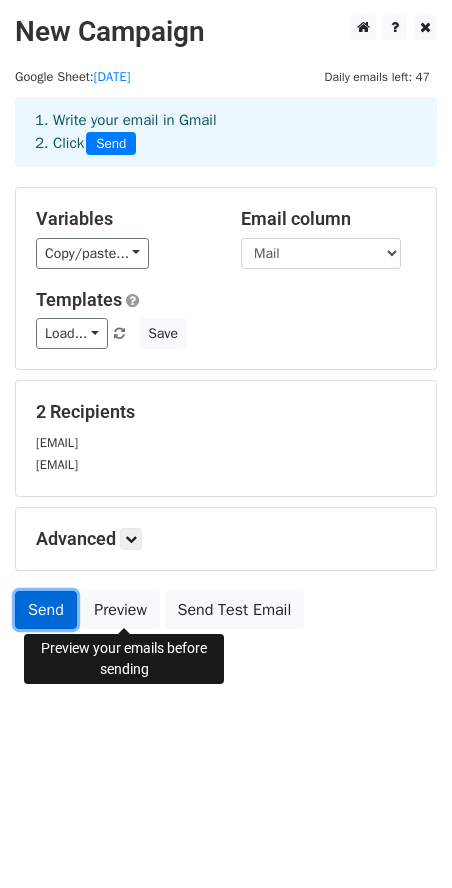 click on "Send" at bounding box center [46, 610] 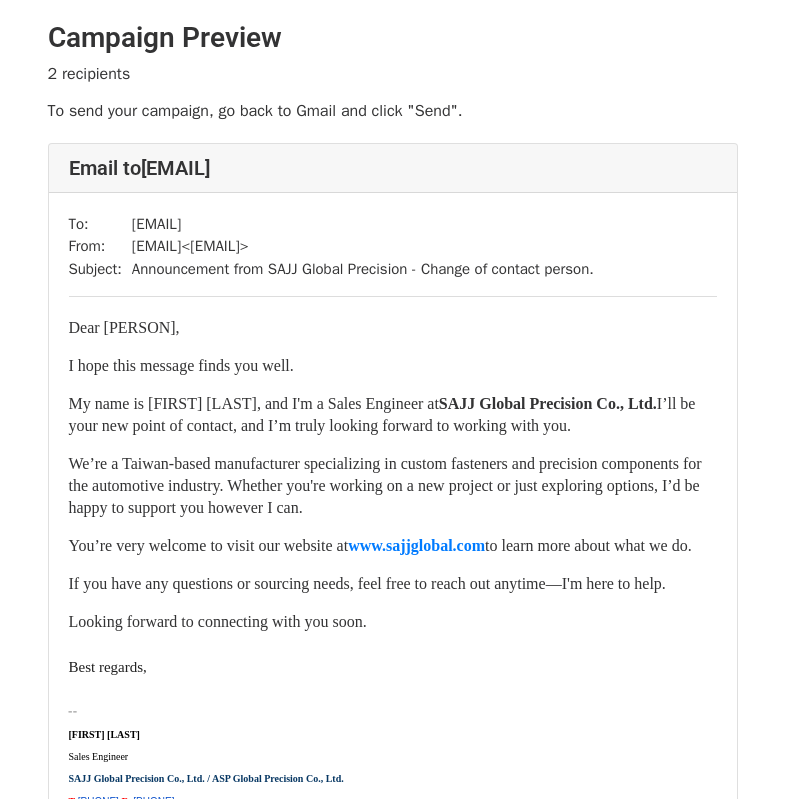 scroll, scrollTop: 0, scrollLeft: 0, axis: both 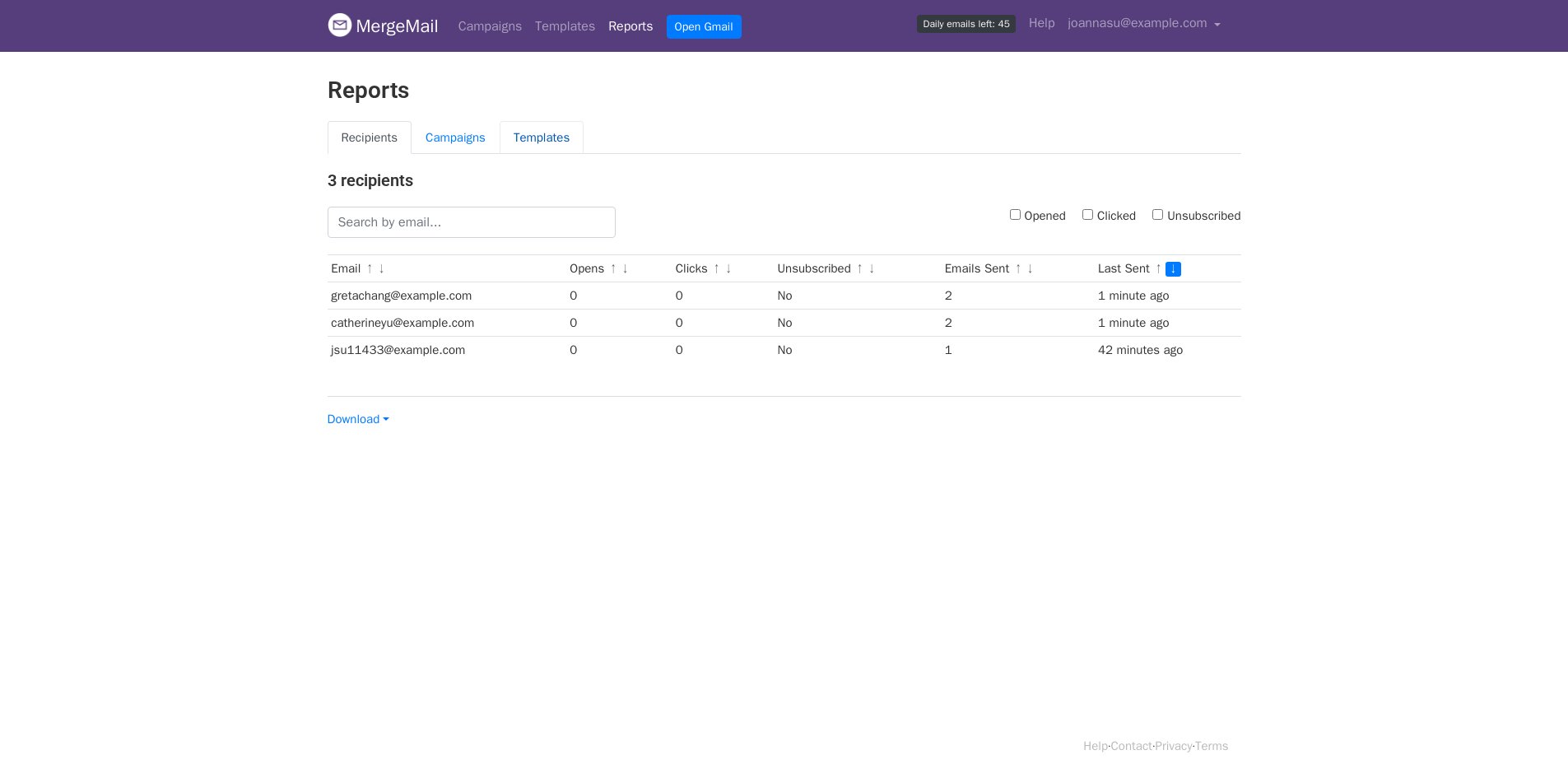 click on "Templates" at bounding box center (542, 137) 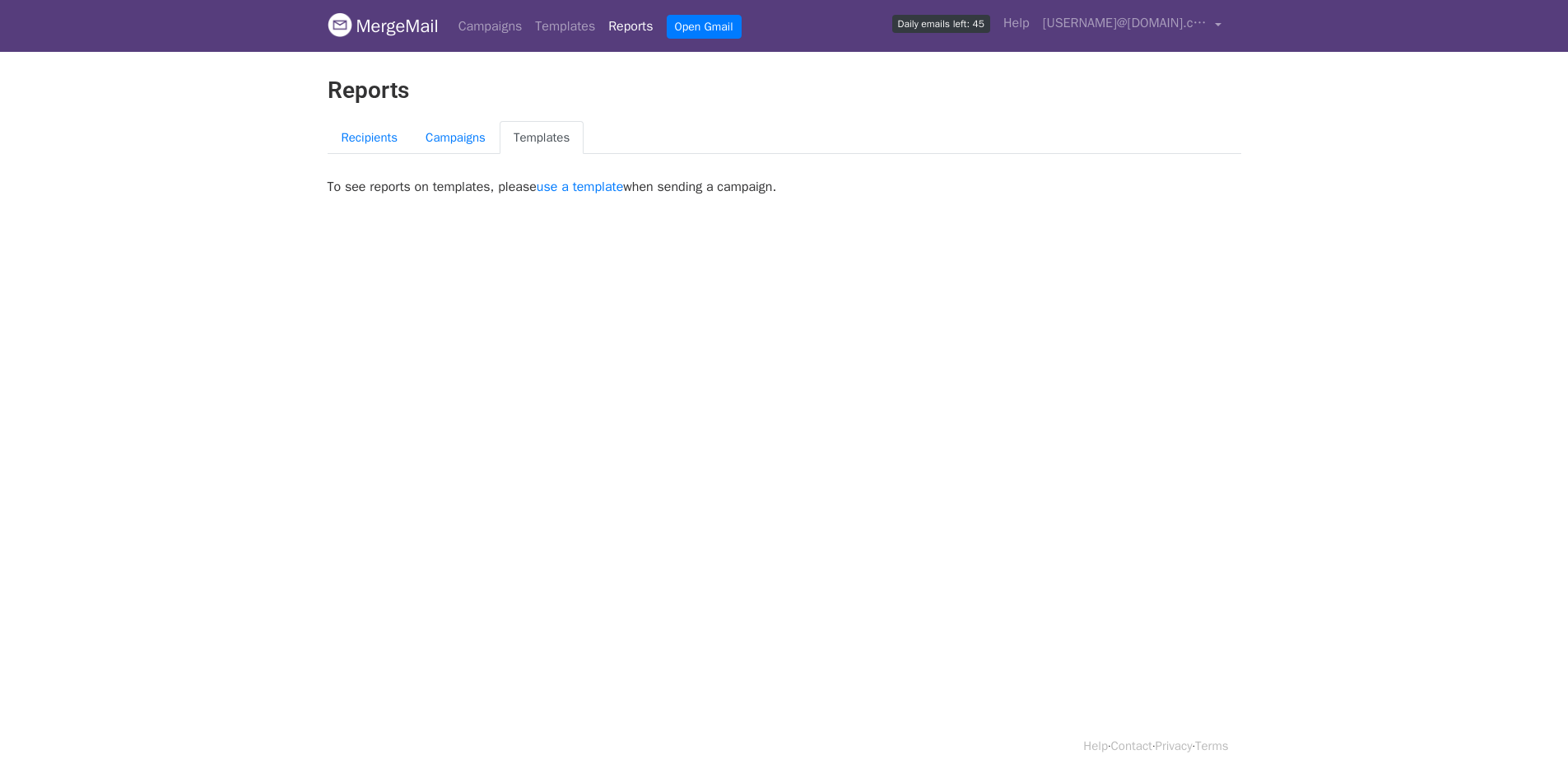 scroll, scrollTop: 0, scrollLeft: 0, axis: both 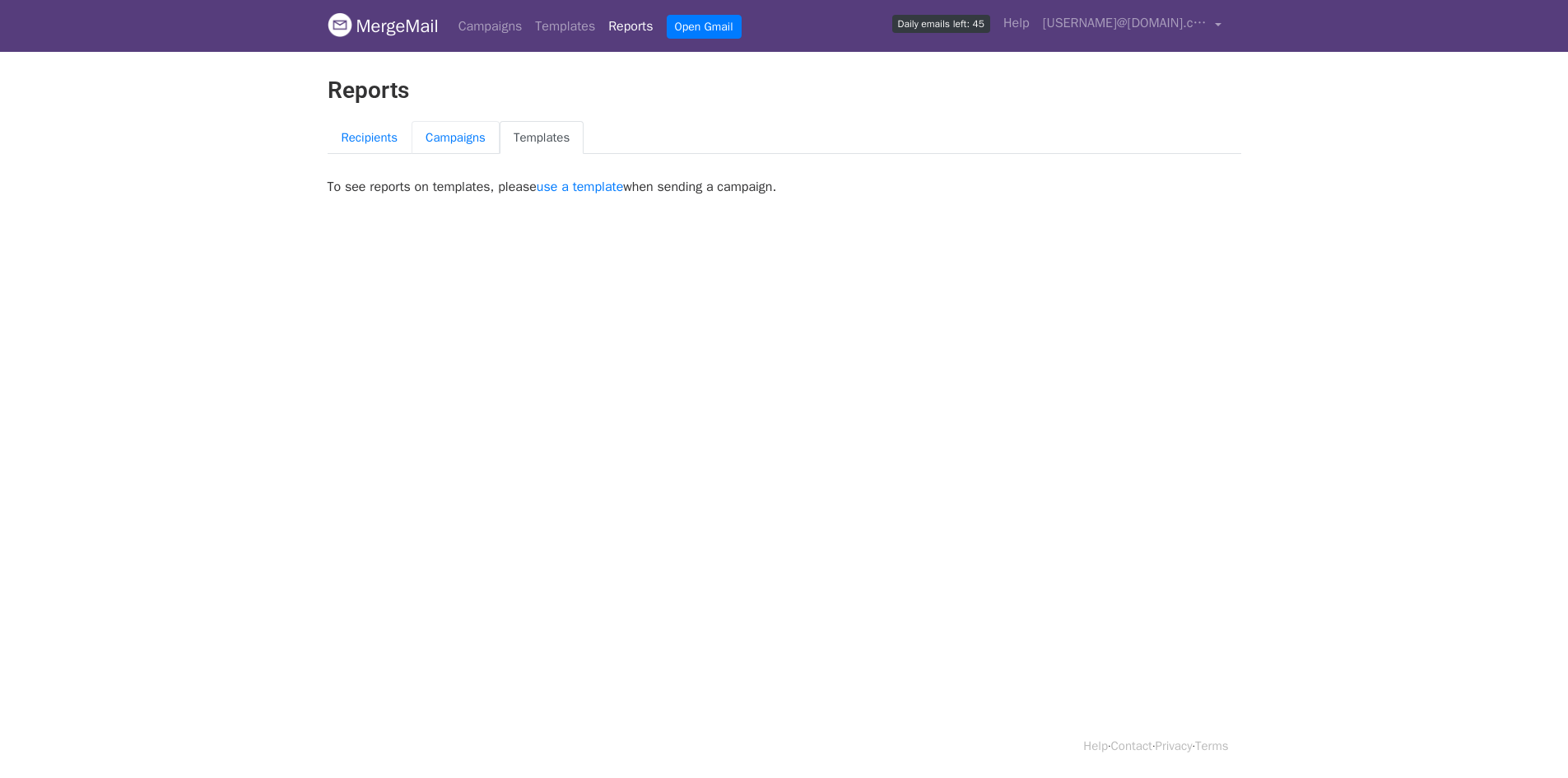 click on "Campaigns" at bounding box center [455, 137] 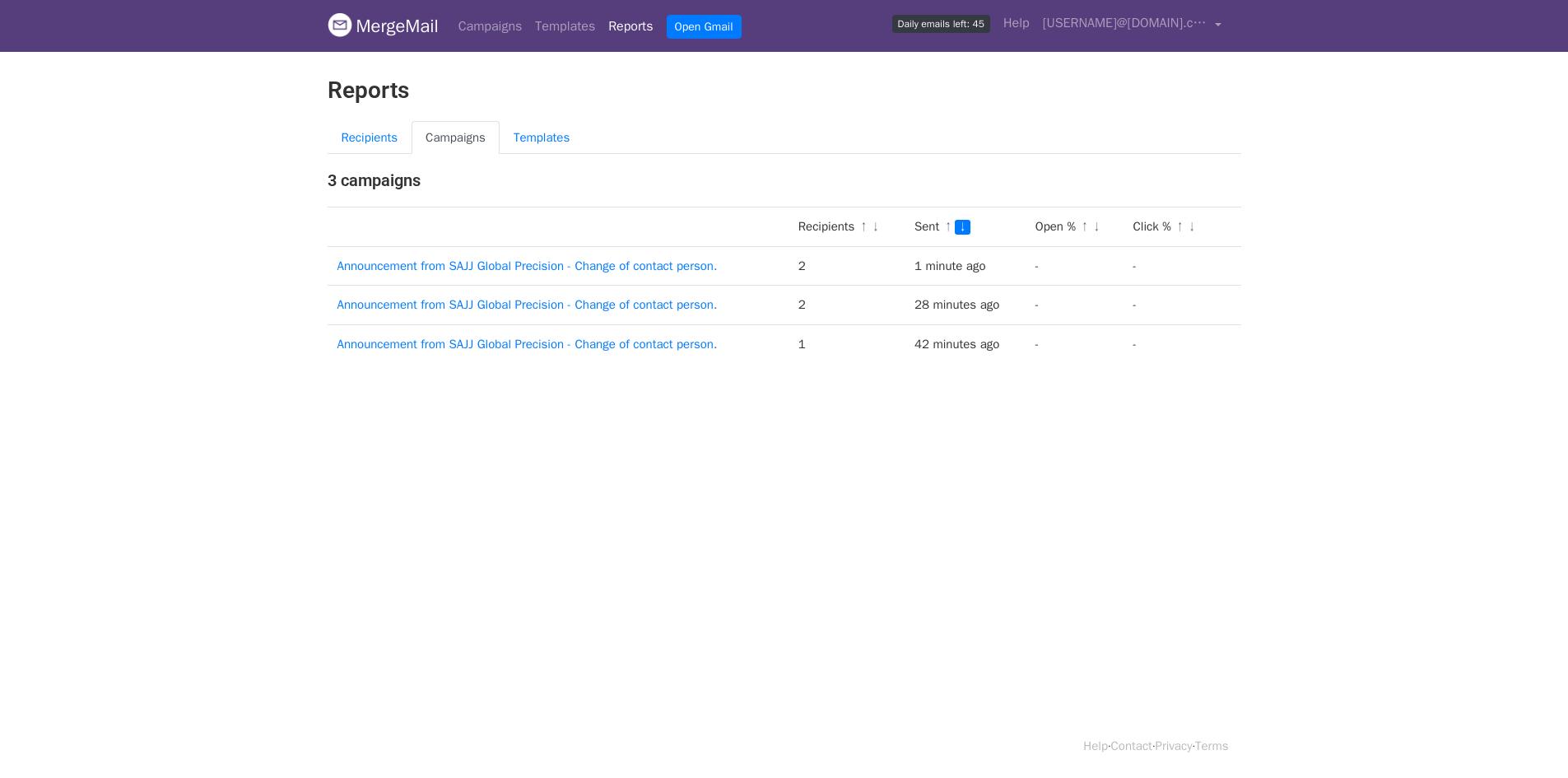 scroll, scrollTop: 0, scrollLeft: 0, axis: both 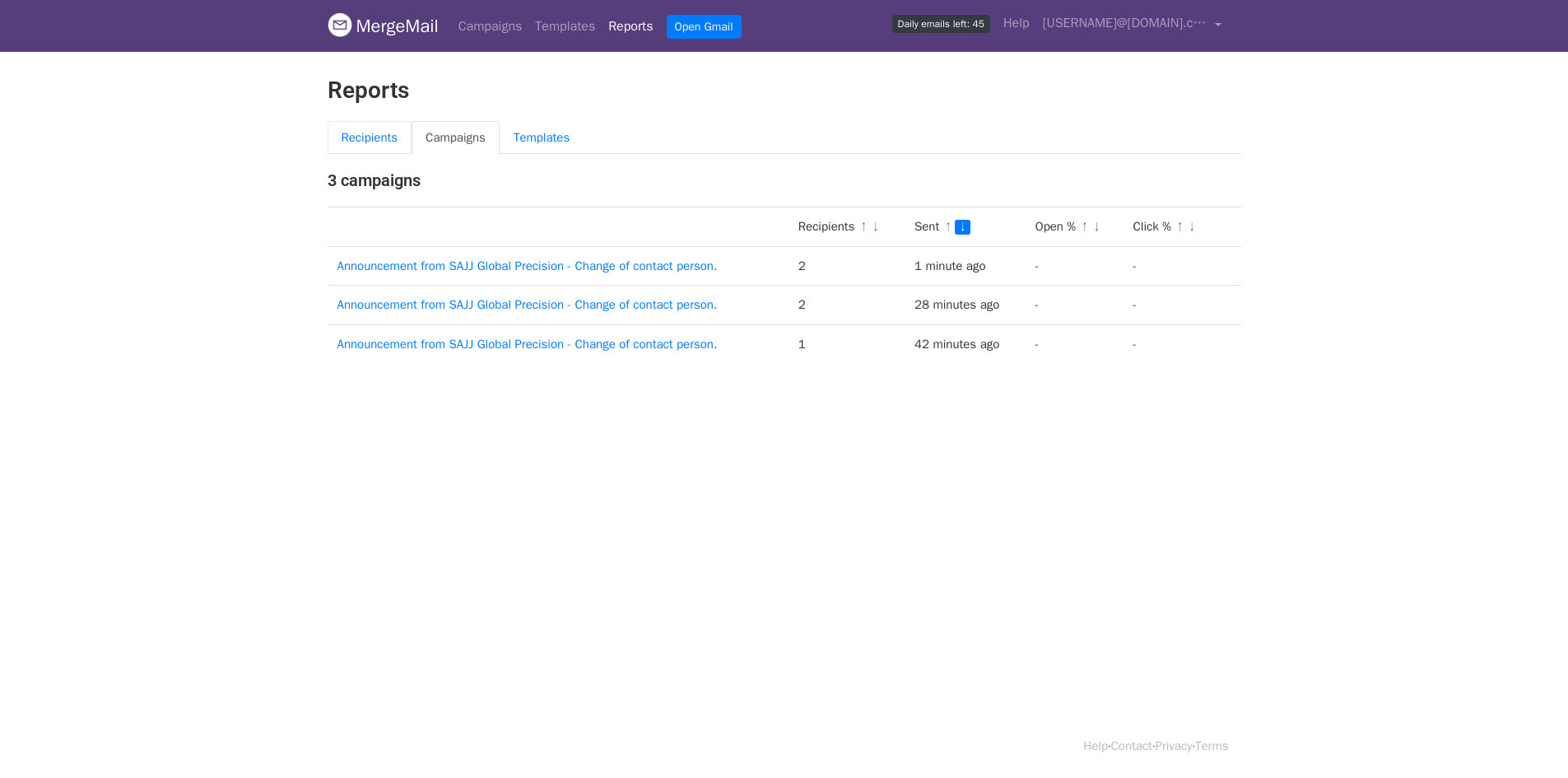click on "Recipients" at bounding box center (370, 137) 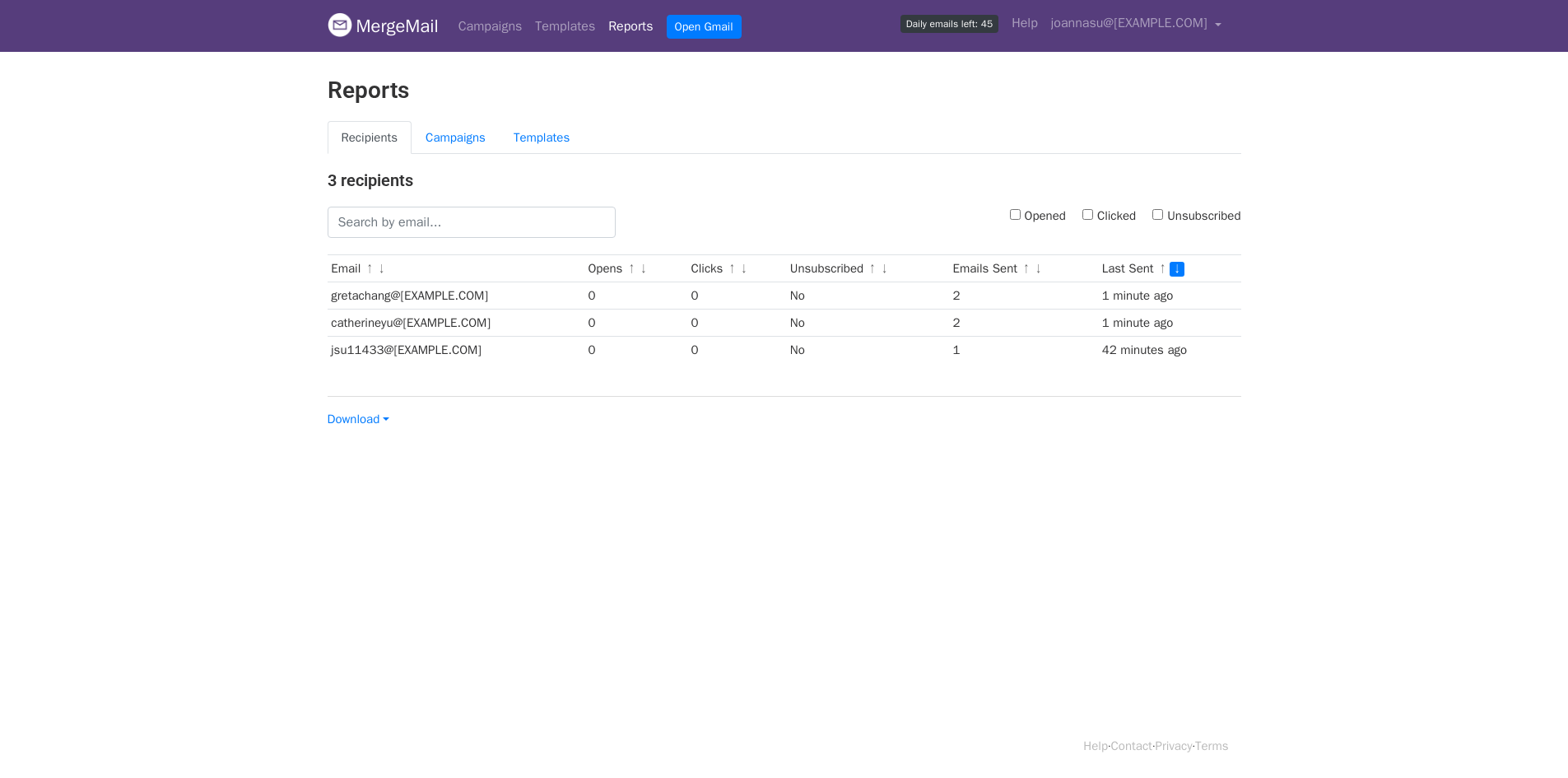 scroll, scrollTop: 0, scrollLeft: 0, axis: both 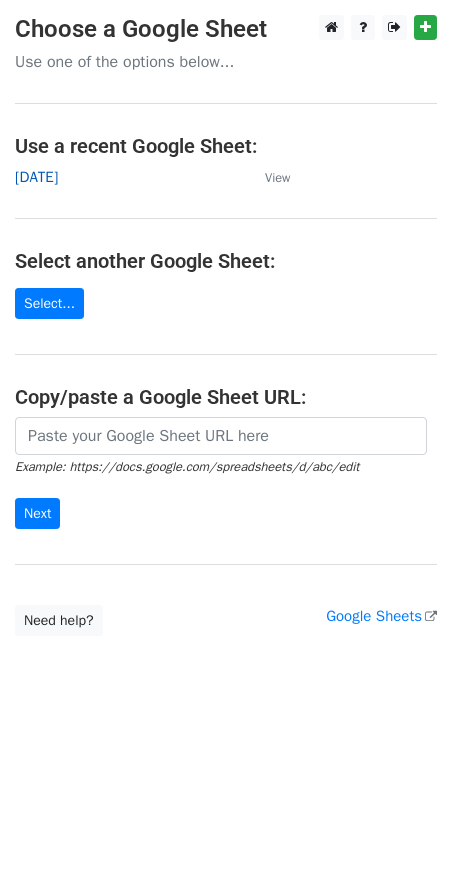 click on "[DATE]" at bounding box center [36, 177] 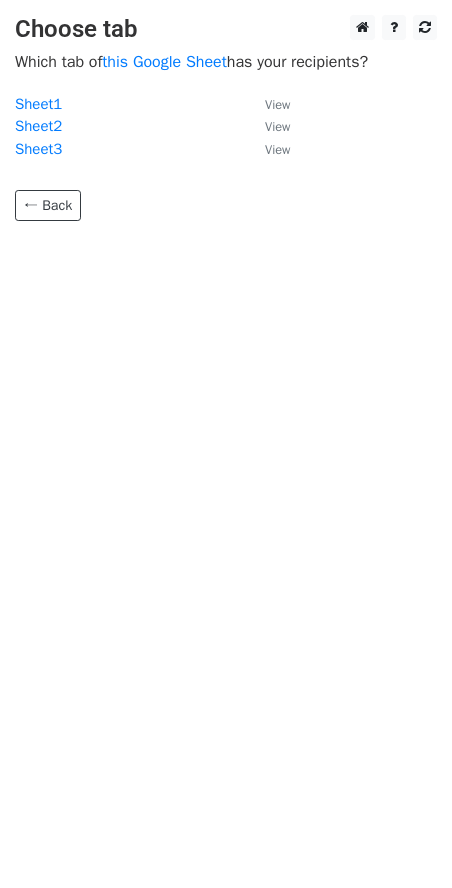 scroll, scrollTop: 0, scrollLeft: 0, axis: both 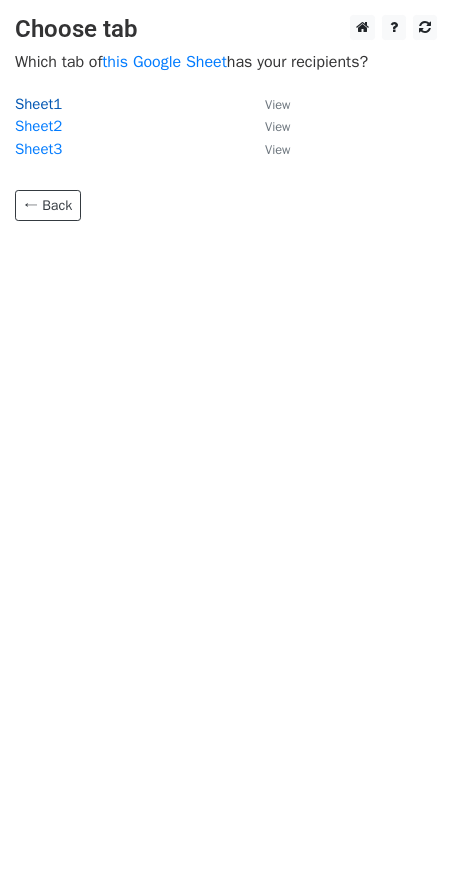 click on "Sheet1" at bounding box center (38, 104) 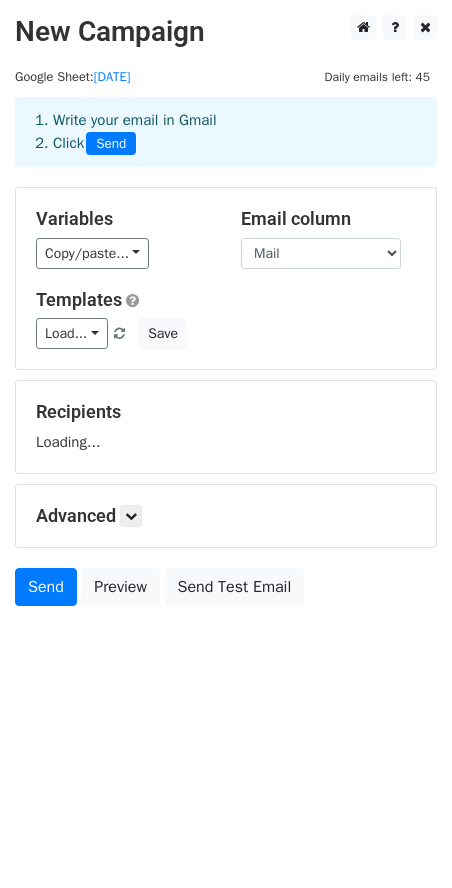 scroll, scrollTop: 0, scrollLeft: 0, axis: both 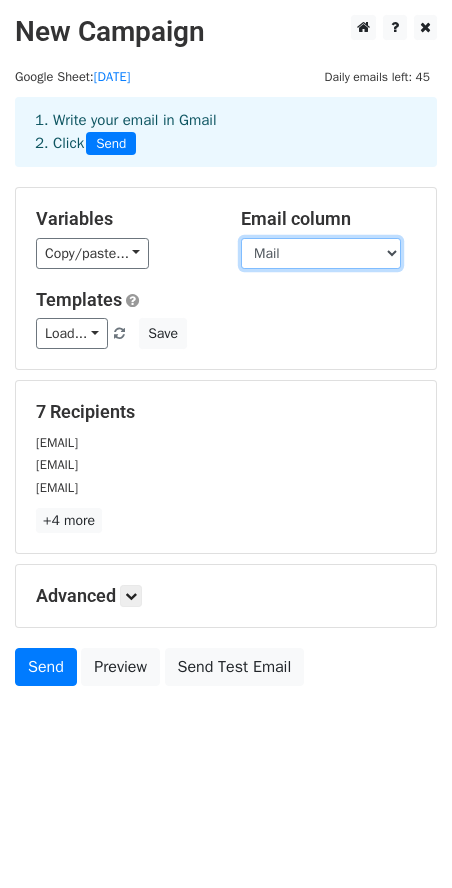 click on "Mail
Name" at bounding box center (321, 253) 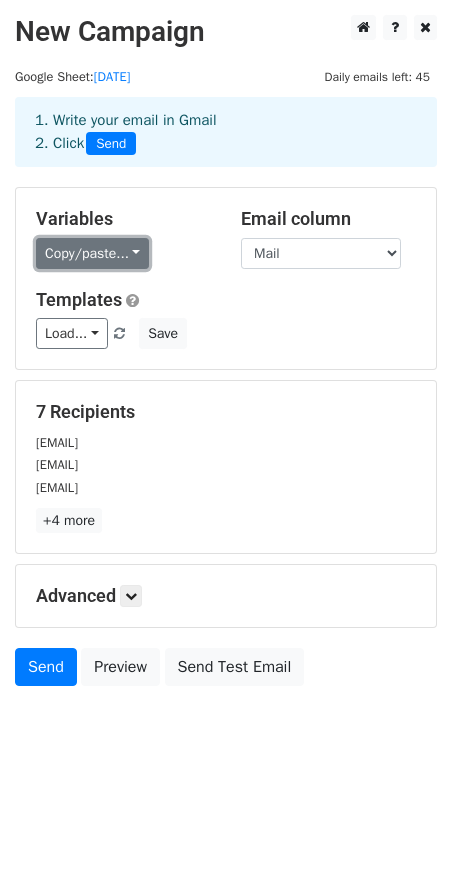 click on "Copy/paste..." at bounding box center (92, 253) 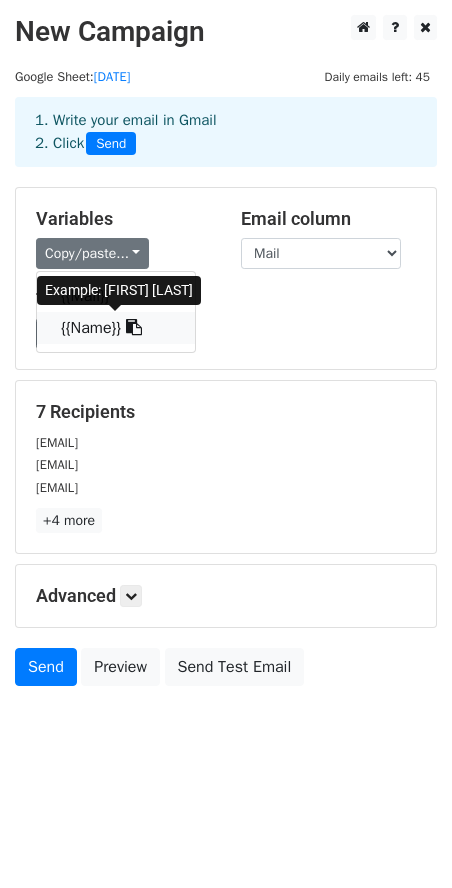click on "{{Name}}" at bounding box center (116, 328) 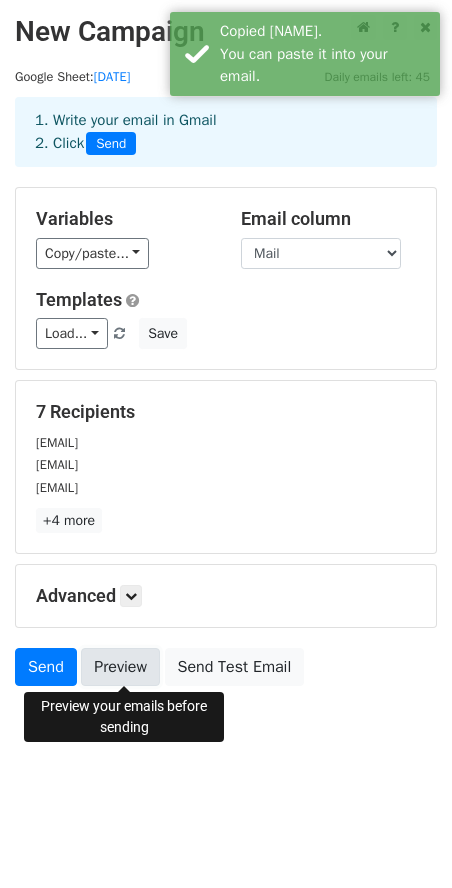 click on "Preview" at bounding box center [120, 667] 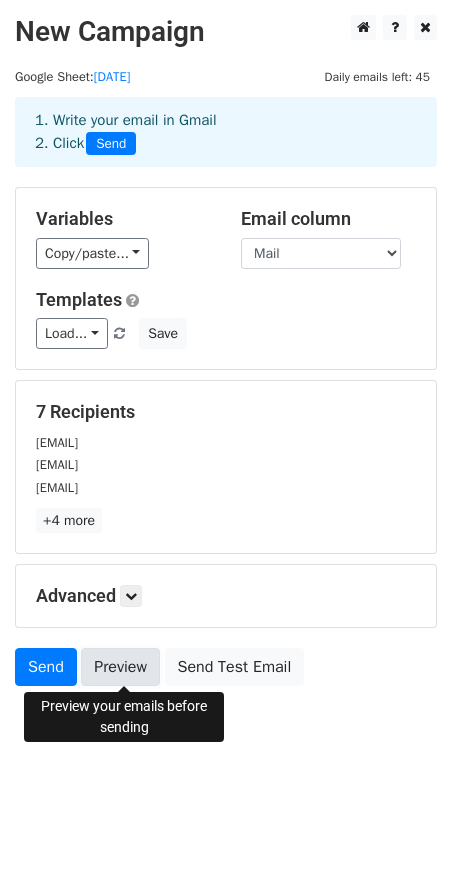 click on "Preview" at bounding box center [120, 667] 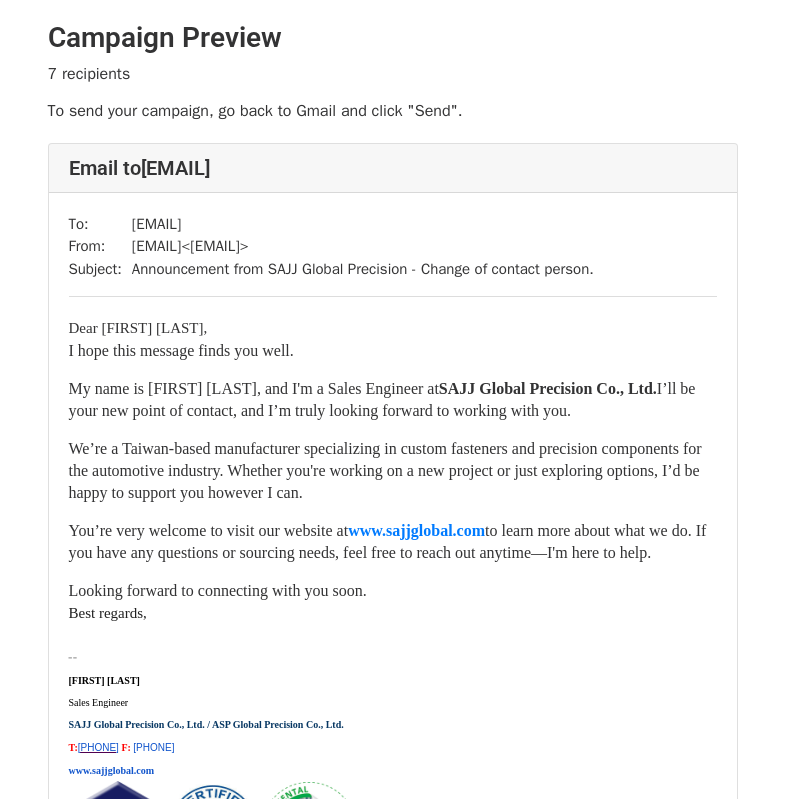 scroll, scrollTop: 0, scrollLeft: 0, axis: both 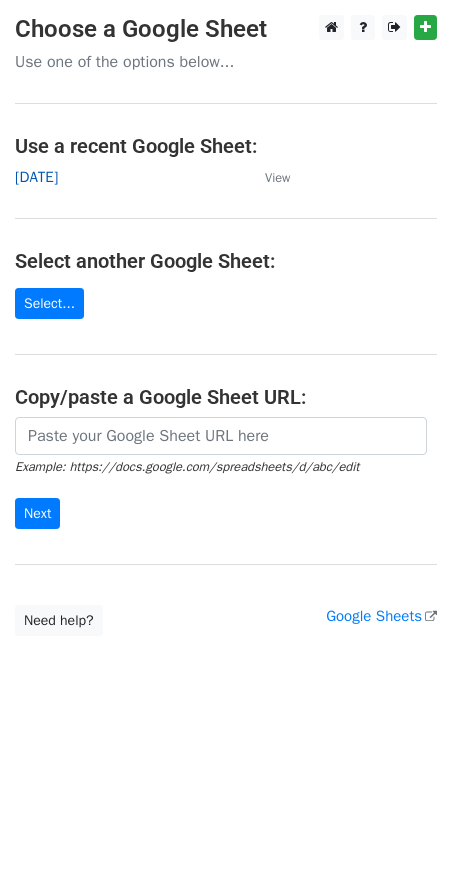 click on "[DATE]" at bounding box center (36, 177) 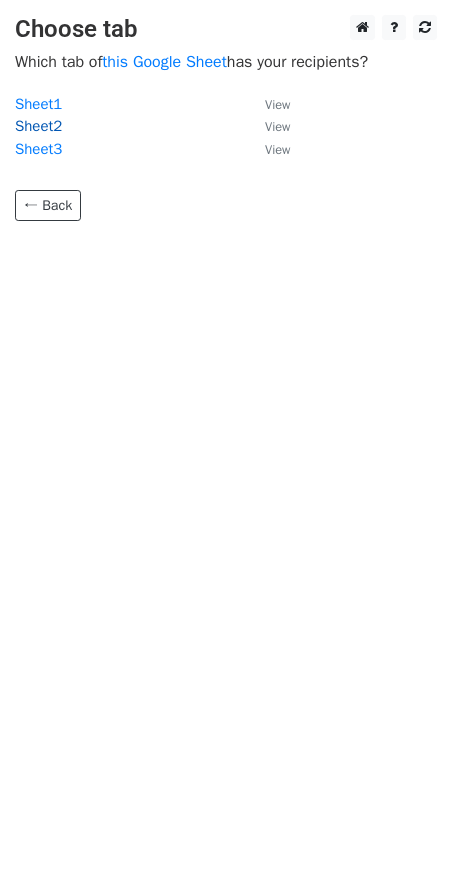 scroll, scrollTop: 0, scrollLeft: 0, axis: both 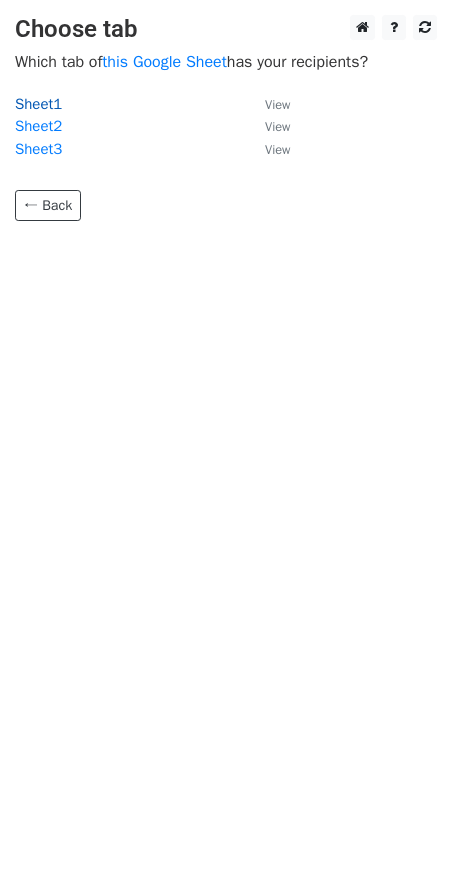 click on "Sheet1" at bounding box center [38, 104] 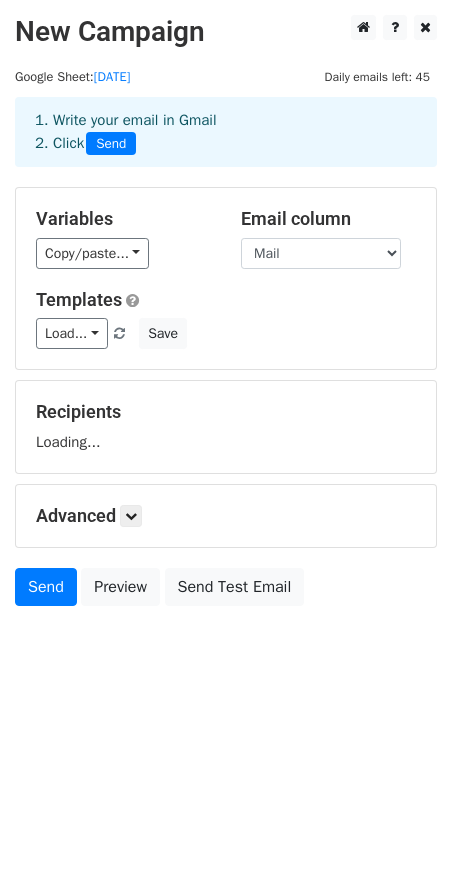 scroll, scrollTop: 0, scrollLeft: 0, axis: both 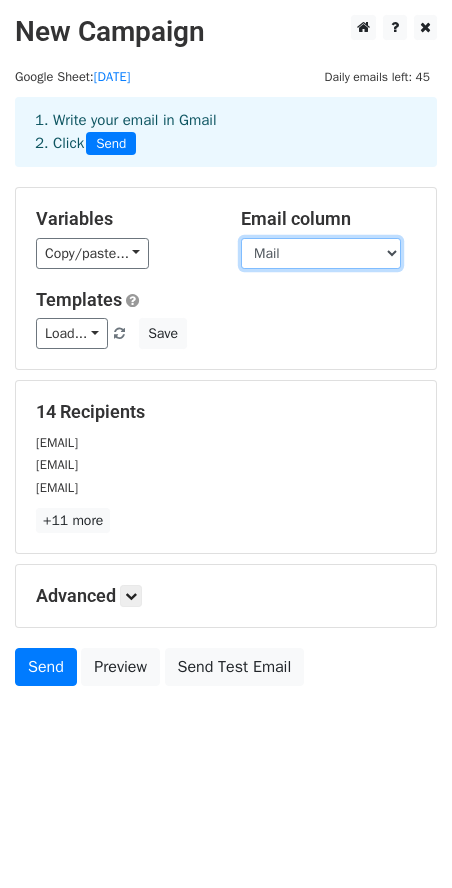 drag, startPoint x: 265, startPoint y: 247, endPoint x: 267, endPoint y: 257, distance: 10.198039 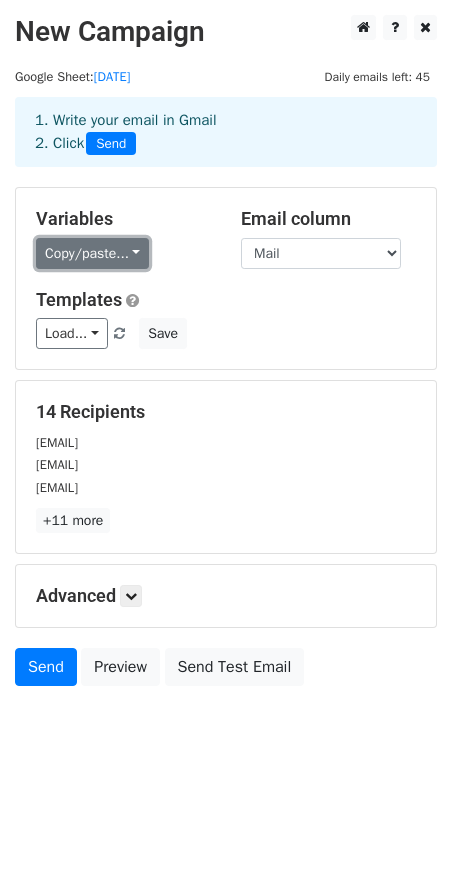 click on "Copy/paste..." at bounding box center (92, 253) 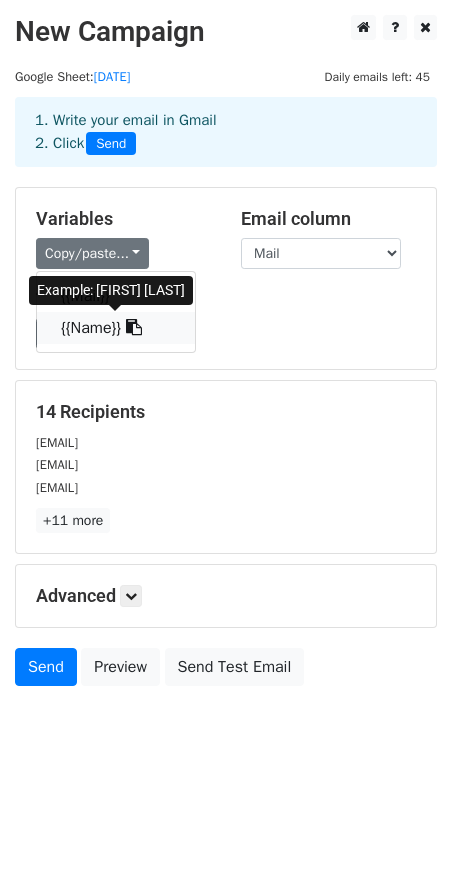 click on "{{Name}}" at bounding box center [116, 328] 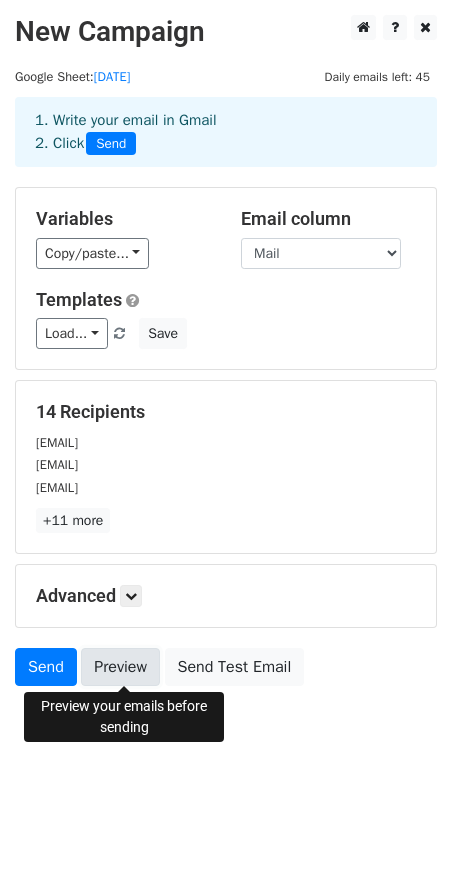 click on "Preview" at bounding box center (120, 667) 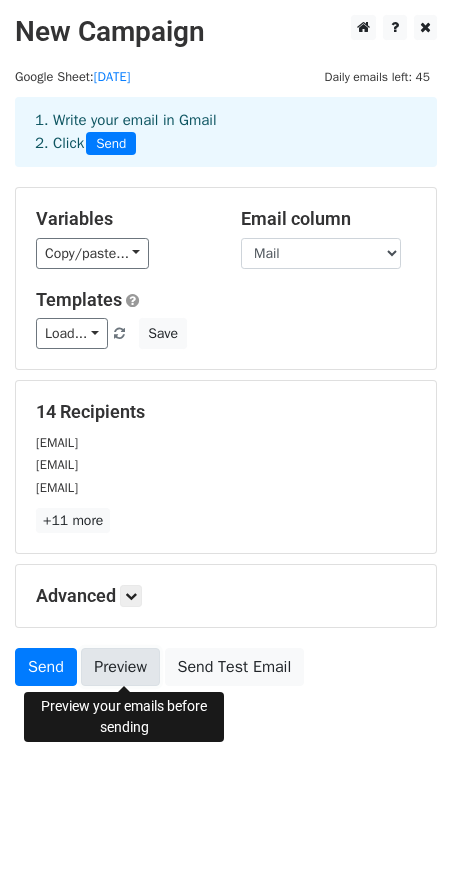 click on "Preview" at bounding box center (120, 667) 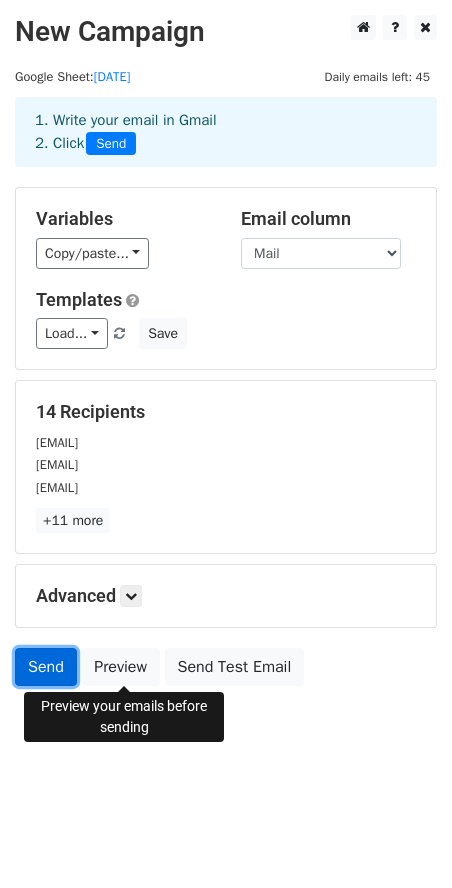 click on "Send" at bounding box center (46, 667) 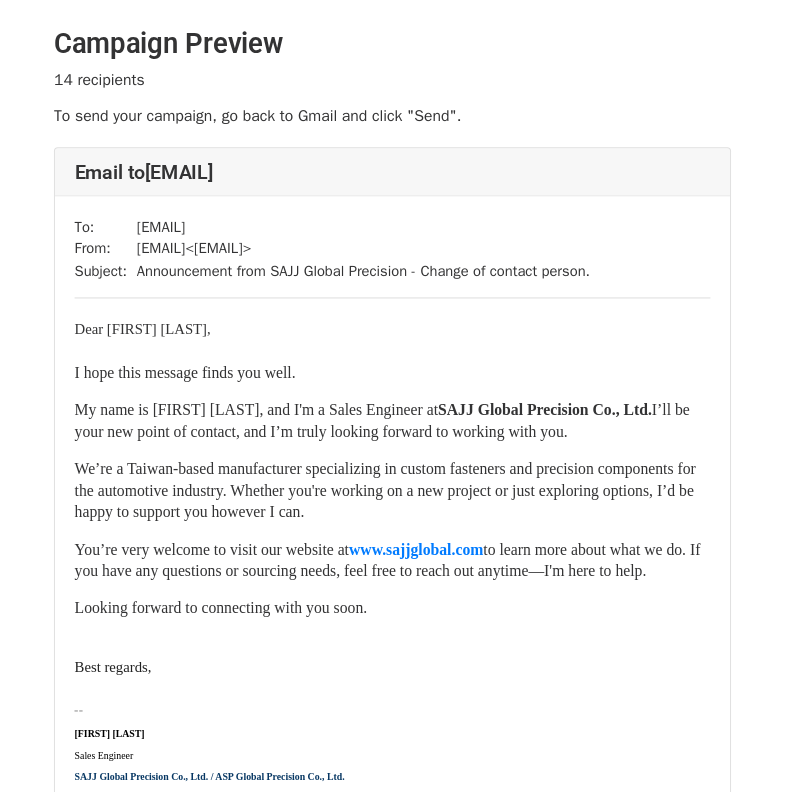 scroll, scrollTop: 0, scrollLeft: 0, axis: both 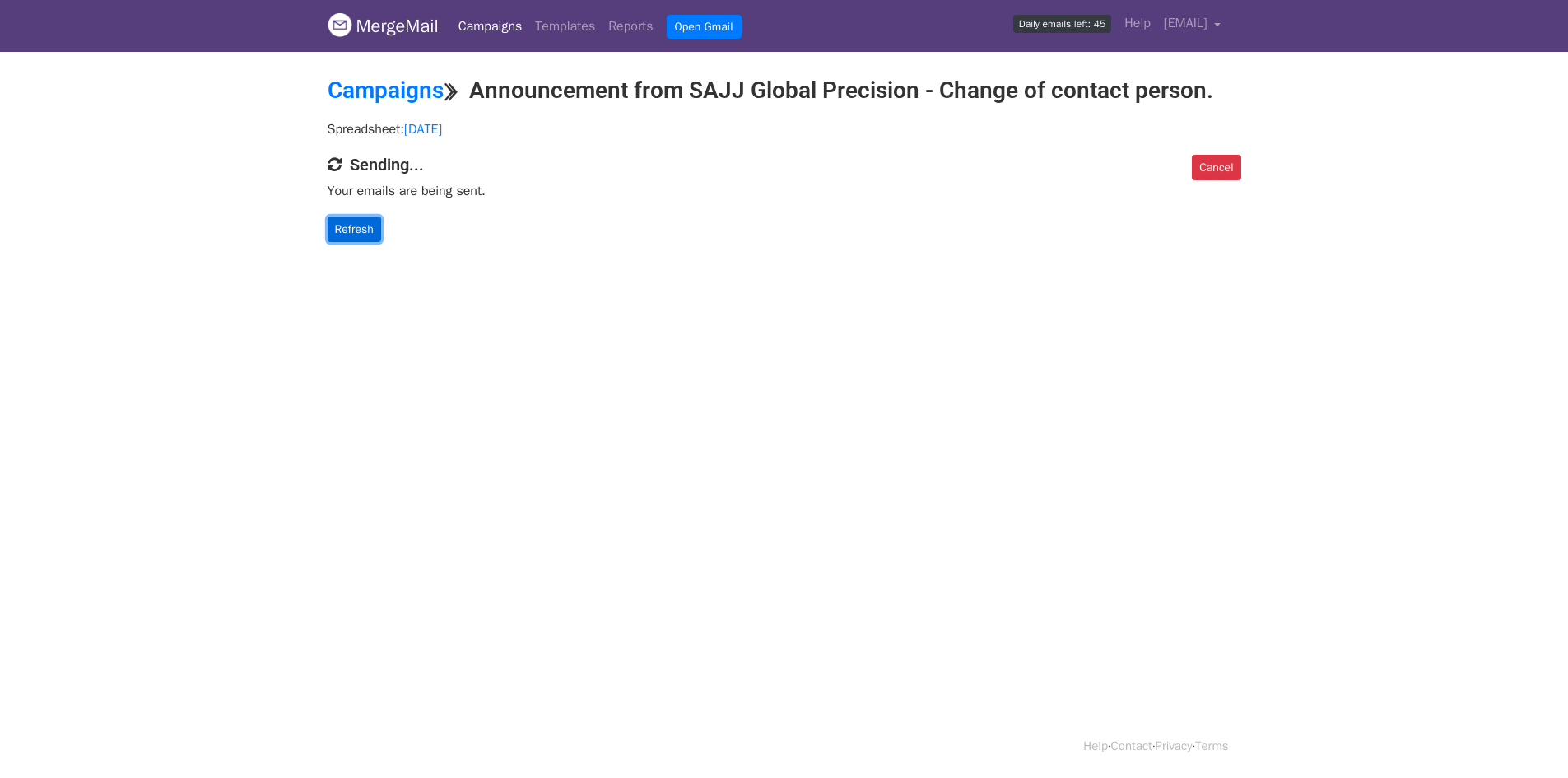 click on "Refresh" at bounding box center (354, 229) 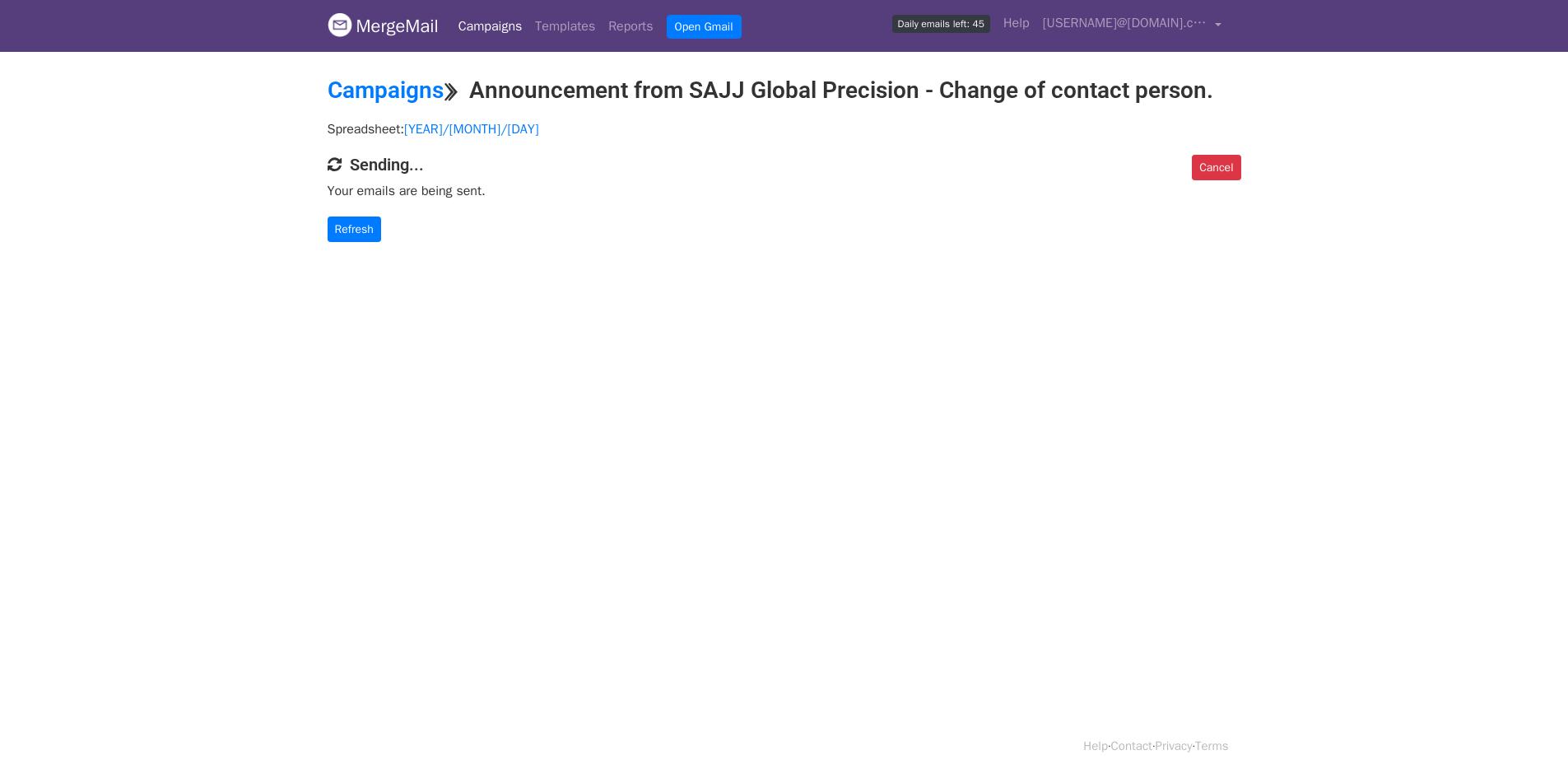 scroll, scrollTop: 0, scrollLeft: 0, axis: both 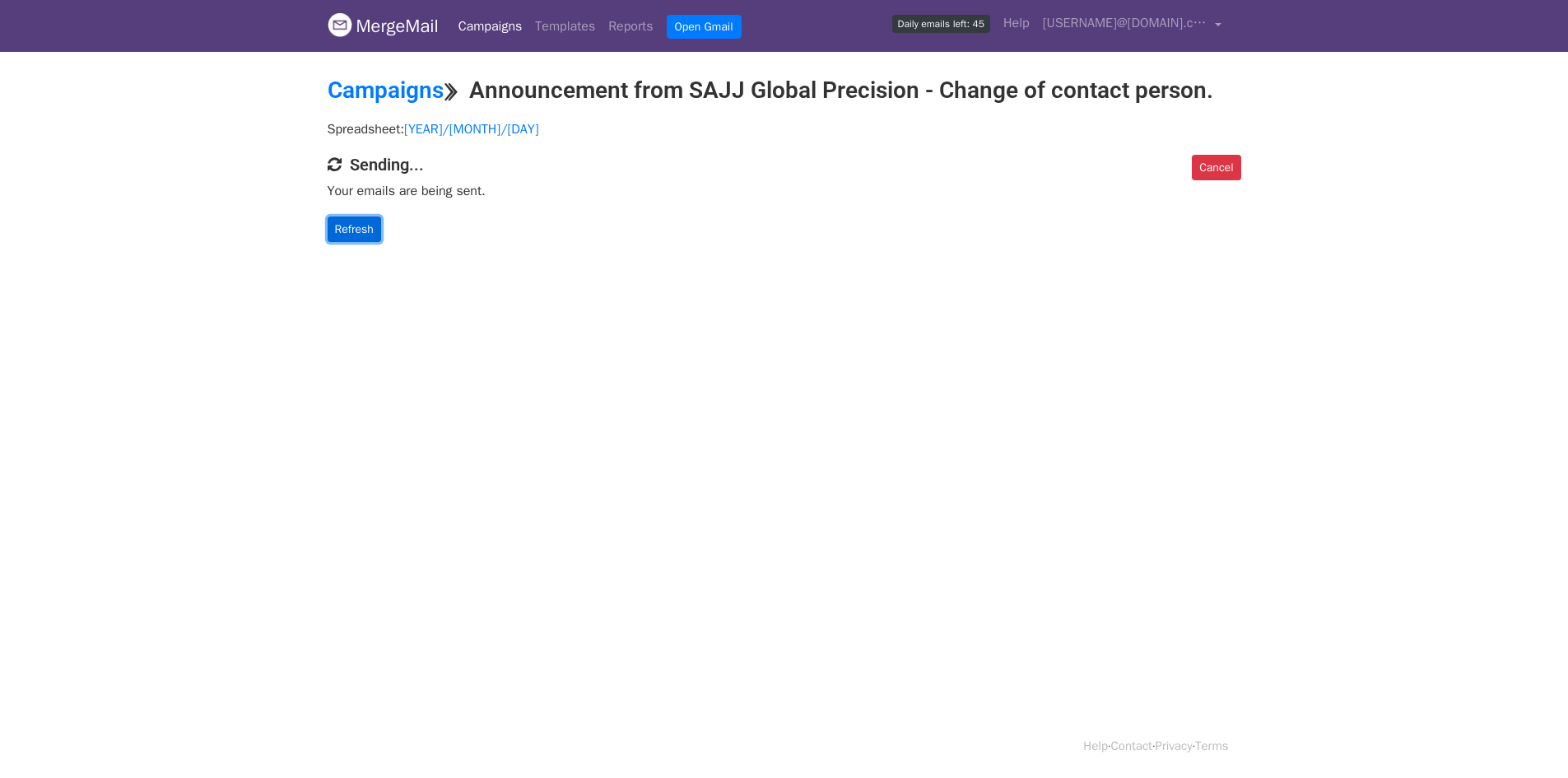 click on "Refresh" at bounding box center (354, 229) 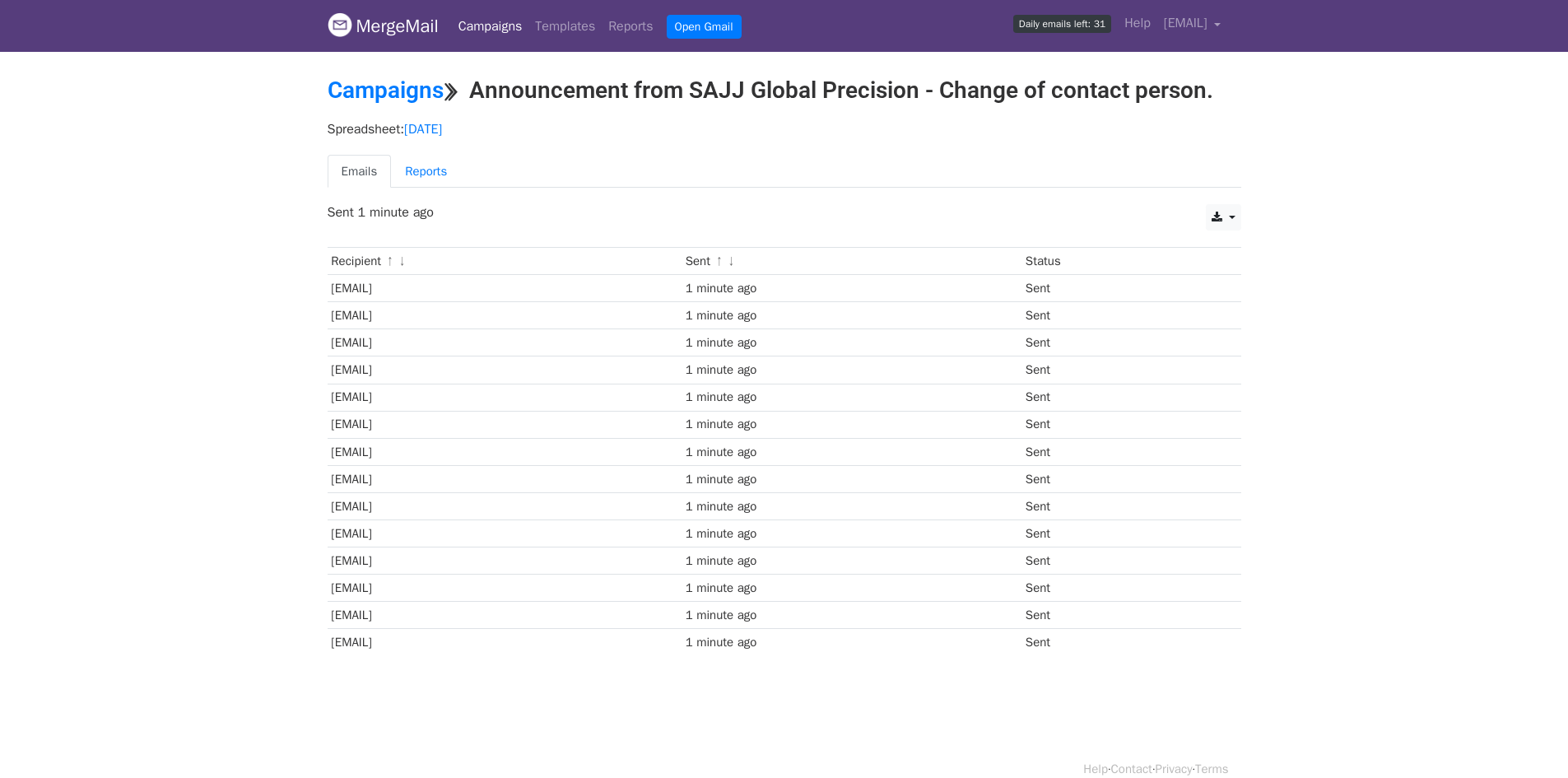 scroll, scrollTop: 0, scrollLeft: 0, axis: both 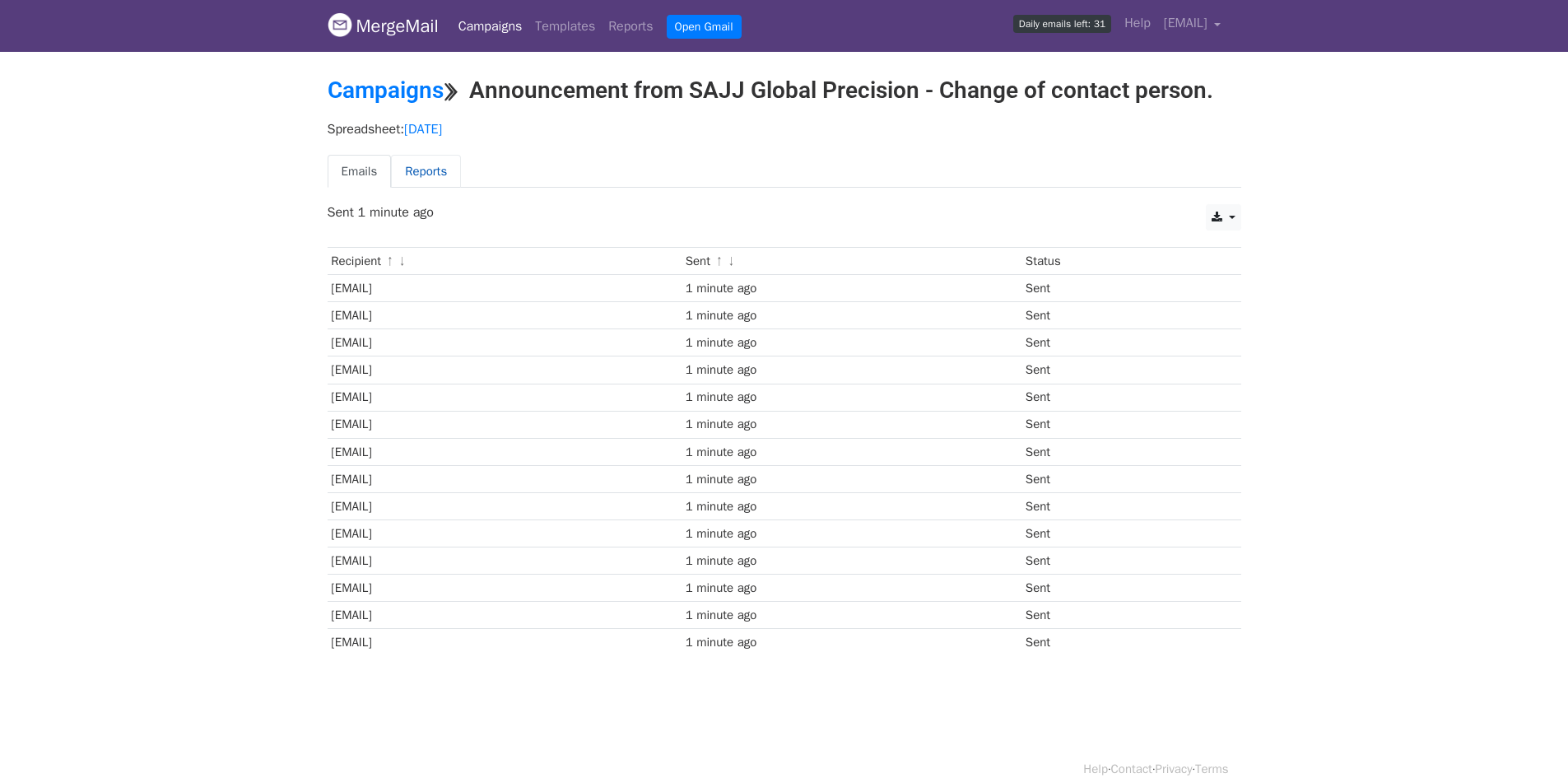 click on "Reports" at bounding box center (426, 171) 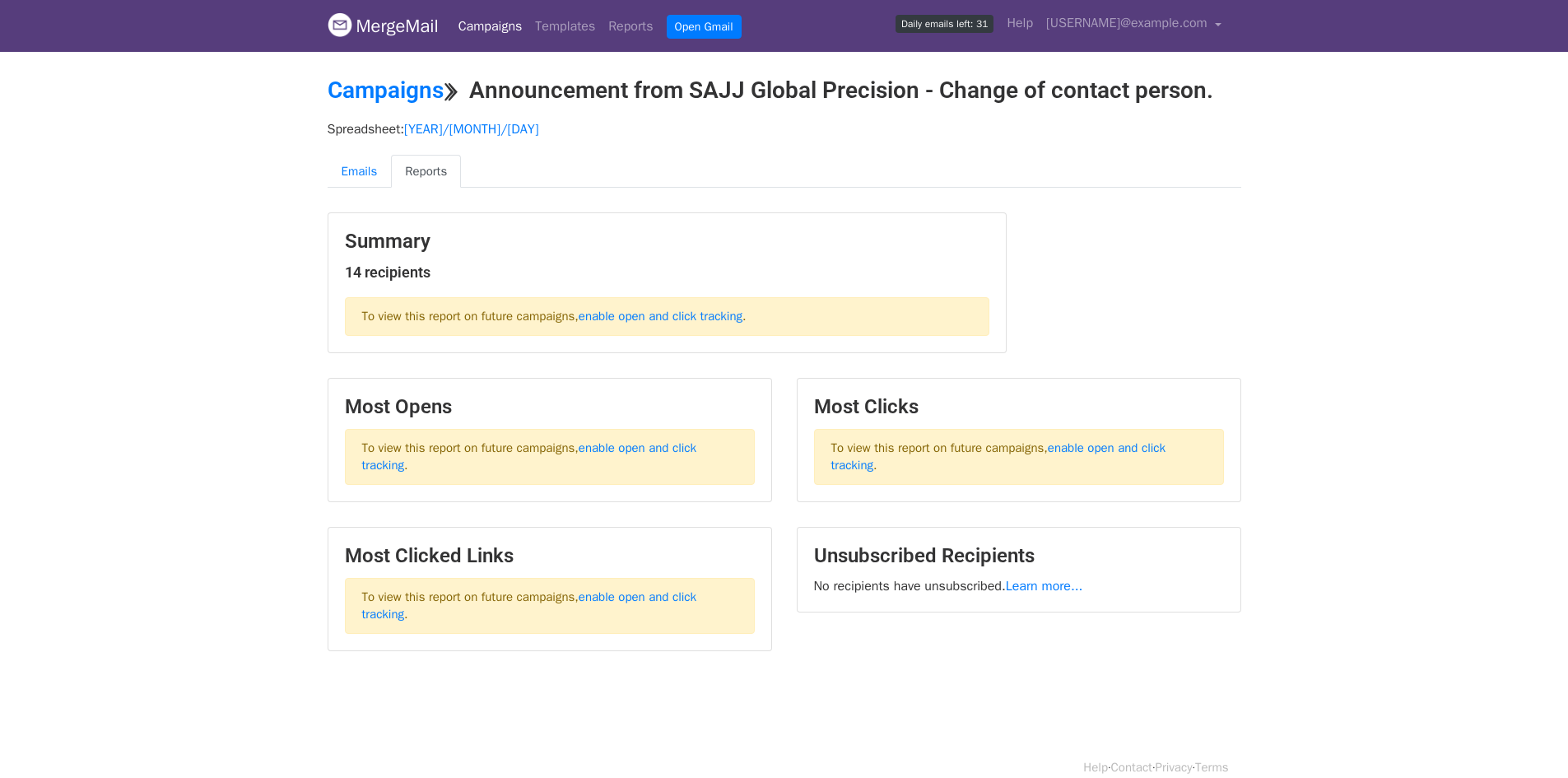 scroll, scrollTop: 0, scrollLeft: 0, axis: both 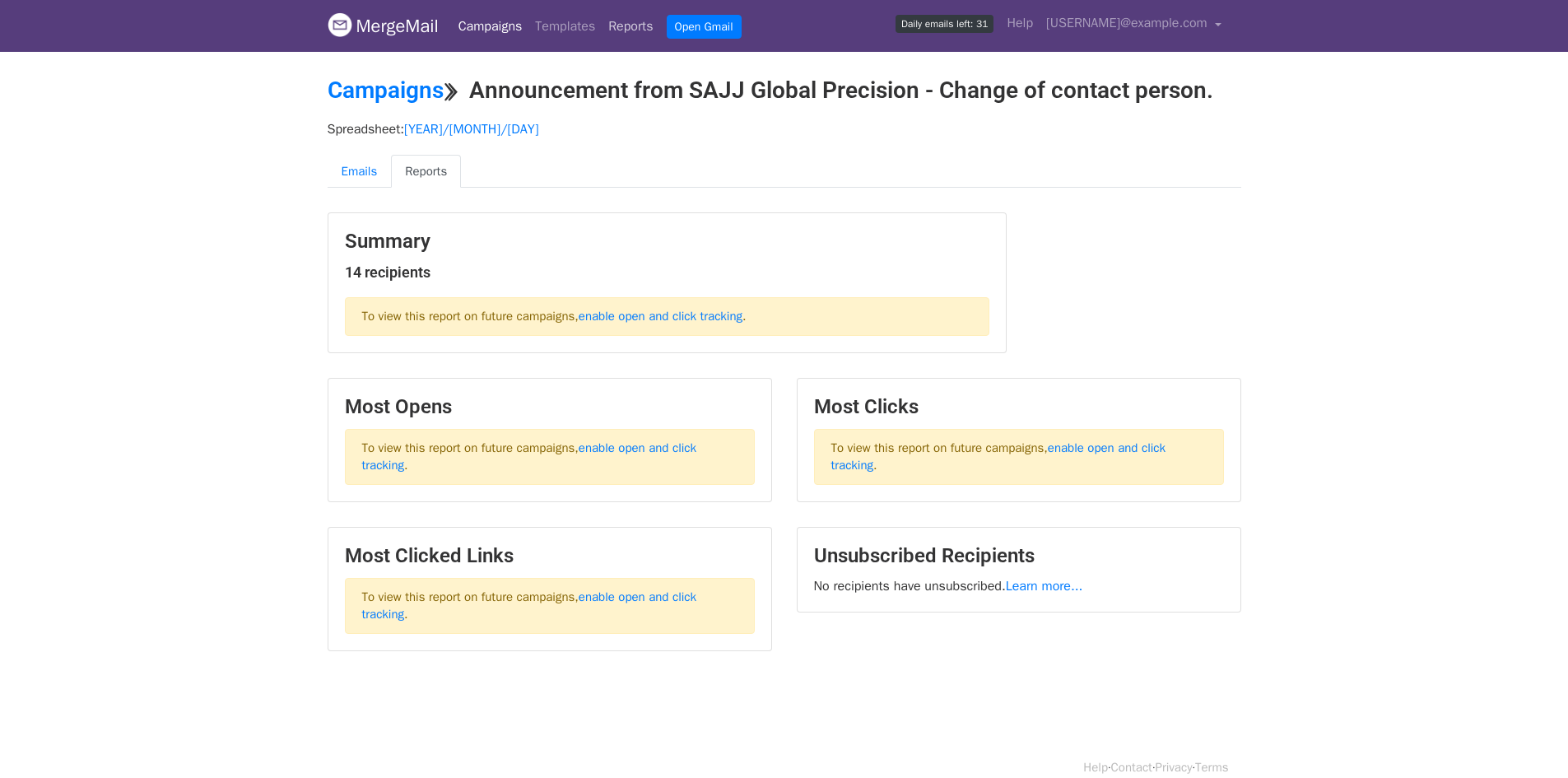 click on "Reports" at bounding box center (630, 26) 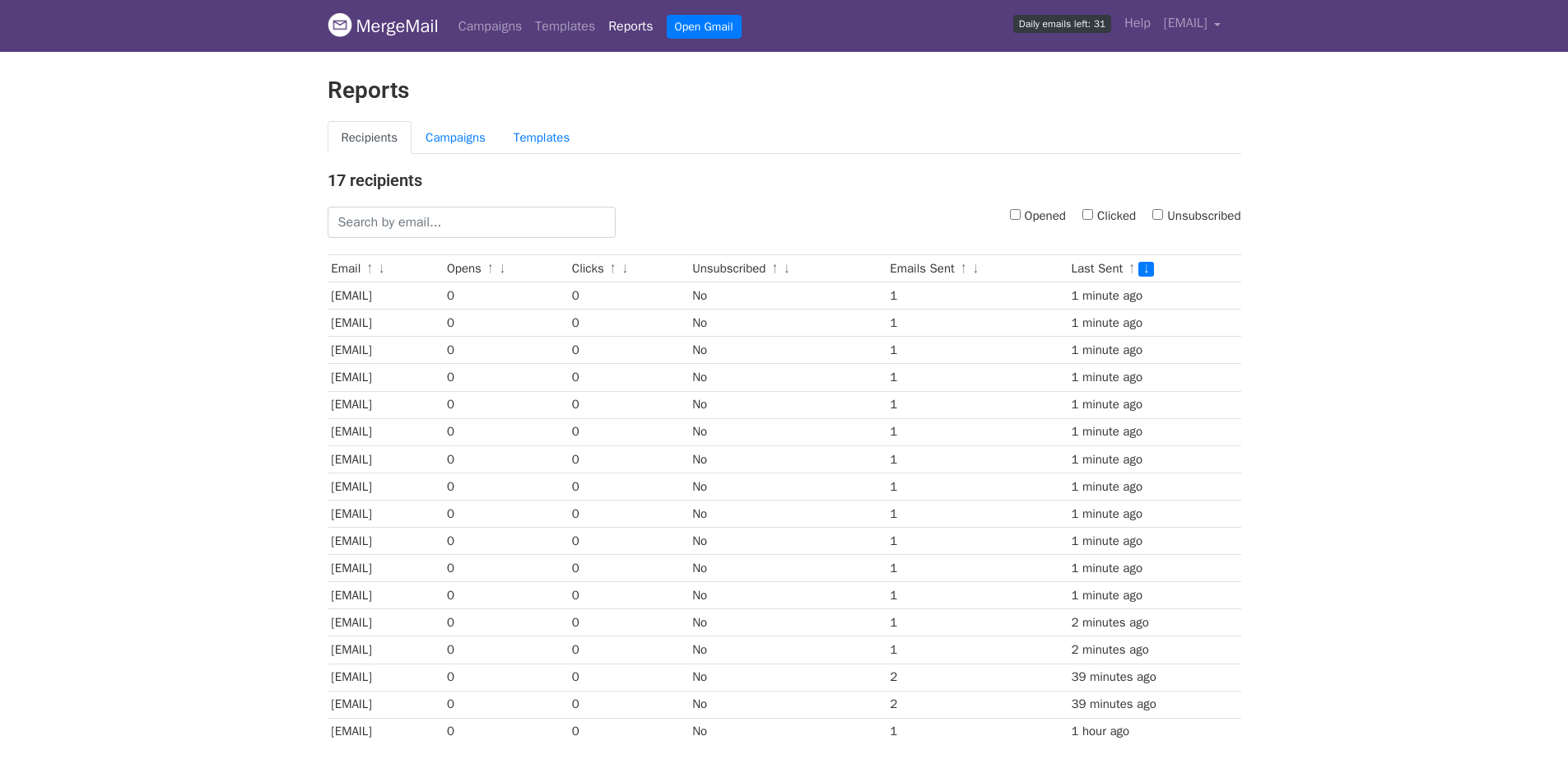scroll, scrollTop: 0, scrollLeft: 0, axis: both 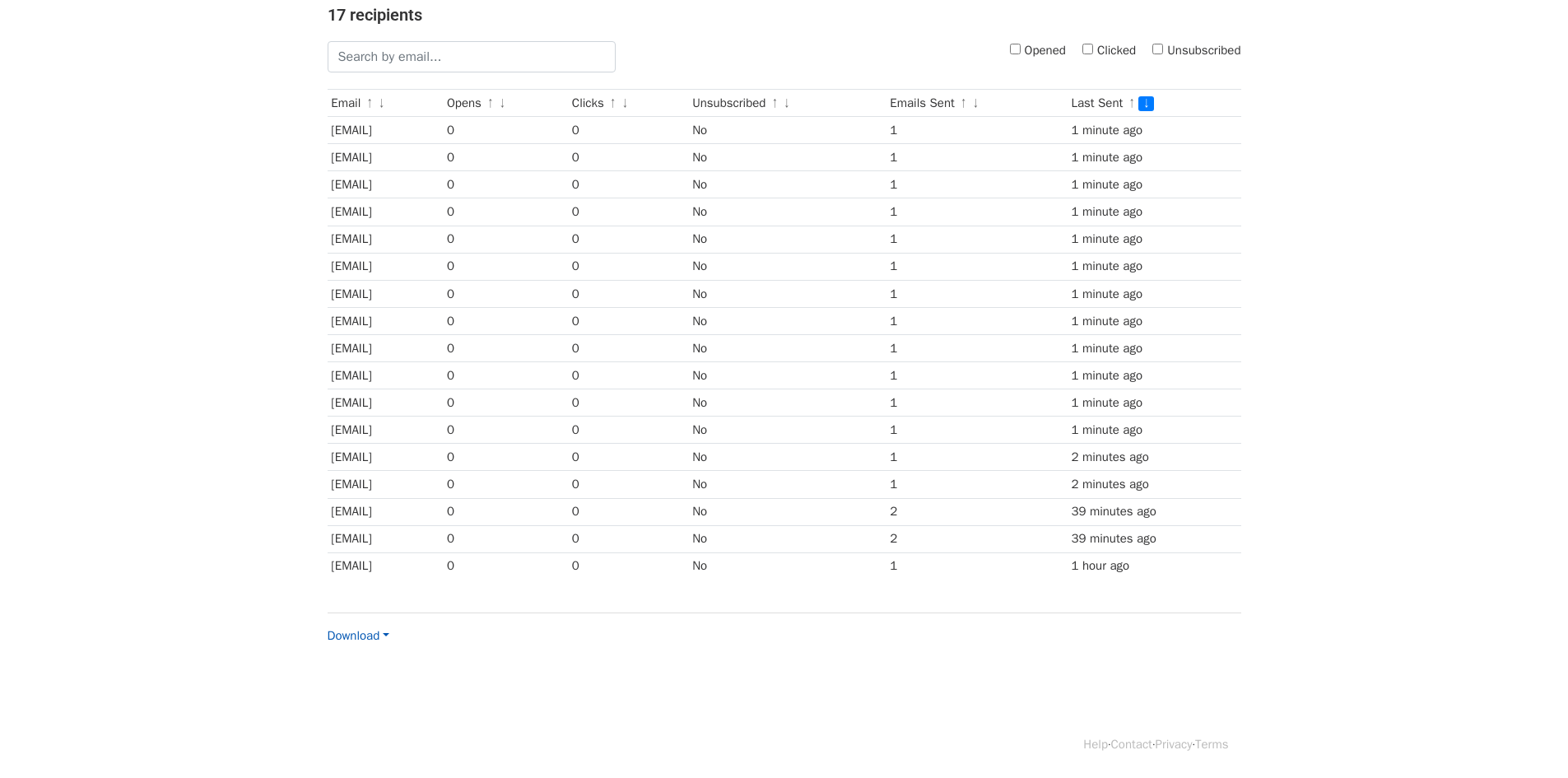 click on "Download" at bounding box center (359, 636) 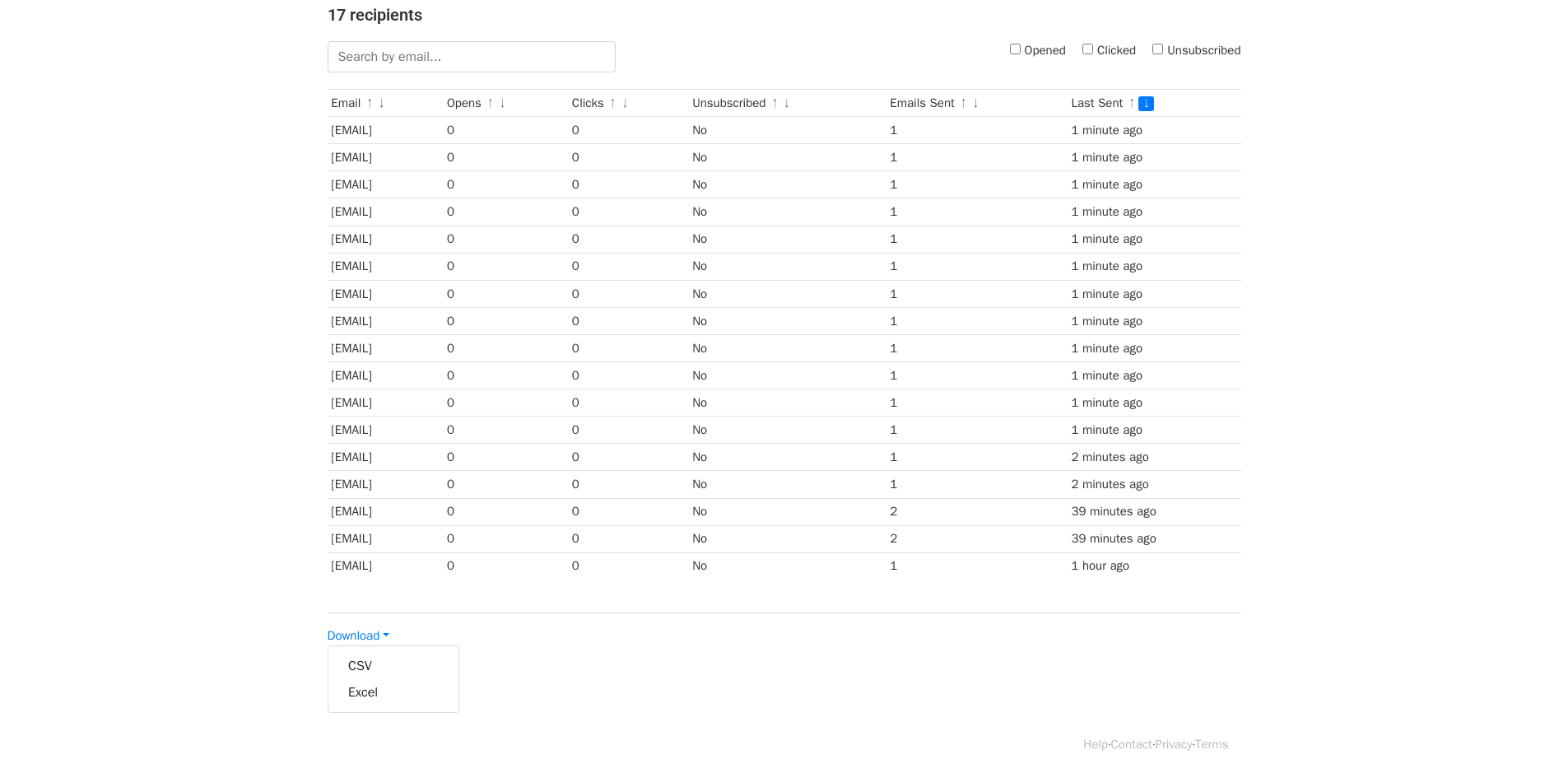 click on "MergeMail
Campaigns
Templates
Reports
Open Gmail
Daily emails left: 31
Help
joannasu@sajjglobal.com
Account
Unsubscribes
Integrations
Notification Settings
Sign out
New Features
You're all caught up!
Scheduled Campaigns
Schedule your emails to be sent later.
Read more
Account Reports
View reports across all of your campaigns to find highly-engaged recipients and to see which templates and campaigns have the most clicks and opens.
Read more
View my reports
Template Editor
Create beautiful emails using our powerful template editor.
Read more
View my templates
Reports
Recipients
Campaigns
Templates
17 recipients
Opened
Clicked
Unsubscribed
Email
↑
↓
Opens
↑
↓
Clicks
↑
↓" at bounding box center [784, 273] 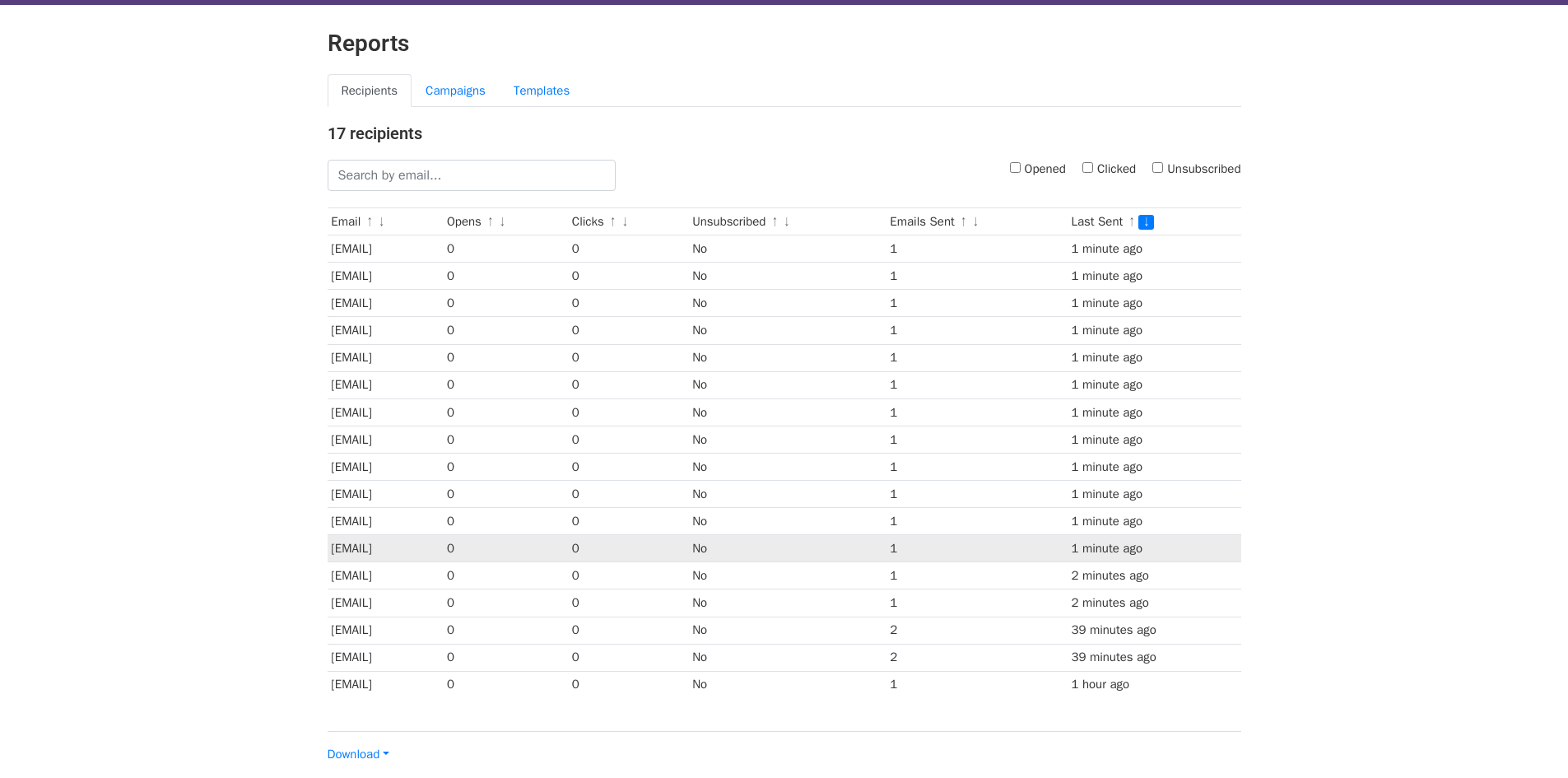 scroll, scrollTop: 0, scrollLeft: 0, axis: both 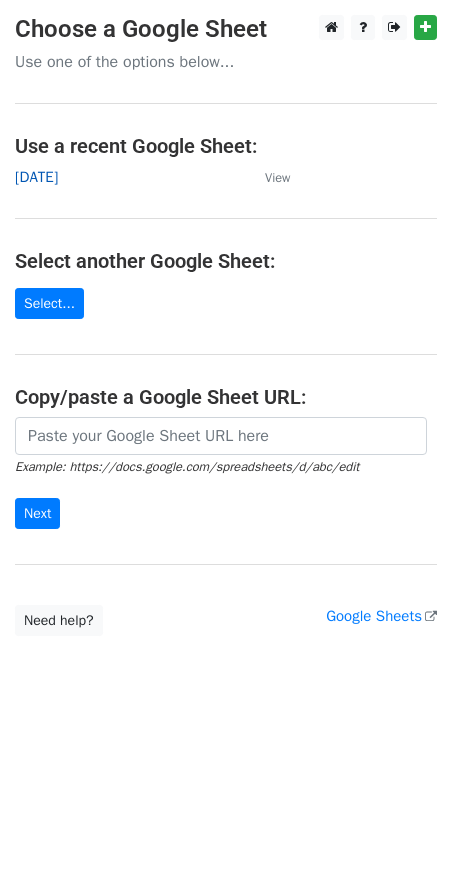 click on "[DATE]" at bounding box center (36, 177) 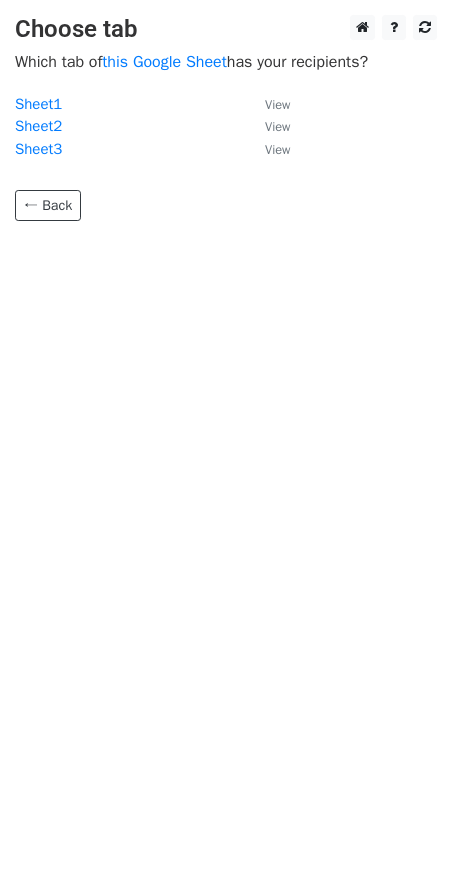scroll, scrollTop: 0, scrollLeft: 0, axis: both 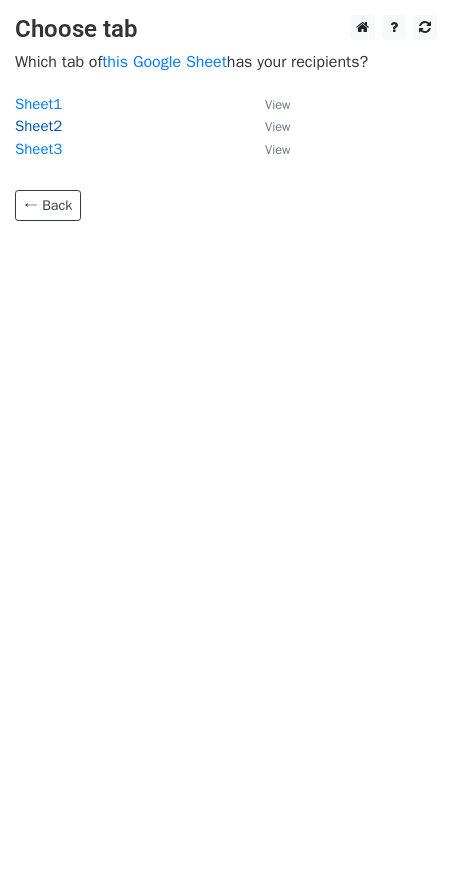 click on "Sheet2" at bounding box center (38, 126) 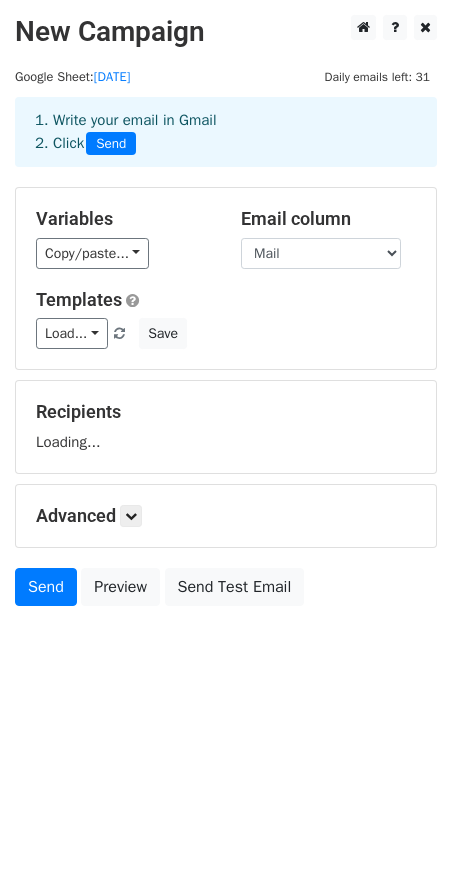 scroll, scrollTop: 0, scrollLeft: 0, axis: both 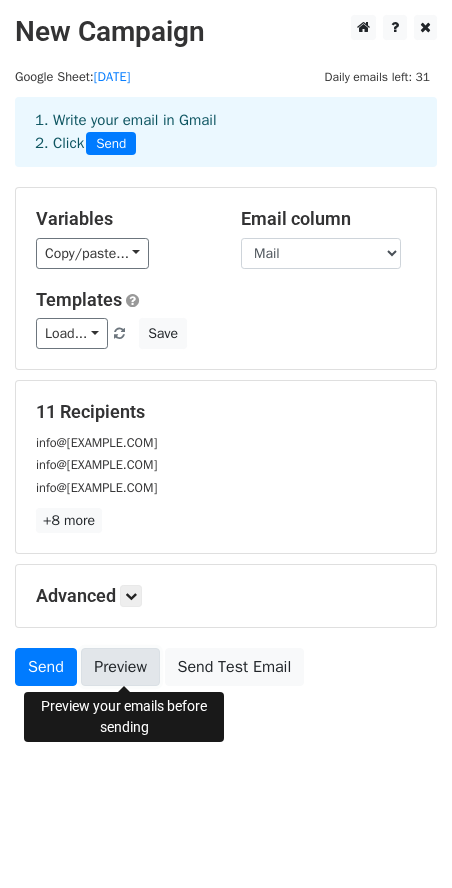 click on "Preview" at bounding box center (120, 667) 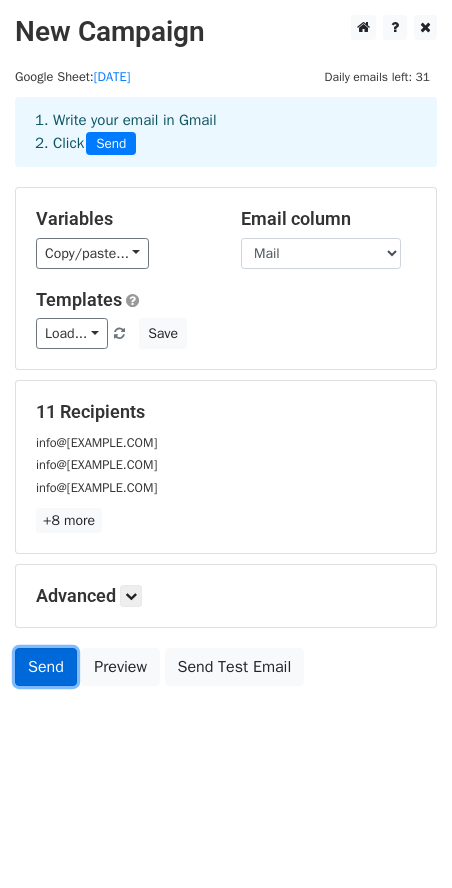 click on "Send" at bounding box center [46, 667] 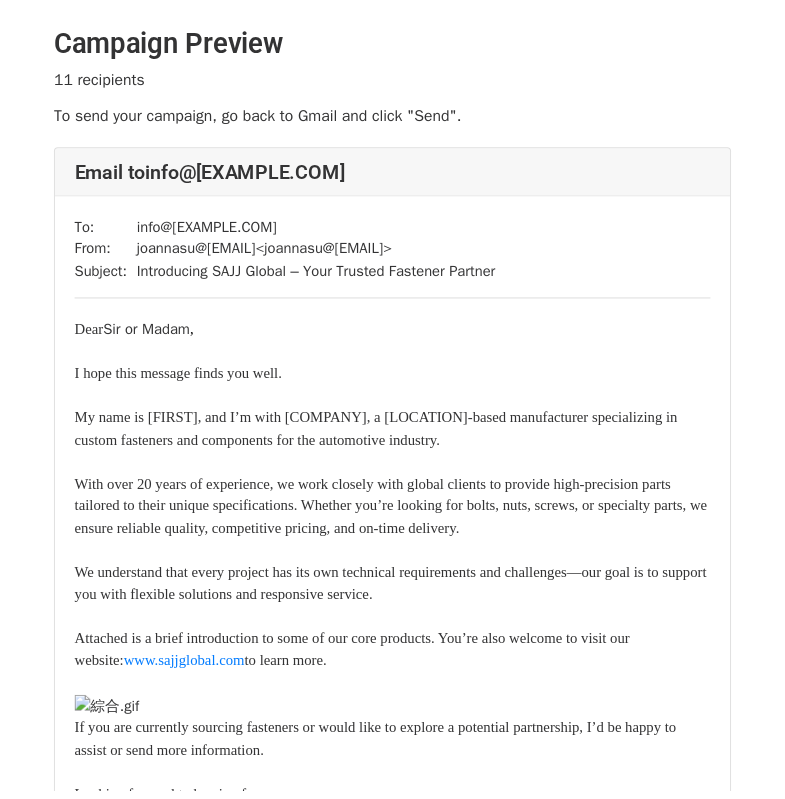 scroll, scrollTop: 0, scrollLeft: 0, axis: both 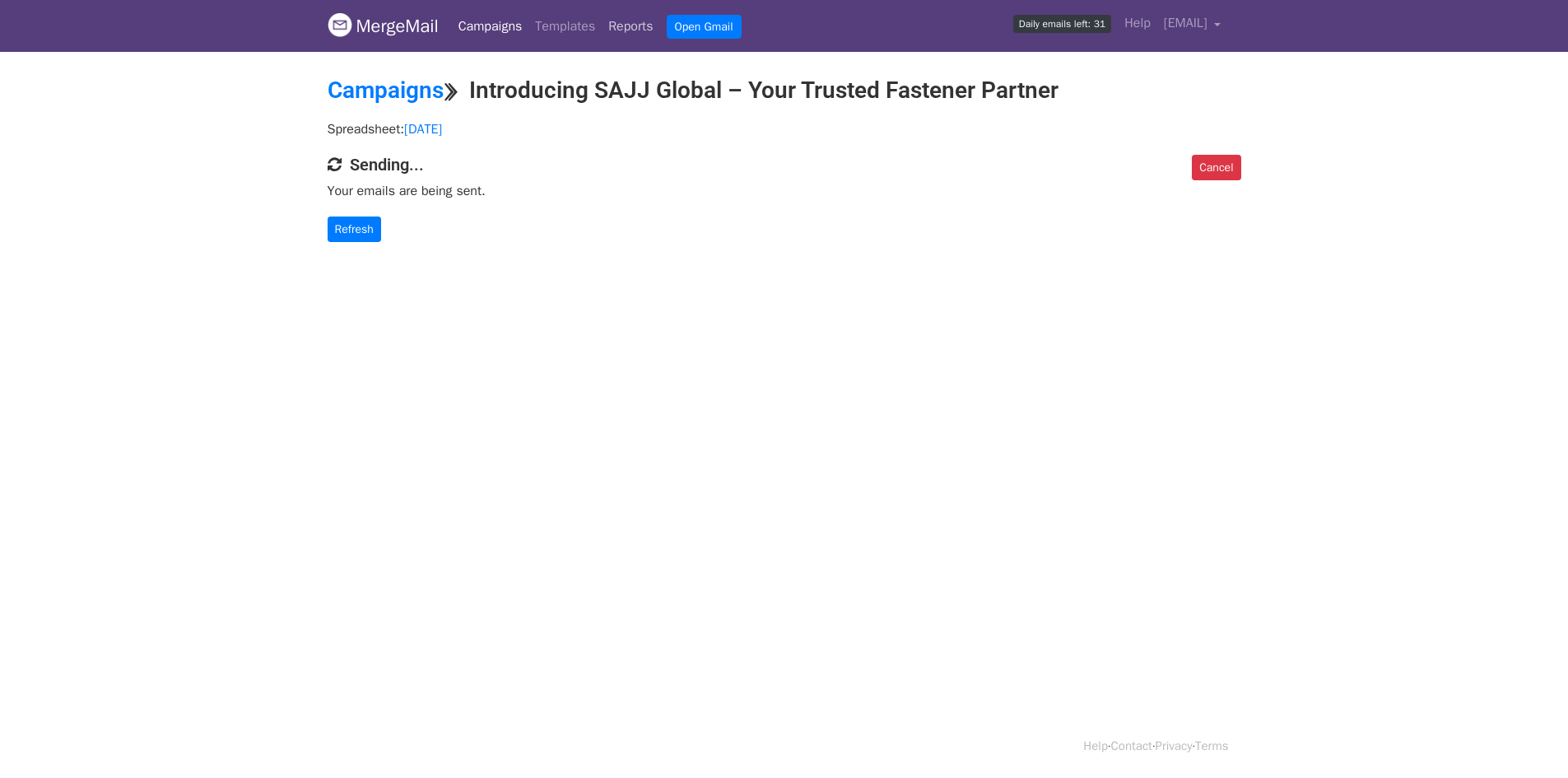 click on "Reports" at bounding box center [630, 26] 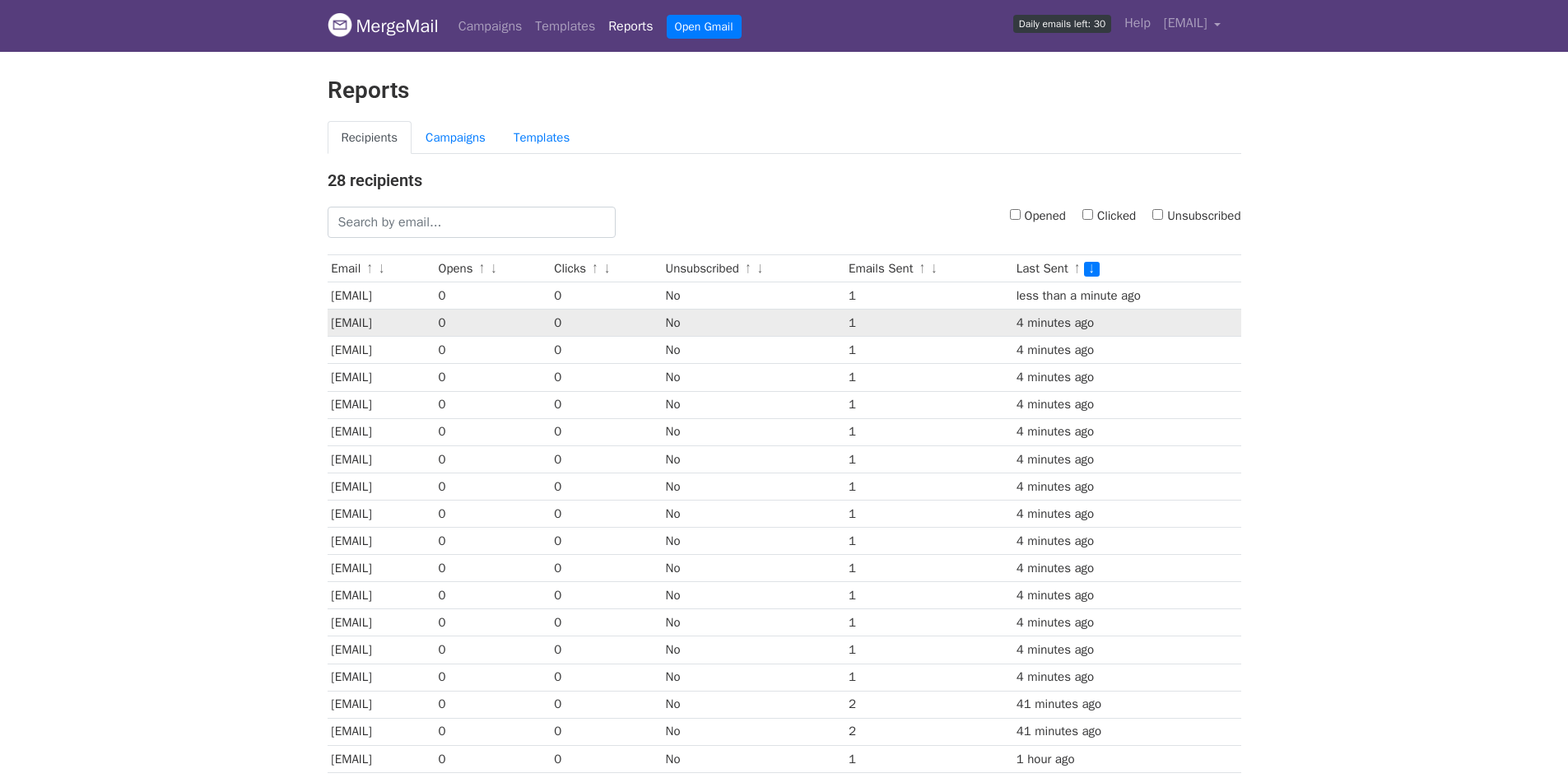 scroll, scrollTop: 0, scrollLeft: 0, axis: both 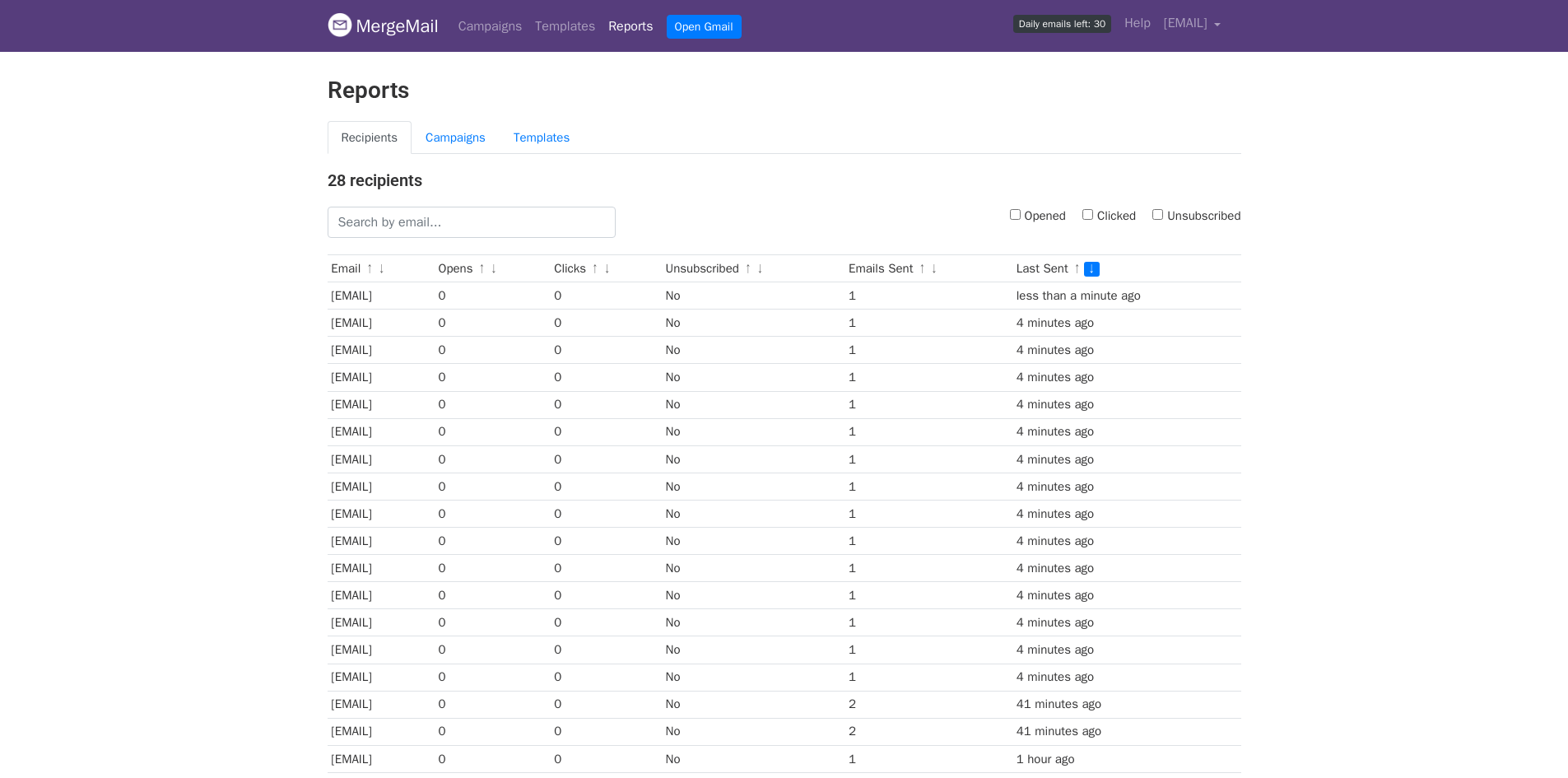 click on "Clicked" at bounding box center (1087, 214) 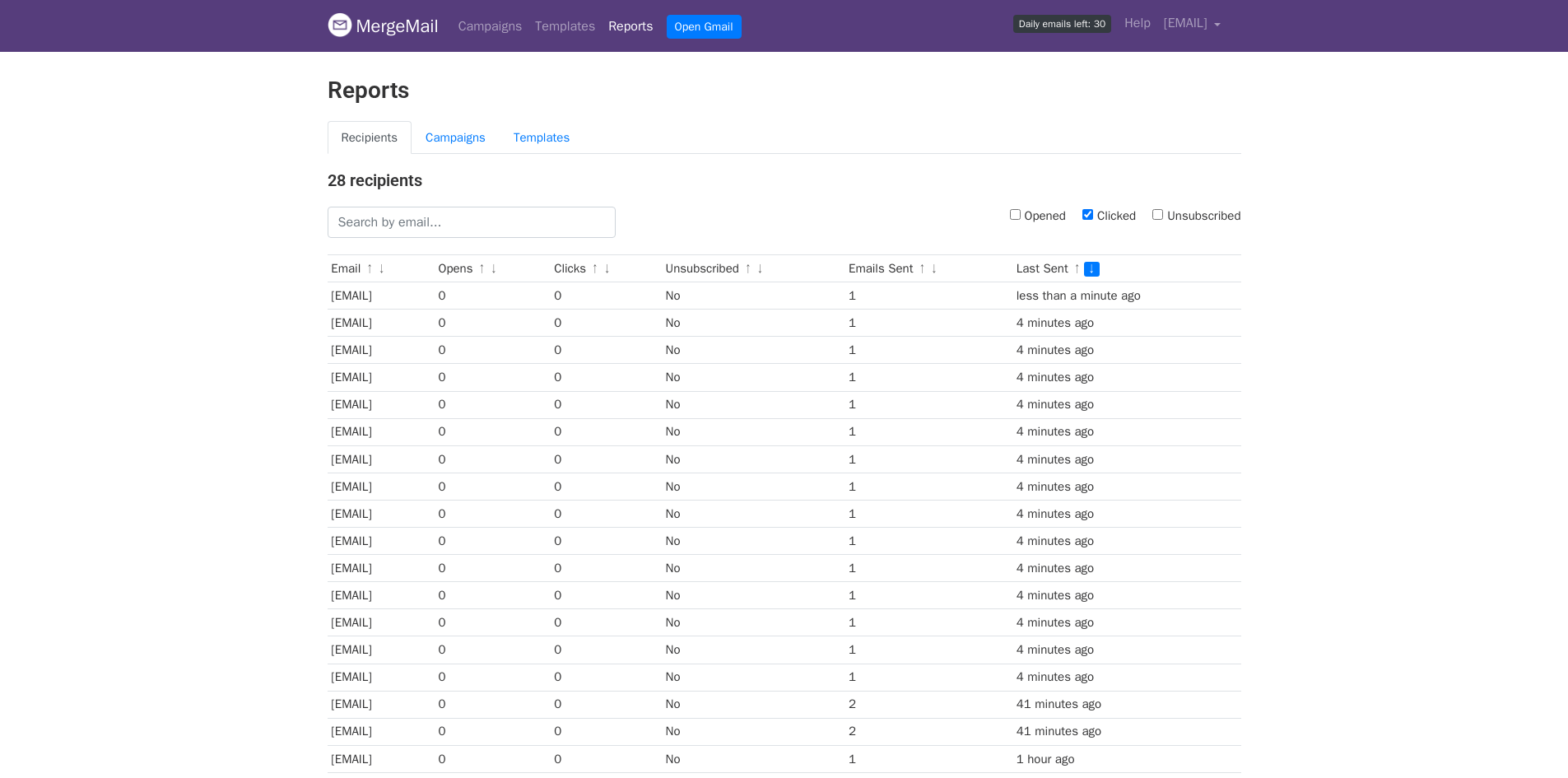 click on "Opened" at bounding box center [1015, 214] 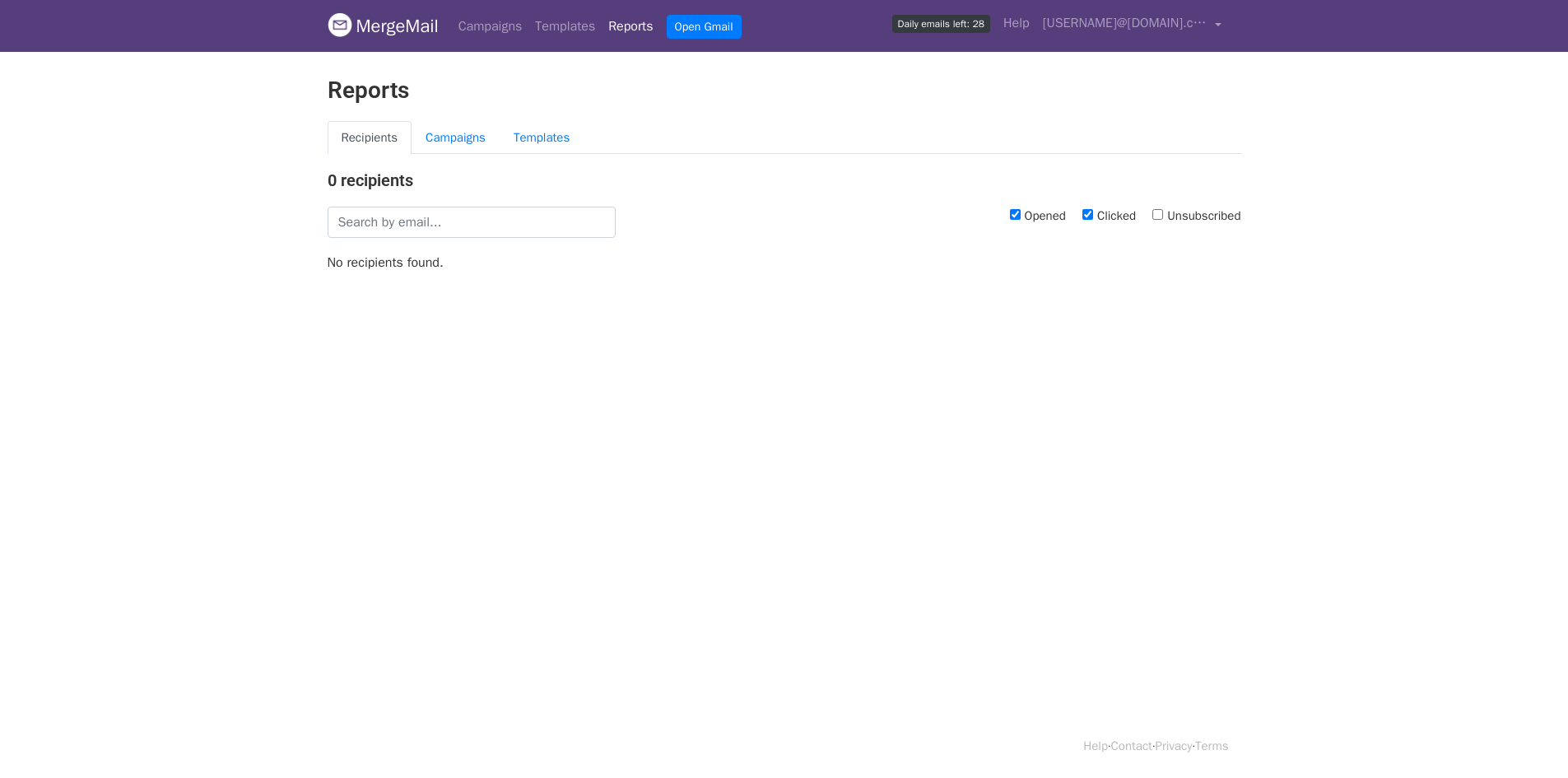 scroll, scrollTop: 0, scrollLeft: 0, axis: both 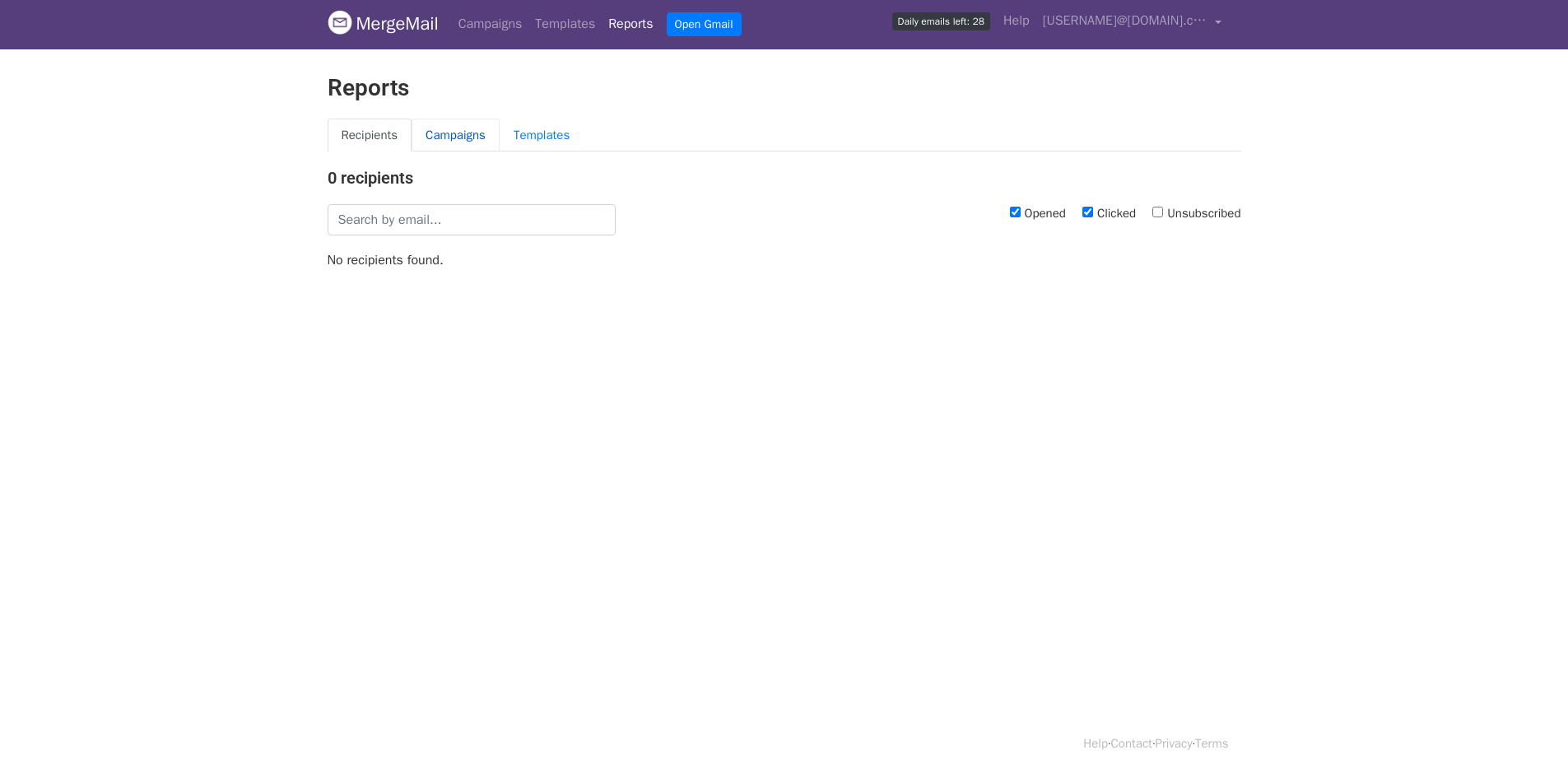 click on "Campaigns" at bounding box center [455, 135] 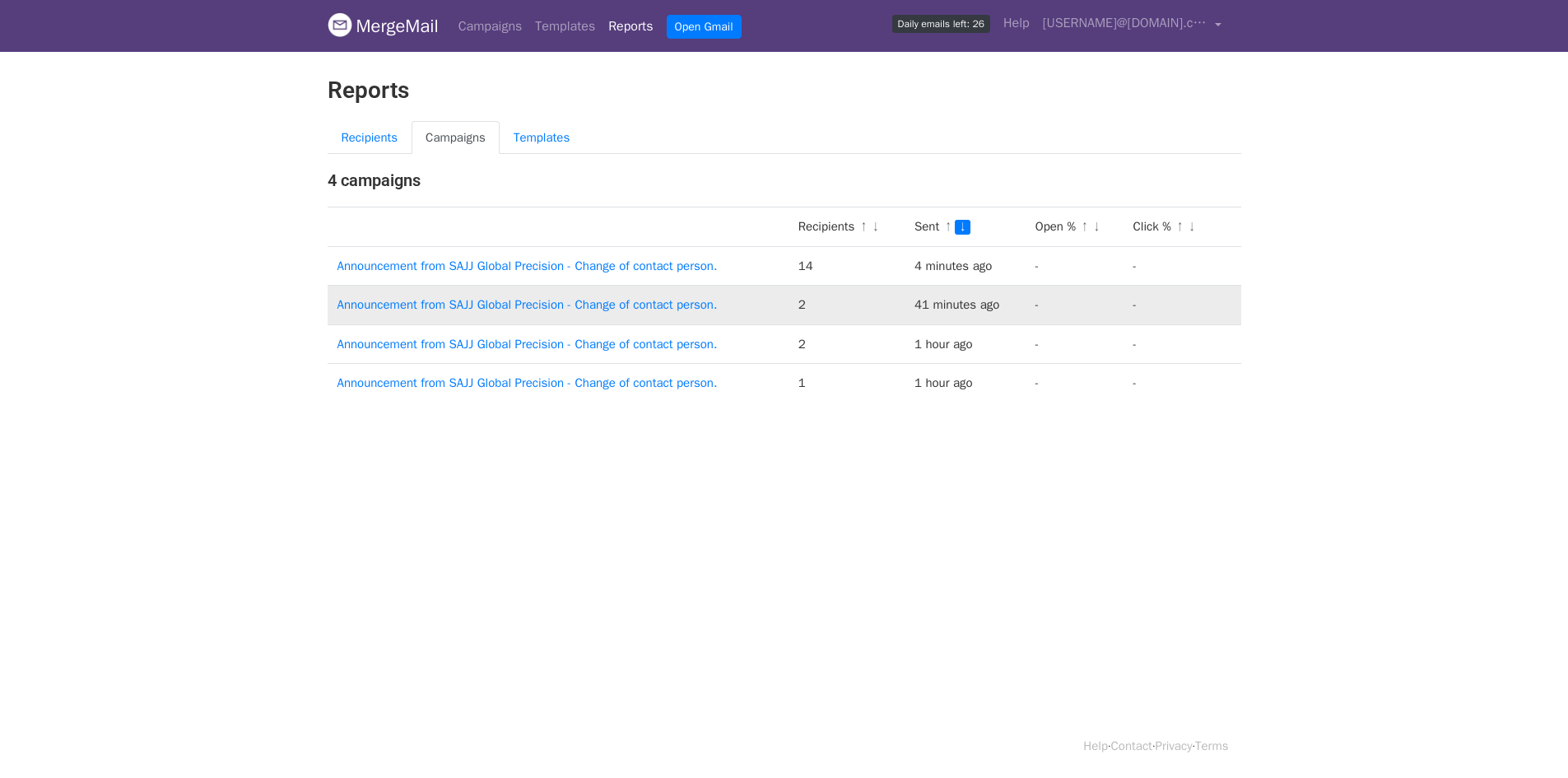 scroll, scrollTop: 0, scrollLeft: 0, axis: both 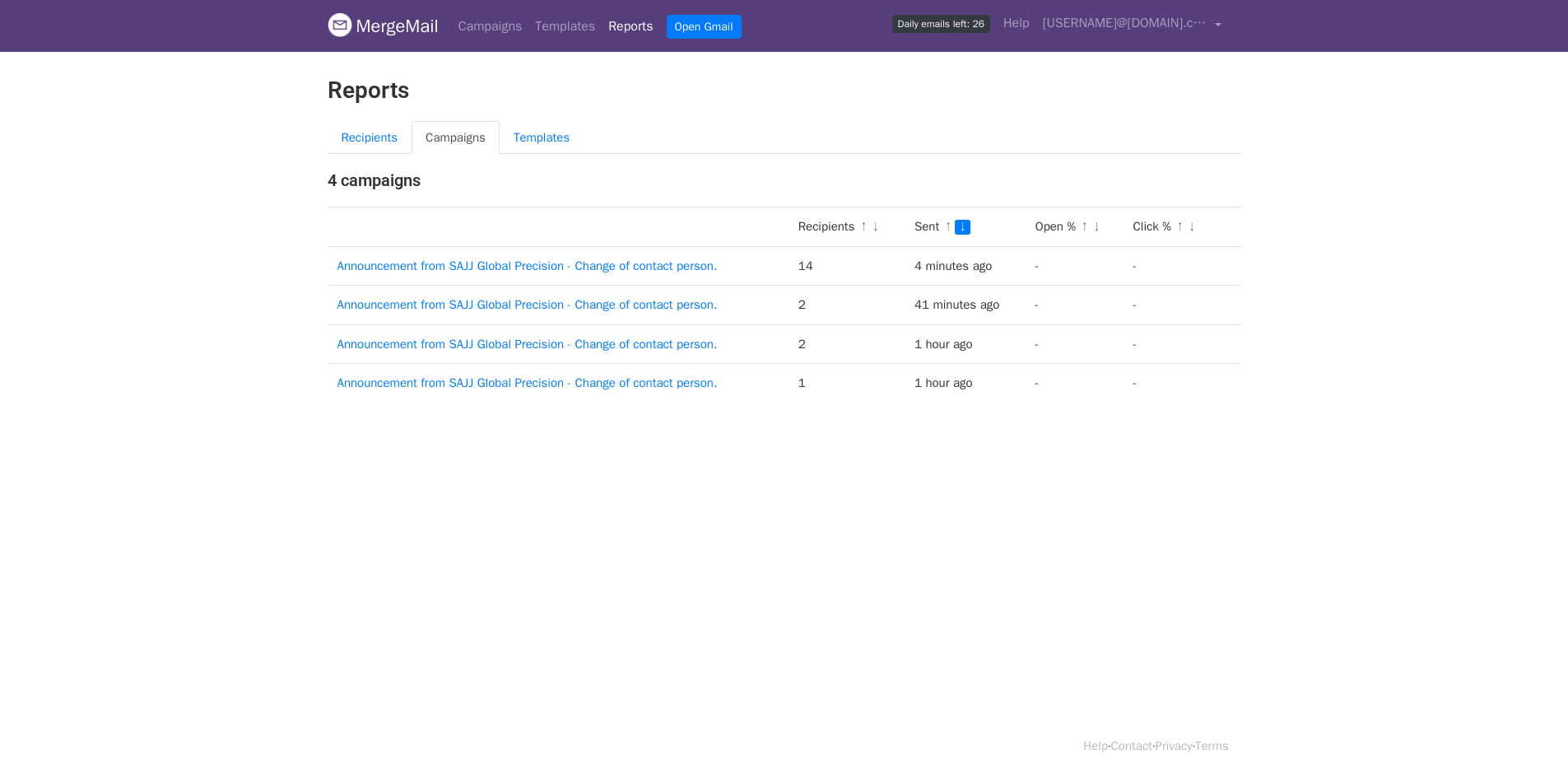 click on "Reports" at bounding box center [630, 26] 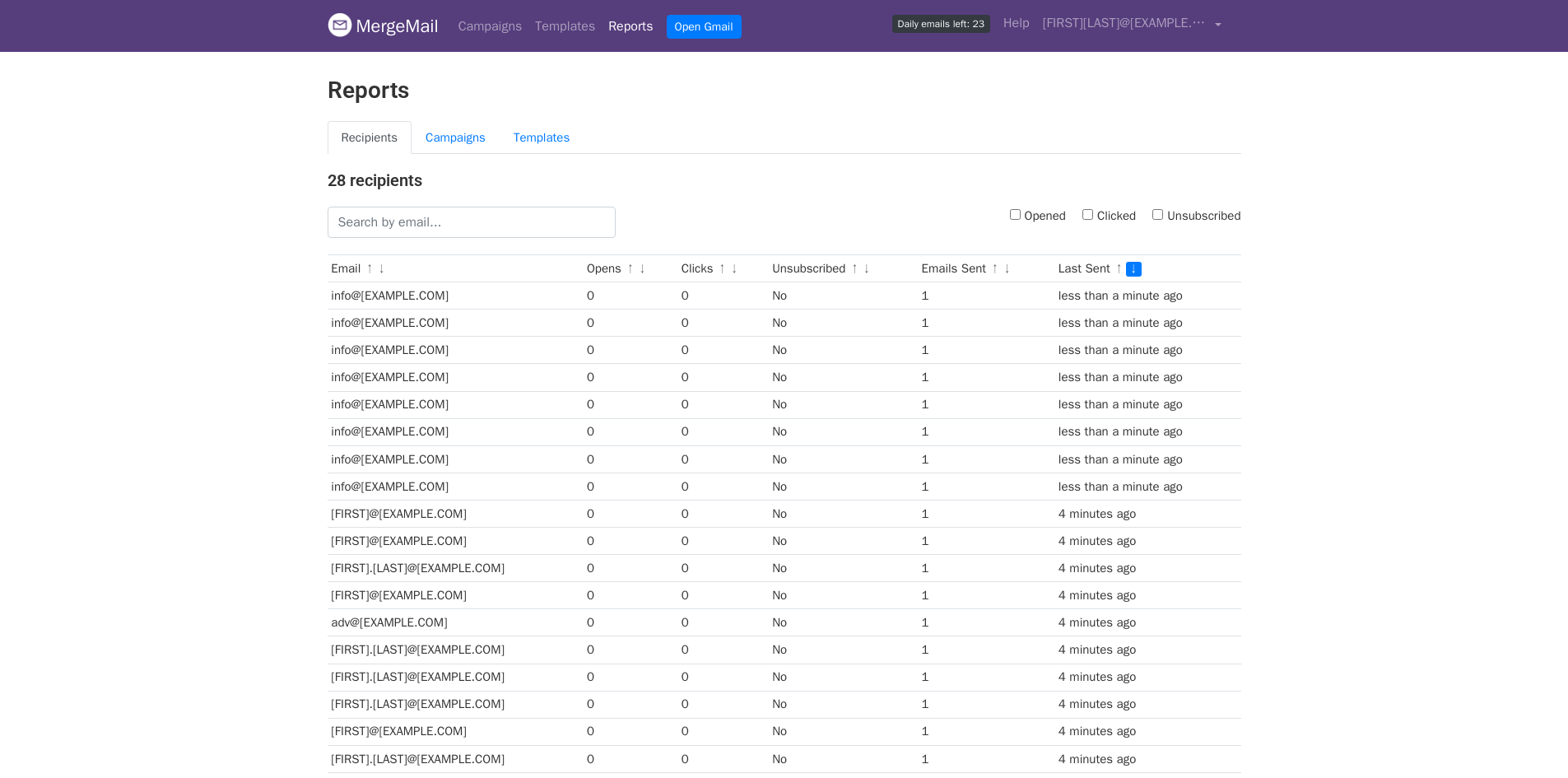 scroll, scrollTop: 0, scrollLeft: 0, axis: both 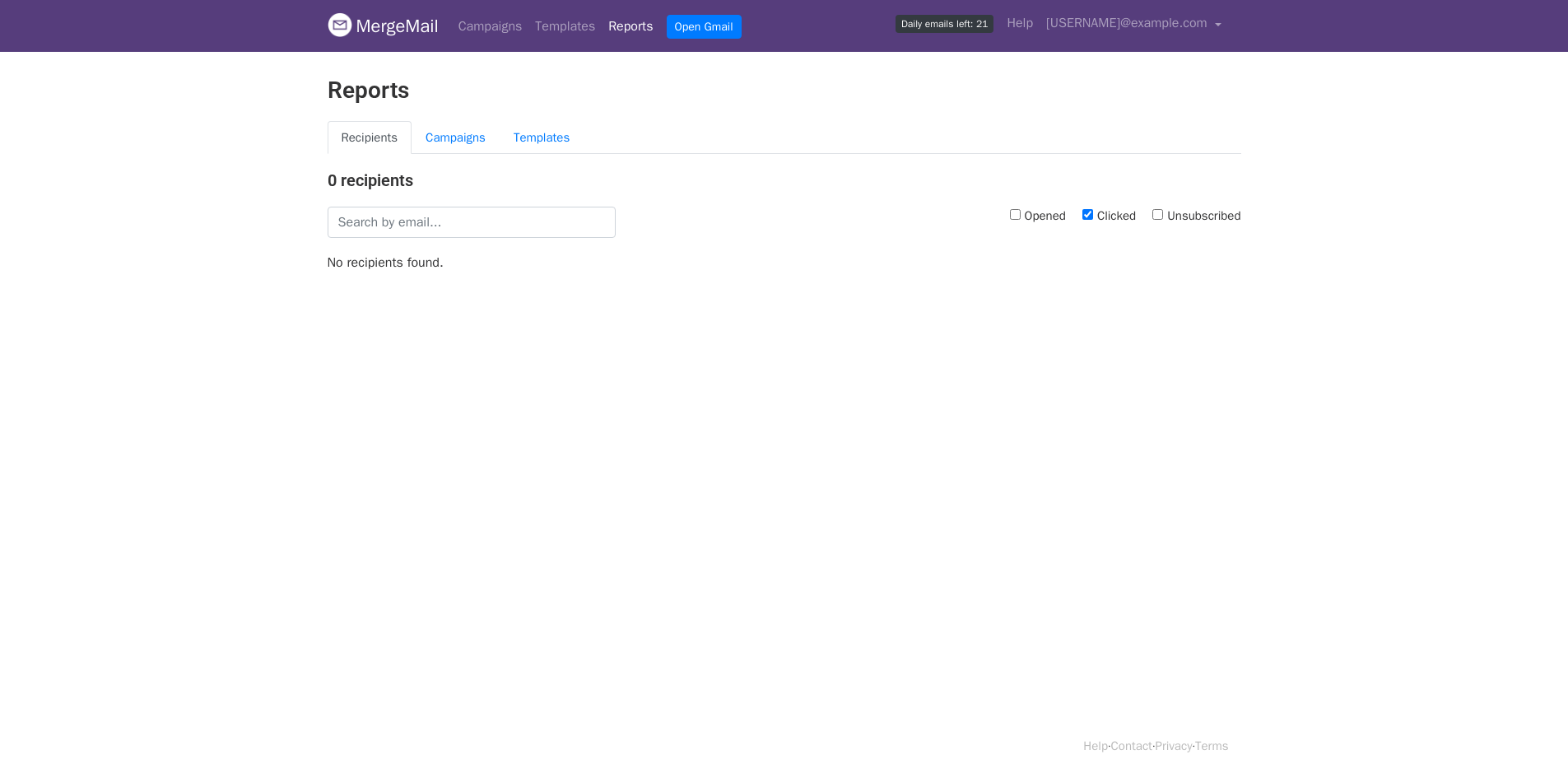 click on "Clicked" at bounding box center (1087, 214) 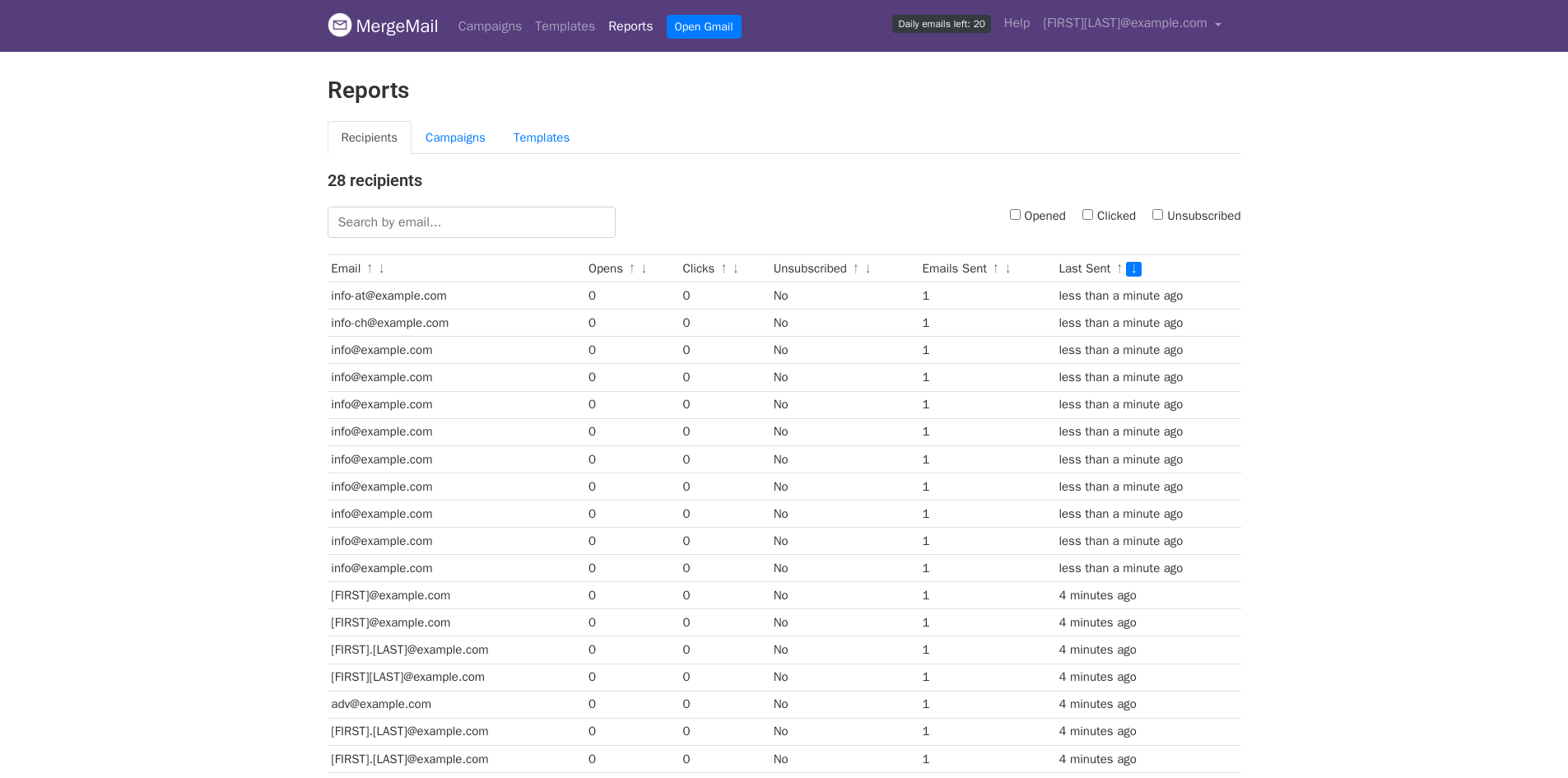 scroll, scrollTop: 0, scrollLeft: 0, axis: both 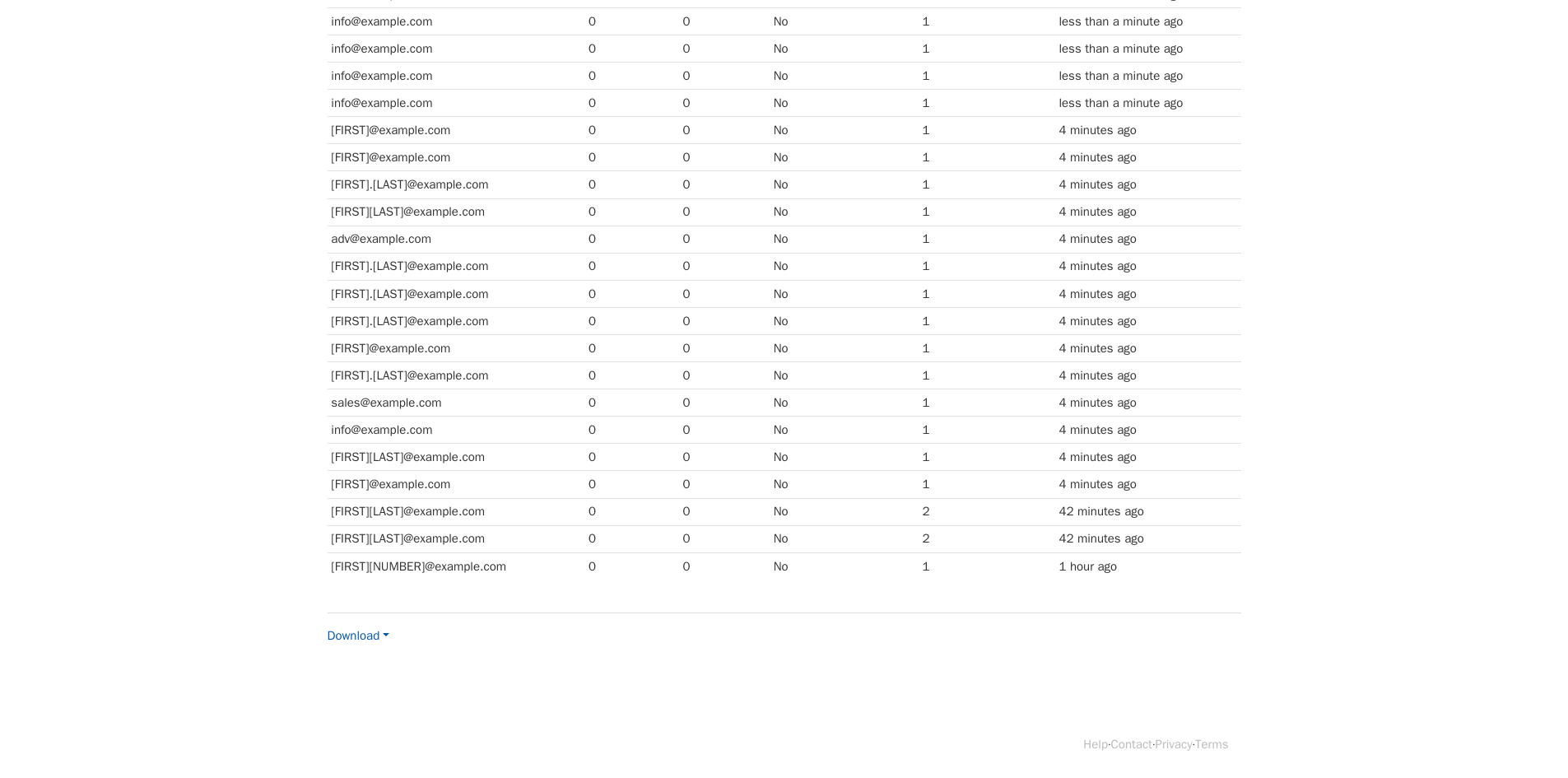 click on "Download" at bounding box center (359, 636) 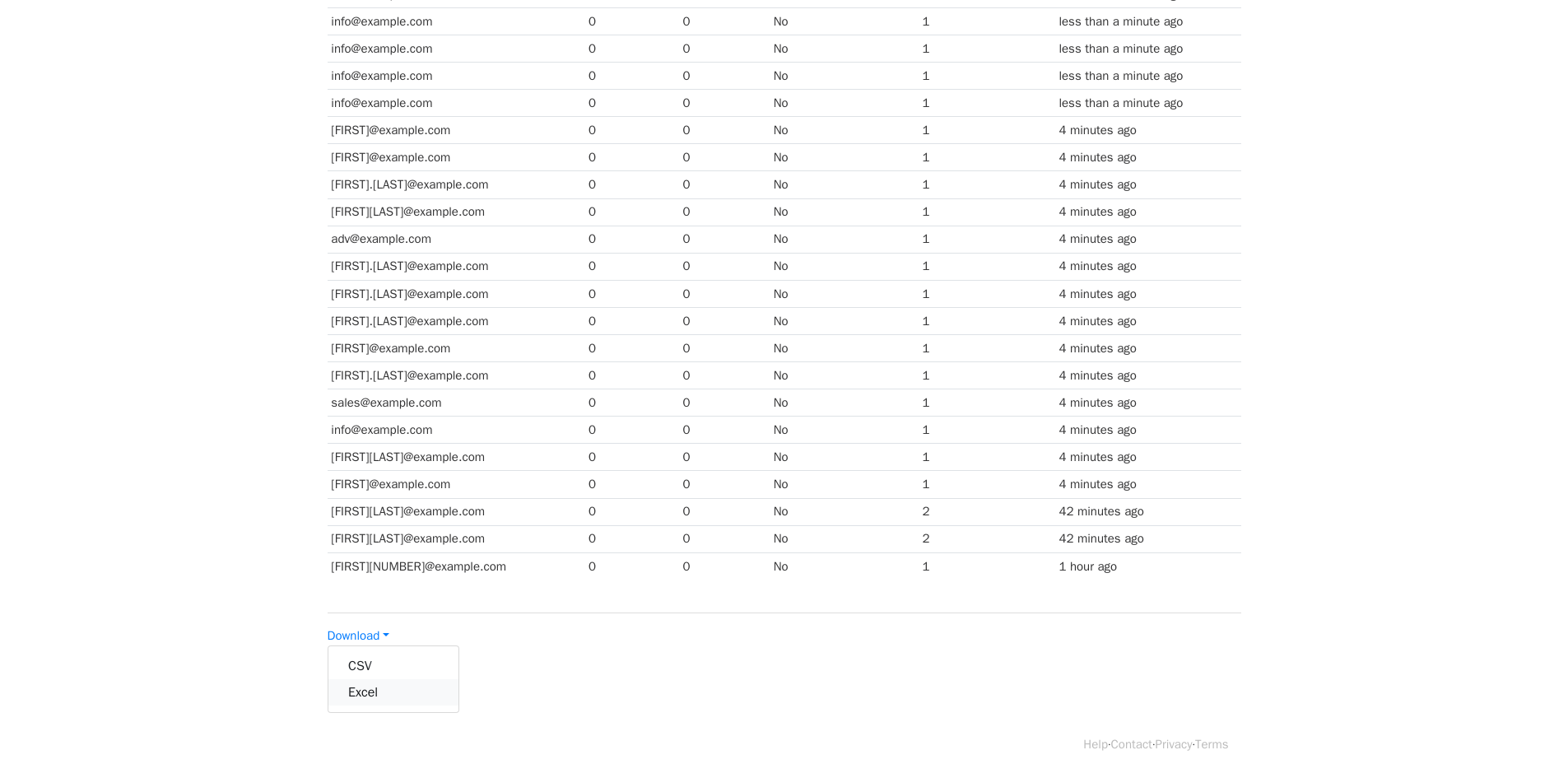 click on "Excel" at bounding box center (393, 692) 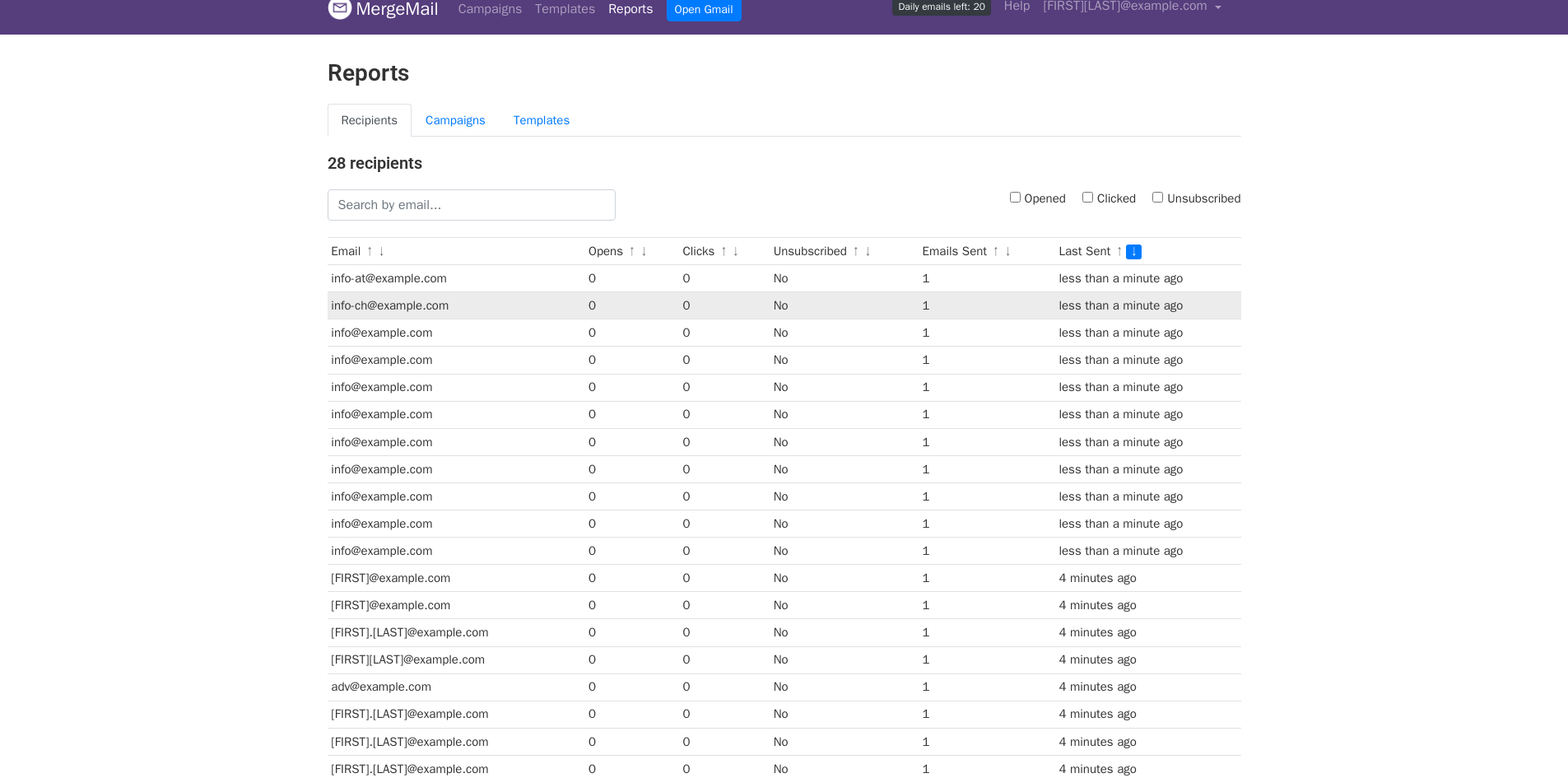 scroll, scrollTop: 0, scrollLeft: 0, axis: both 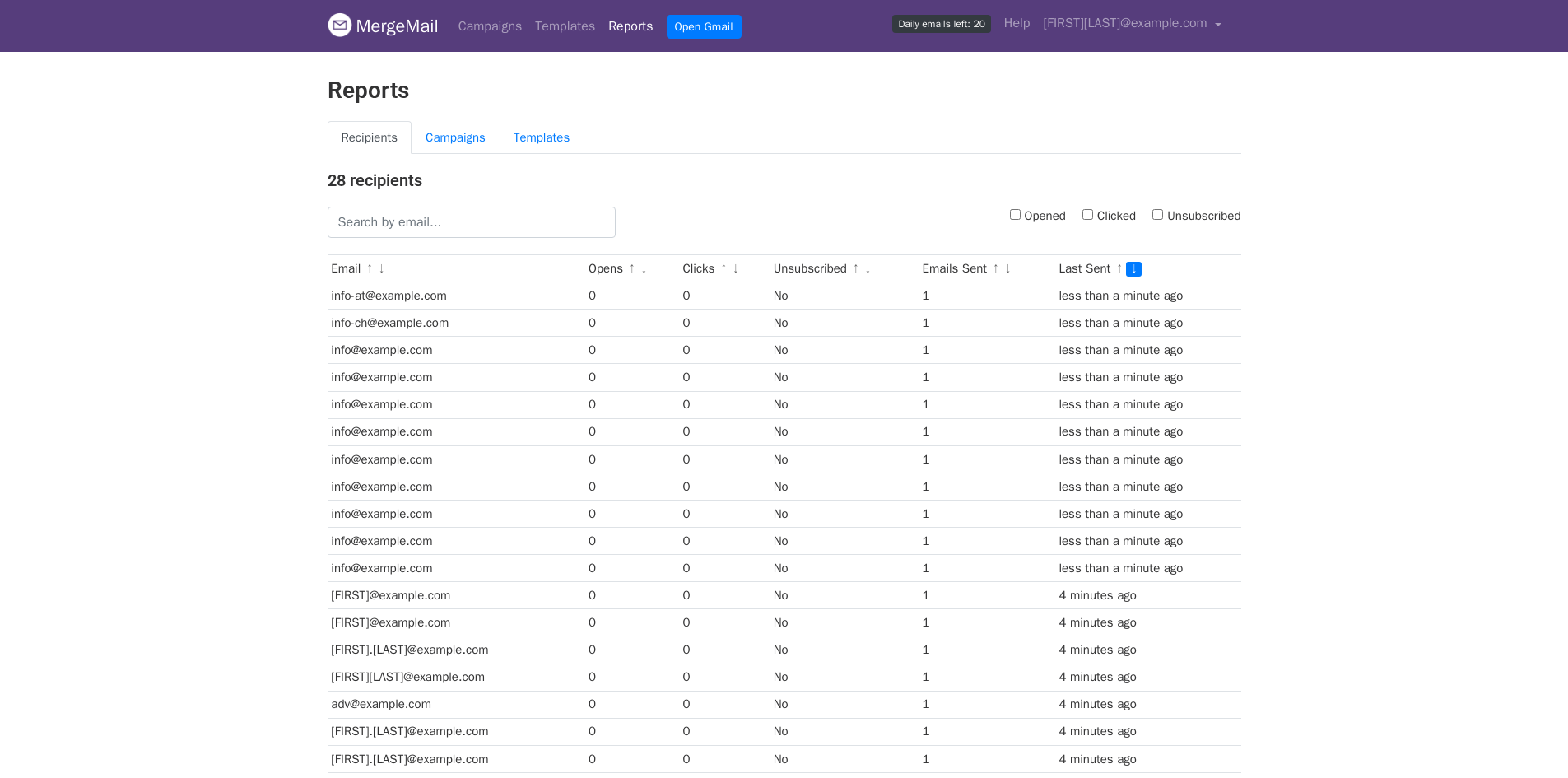 click on "Daily emails left: 20" at bounding box center (941, 24) 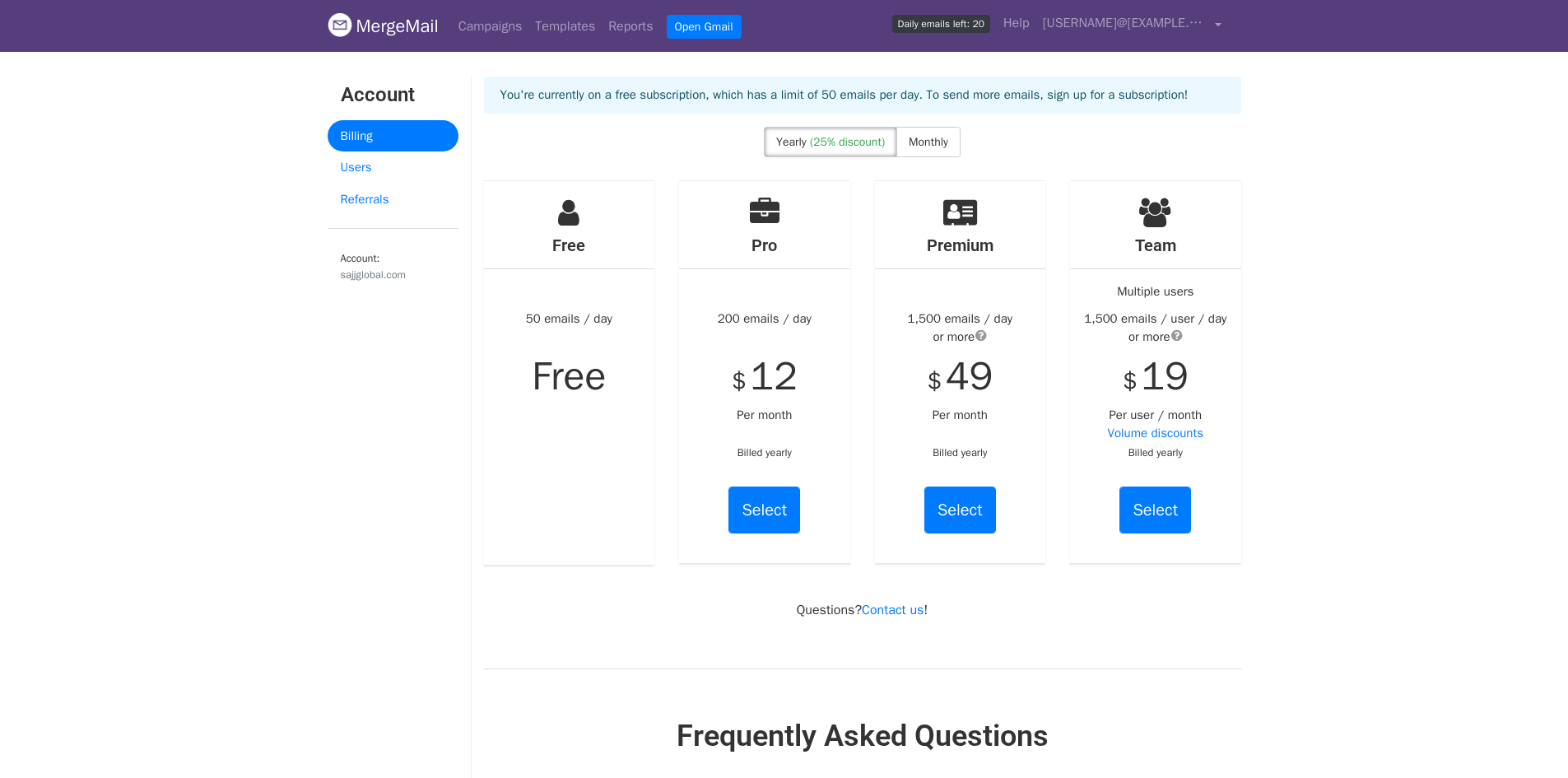 scroll, scrollTop: 0, scrollLeft: 0, axis: both 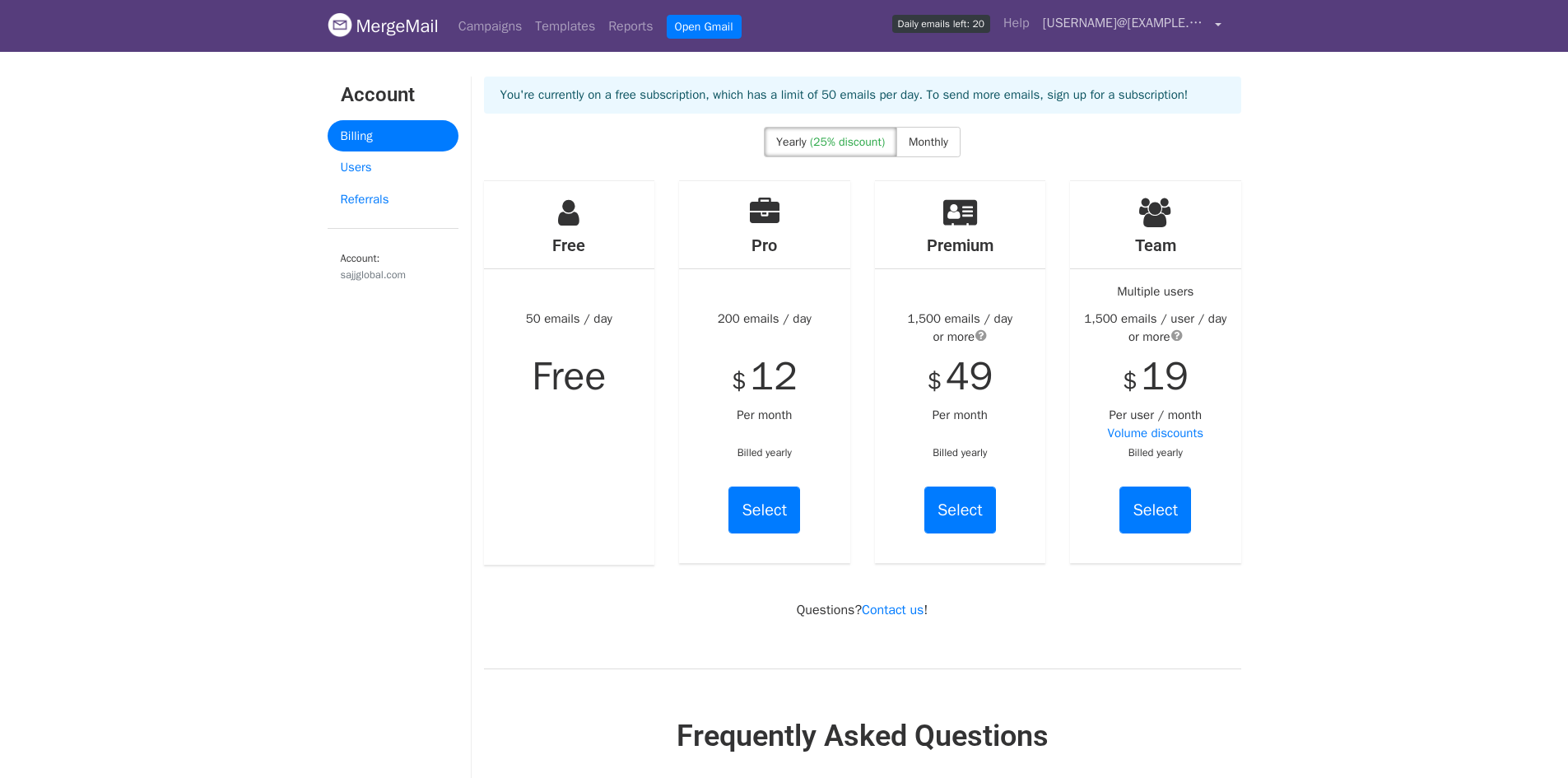 click on "[FIRST][LAST]@example.com" at bounding box center (1125, 23) 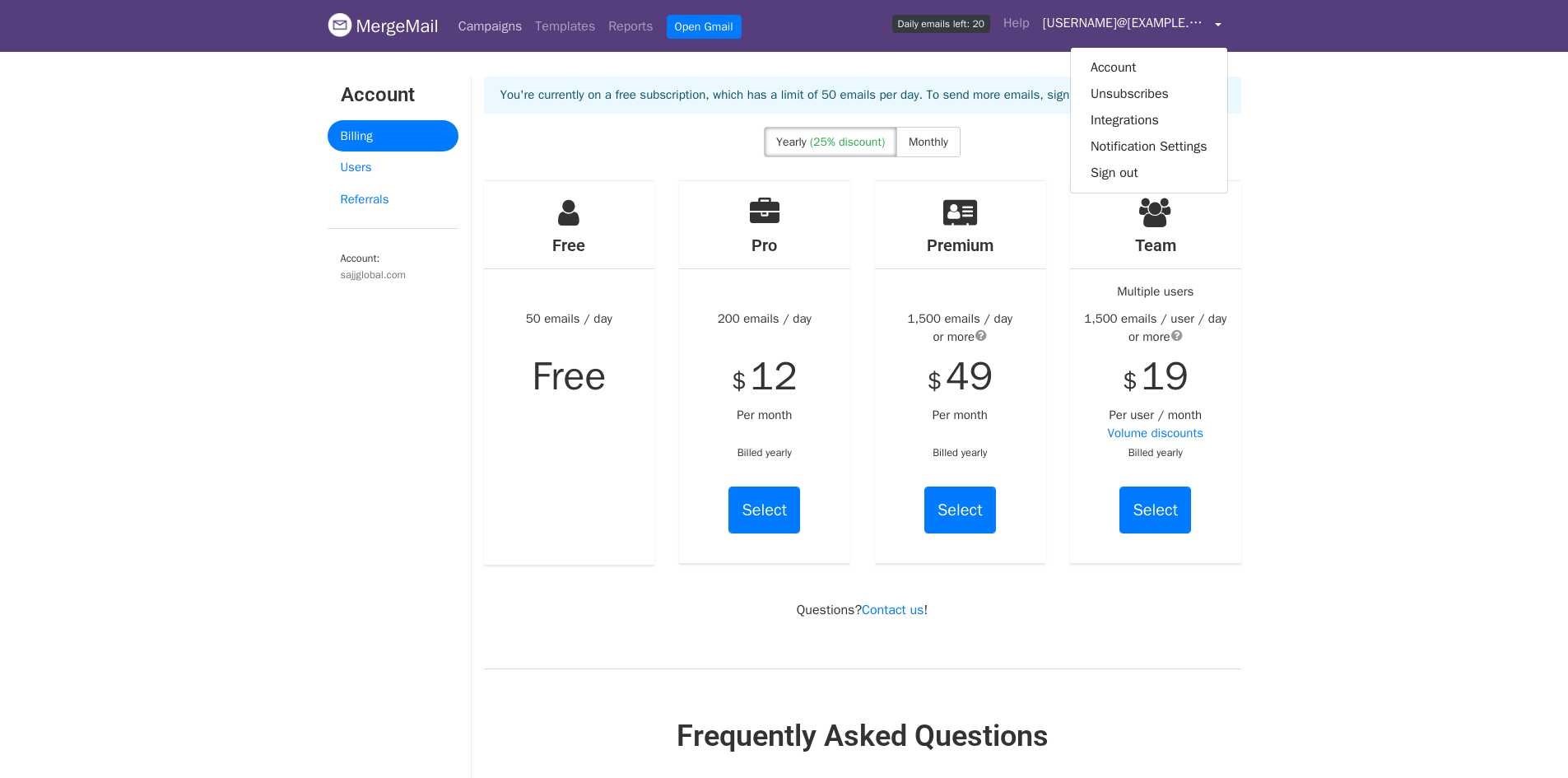 click on "Campaigns" at bounding box center [491, 26] 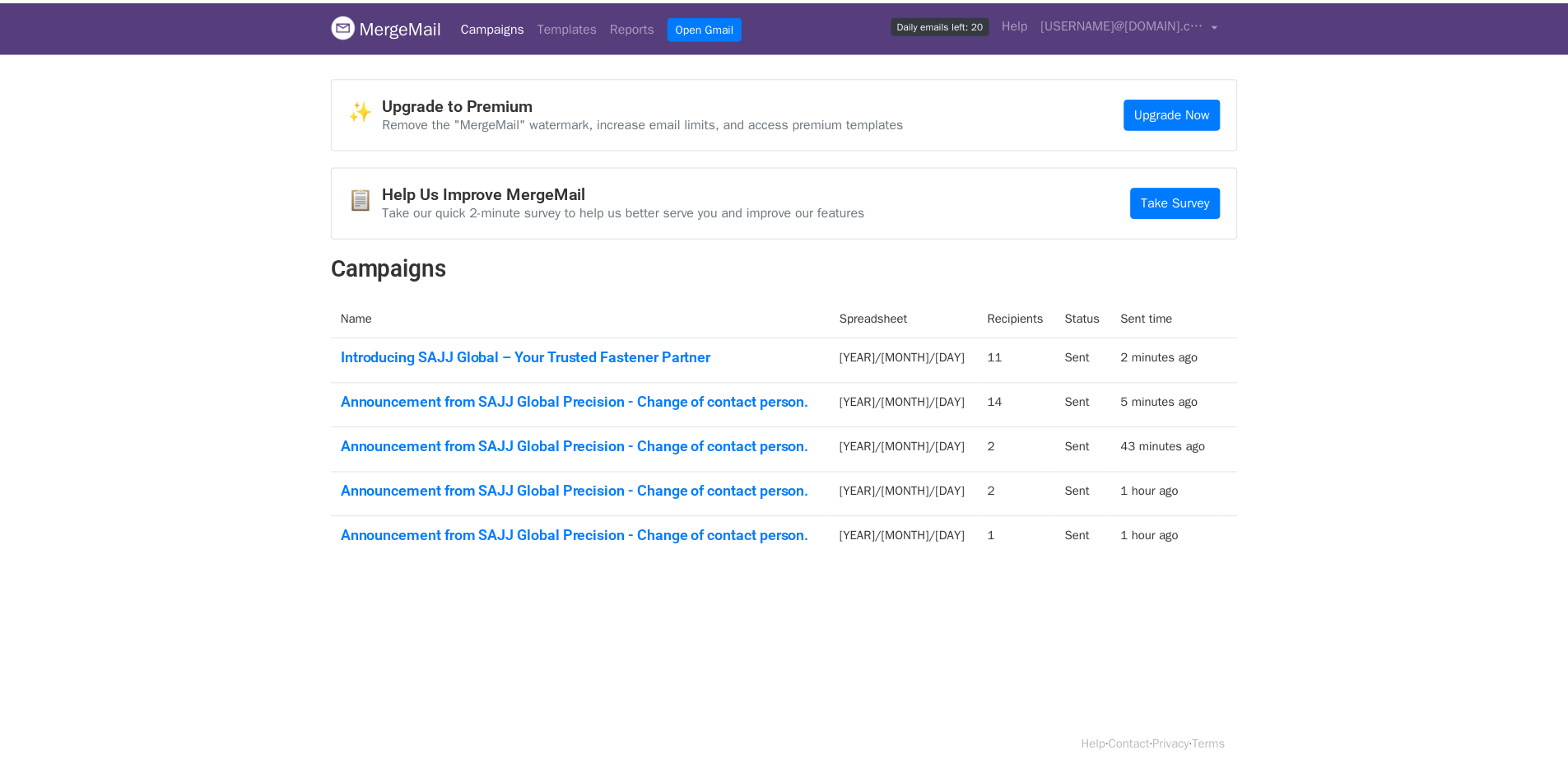 scroll, scrollTop: 0, scrollLeft: 0, axis: both 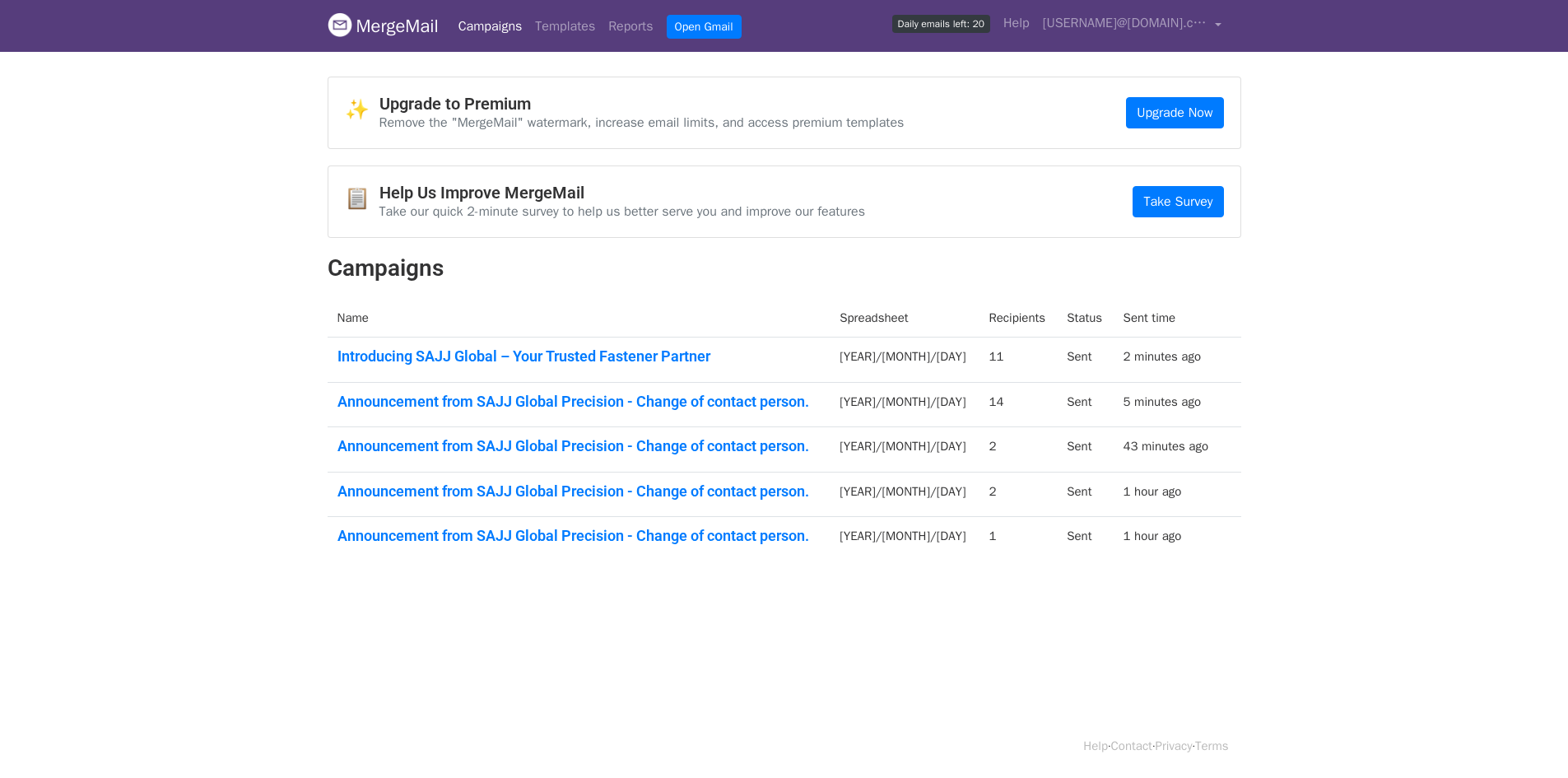 click on "MergeMail" at bounding box center [383, 26] 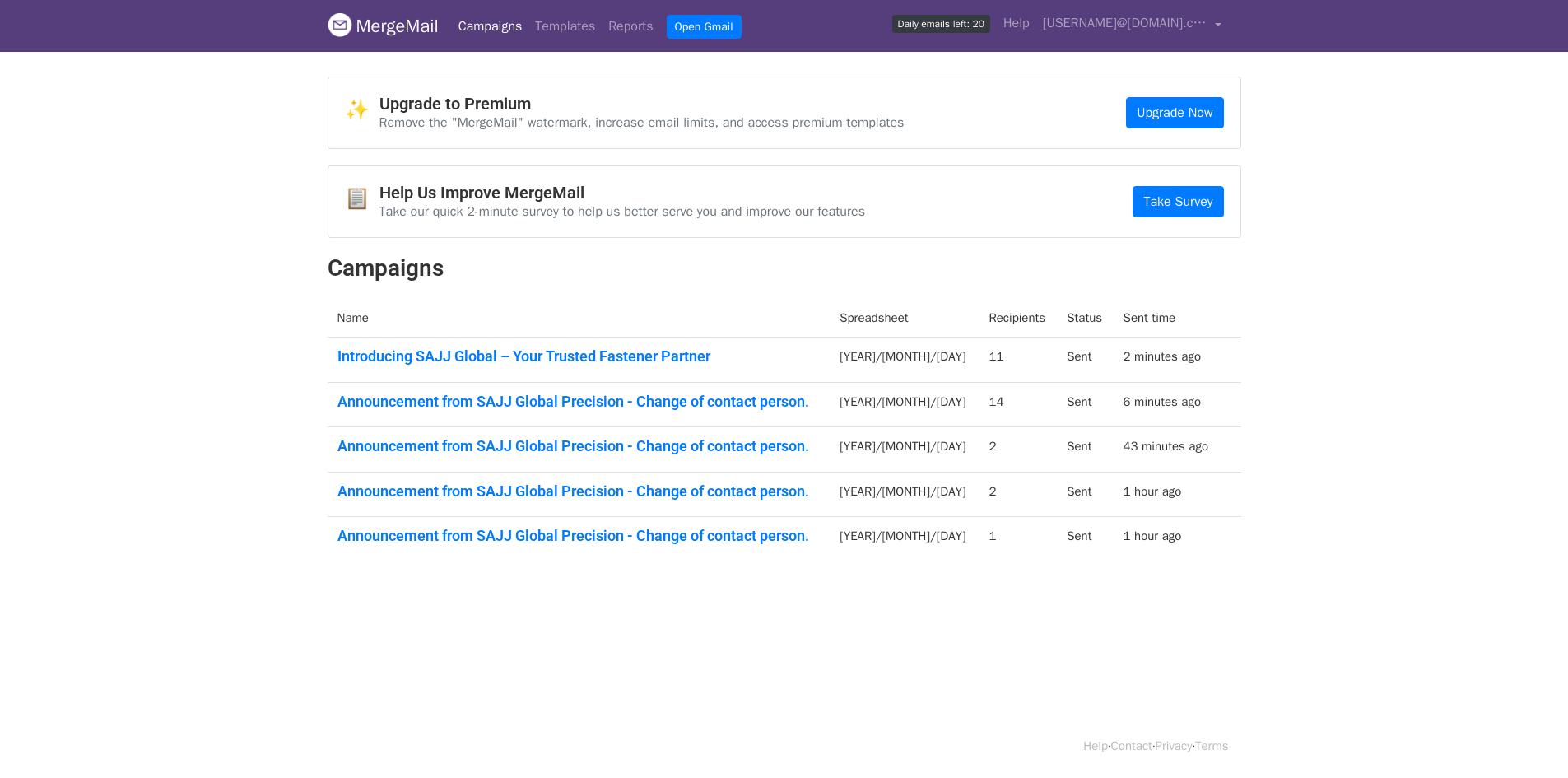 scroll, scrollTop: 0, scrollLeft: 0, axis: both 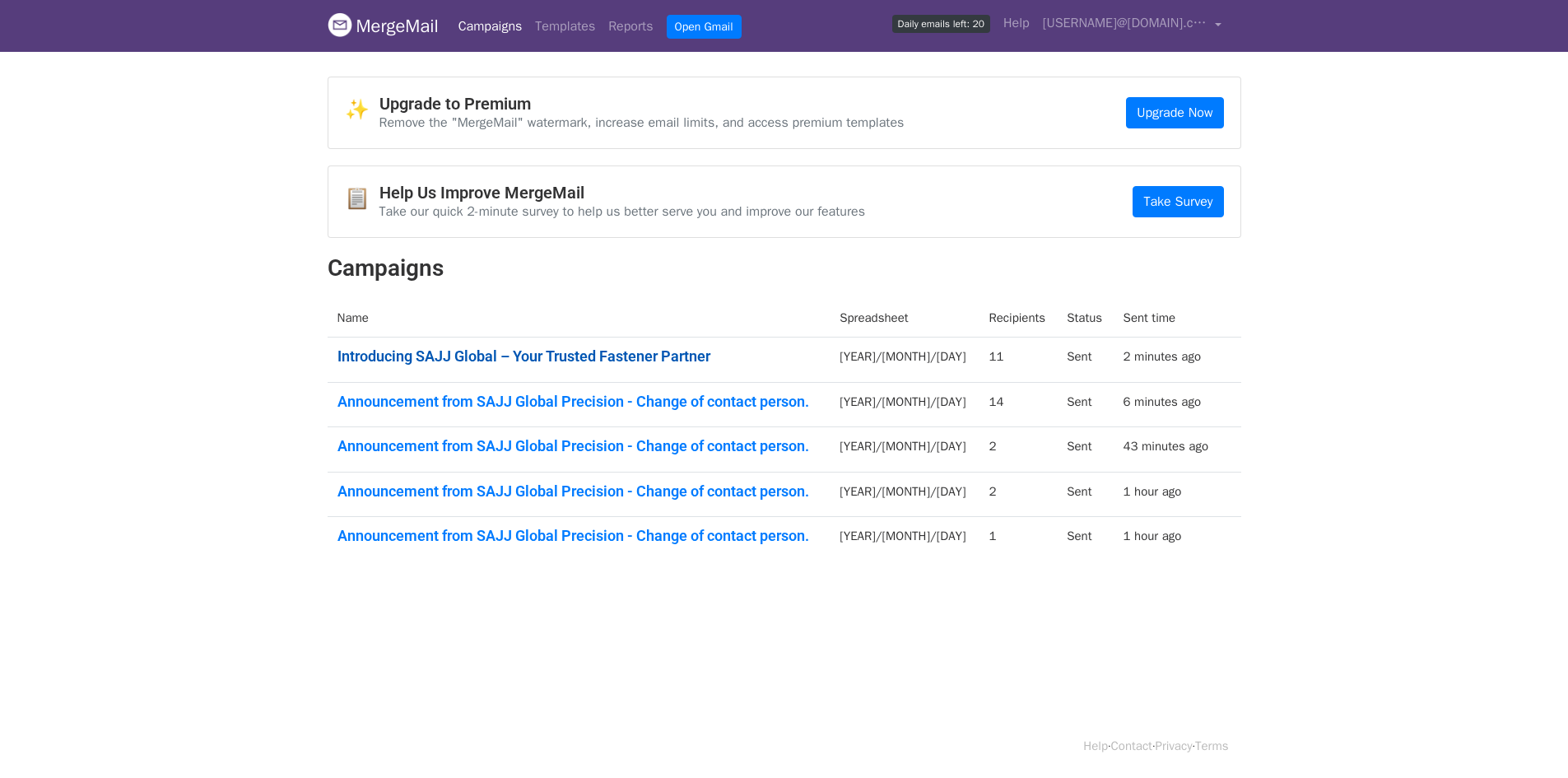 click on "Introducing SAJJ Global – Your Trusted Fastener Partner" at bounding box center (579, 356) 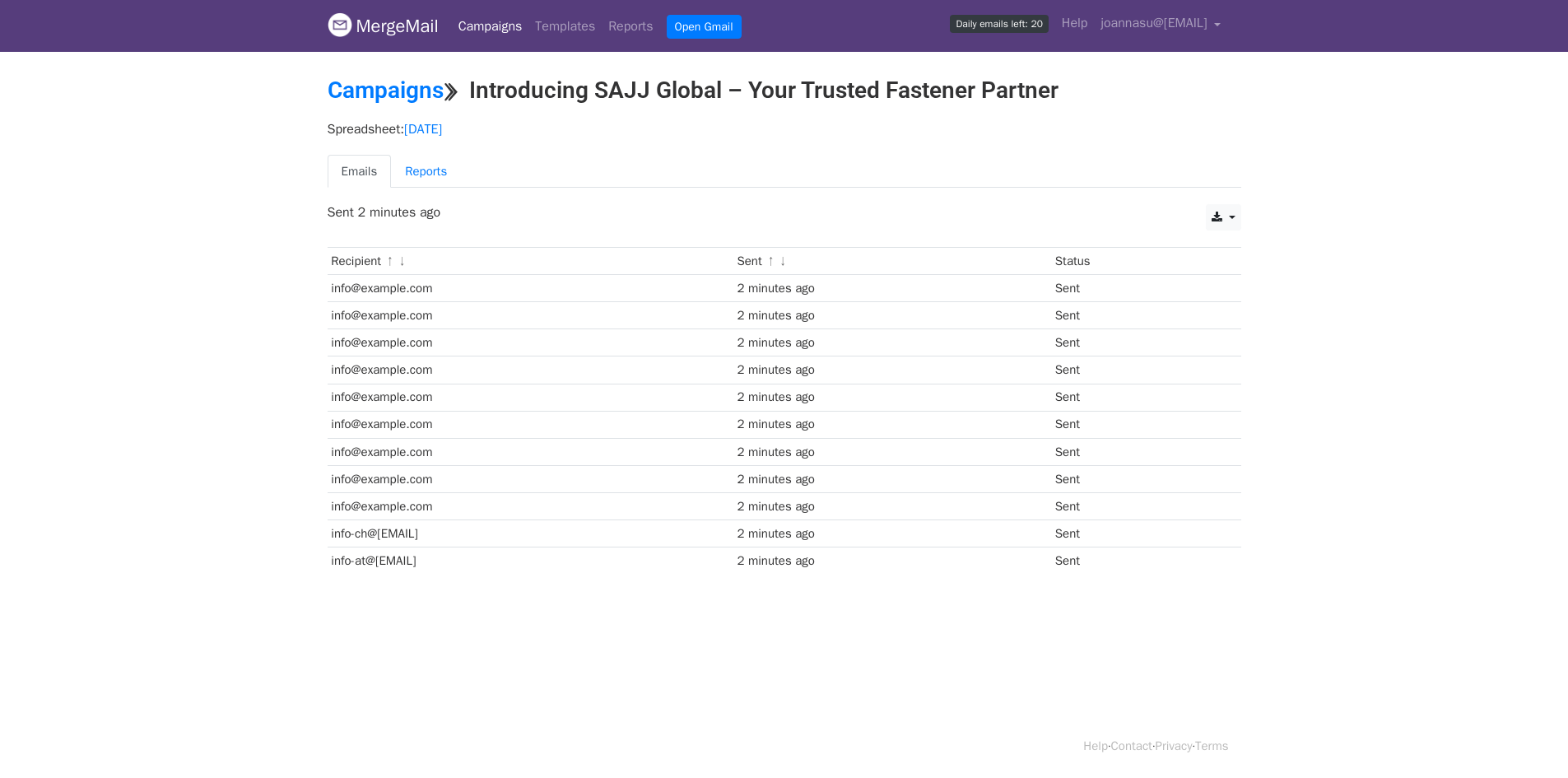 scroll, scrollTop: 0, scrollLeft: 0, axis: both 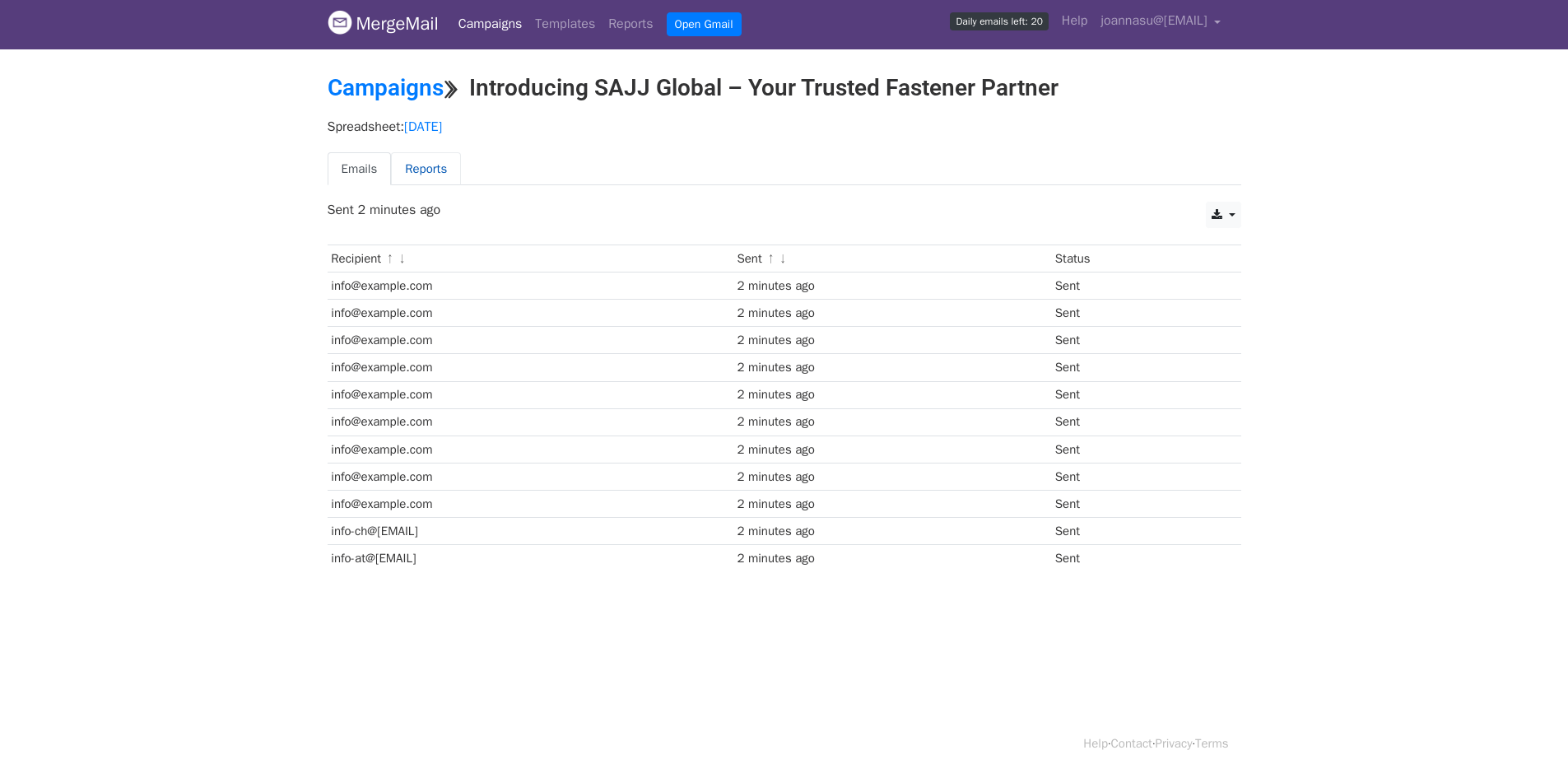 click on "Reports" at bounding box center [426, 169] 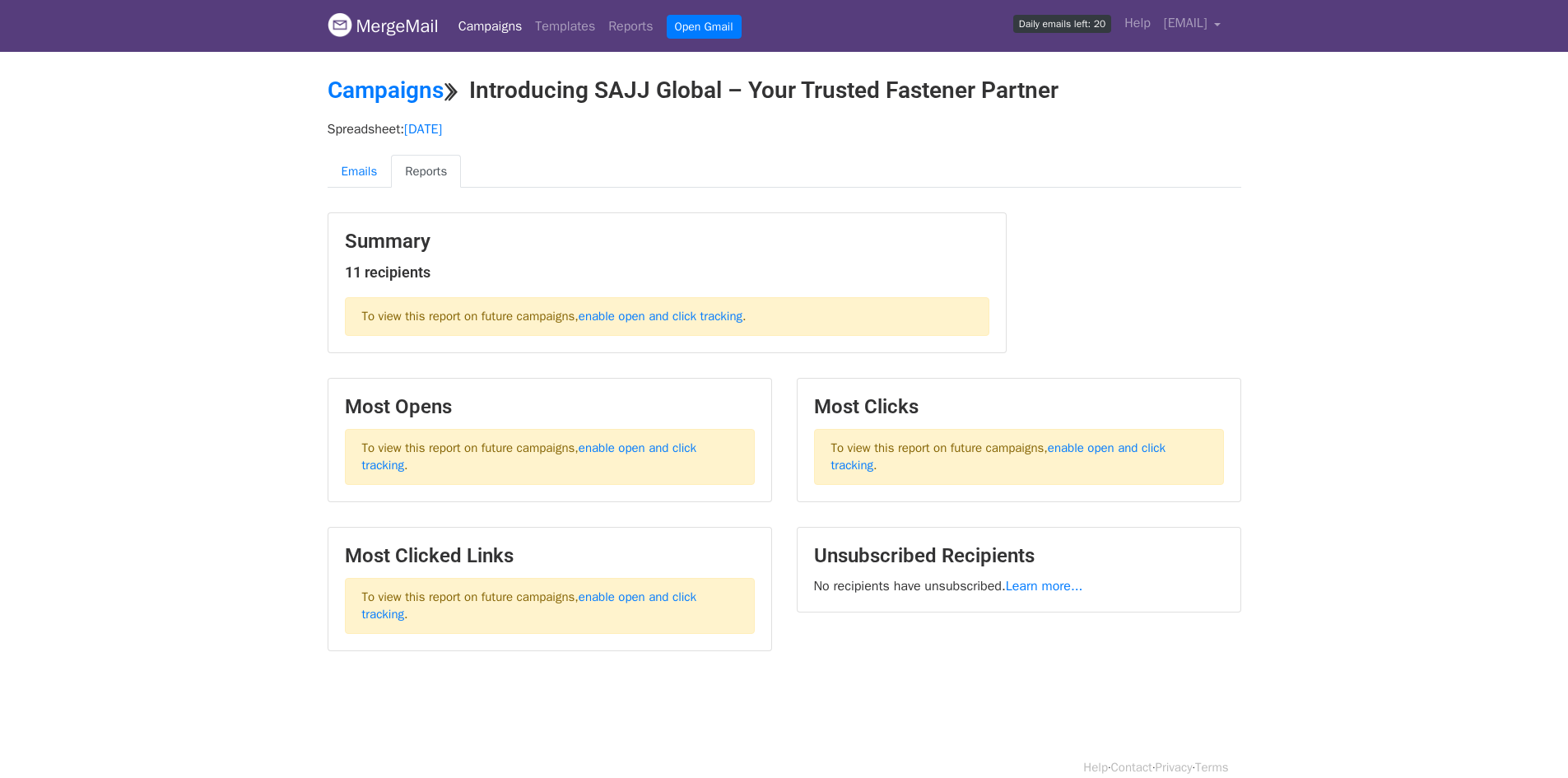 scroll, scrollTop: 0, scrollLeft: 0, axis: both 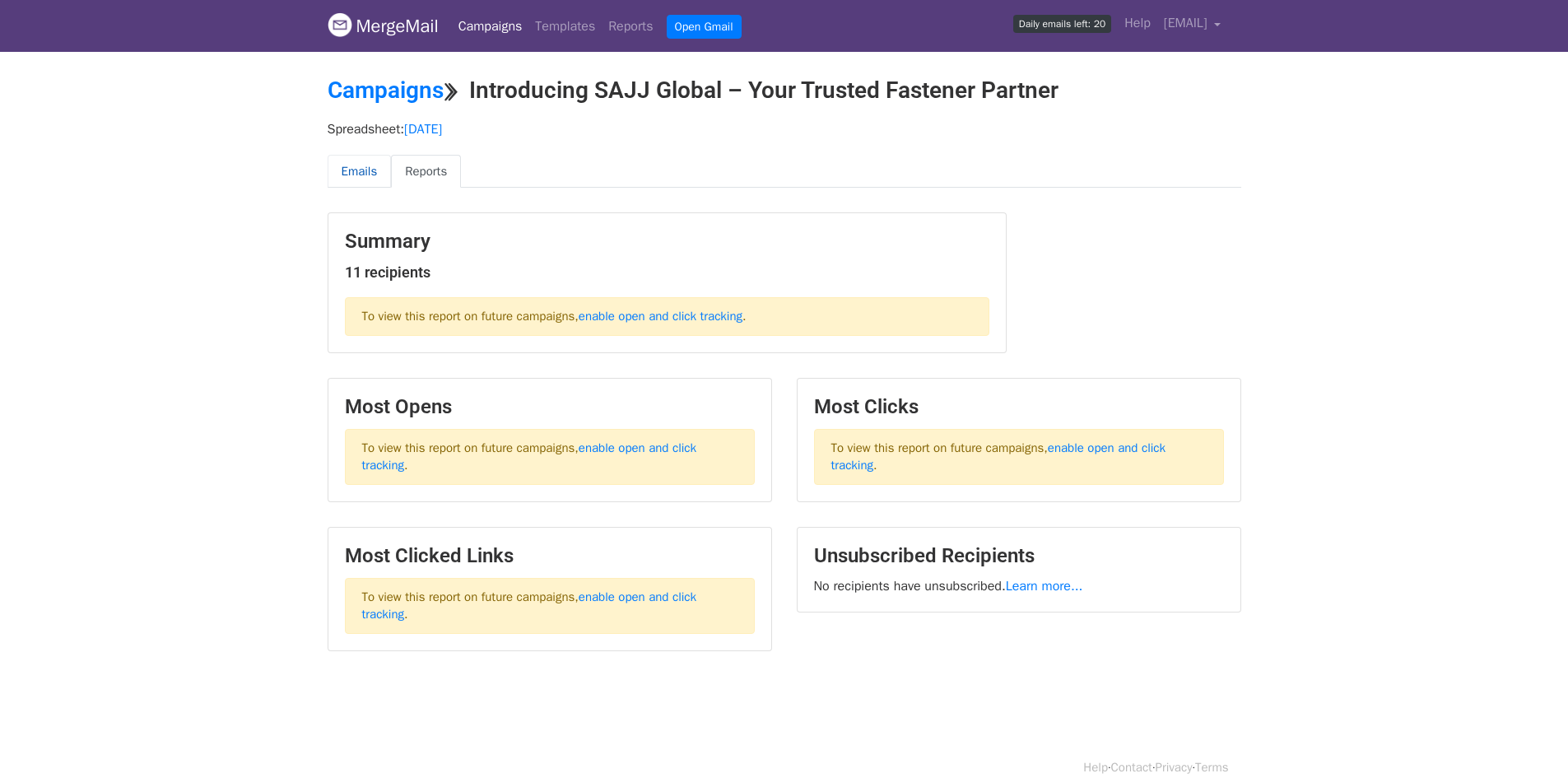 click on "Emails" at bounding box center (360, 171) 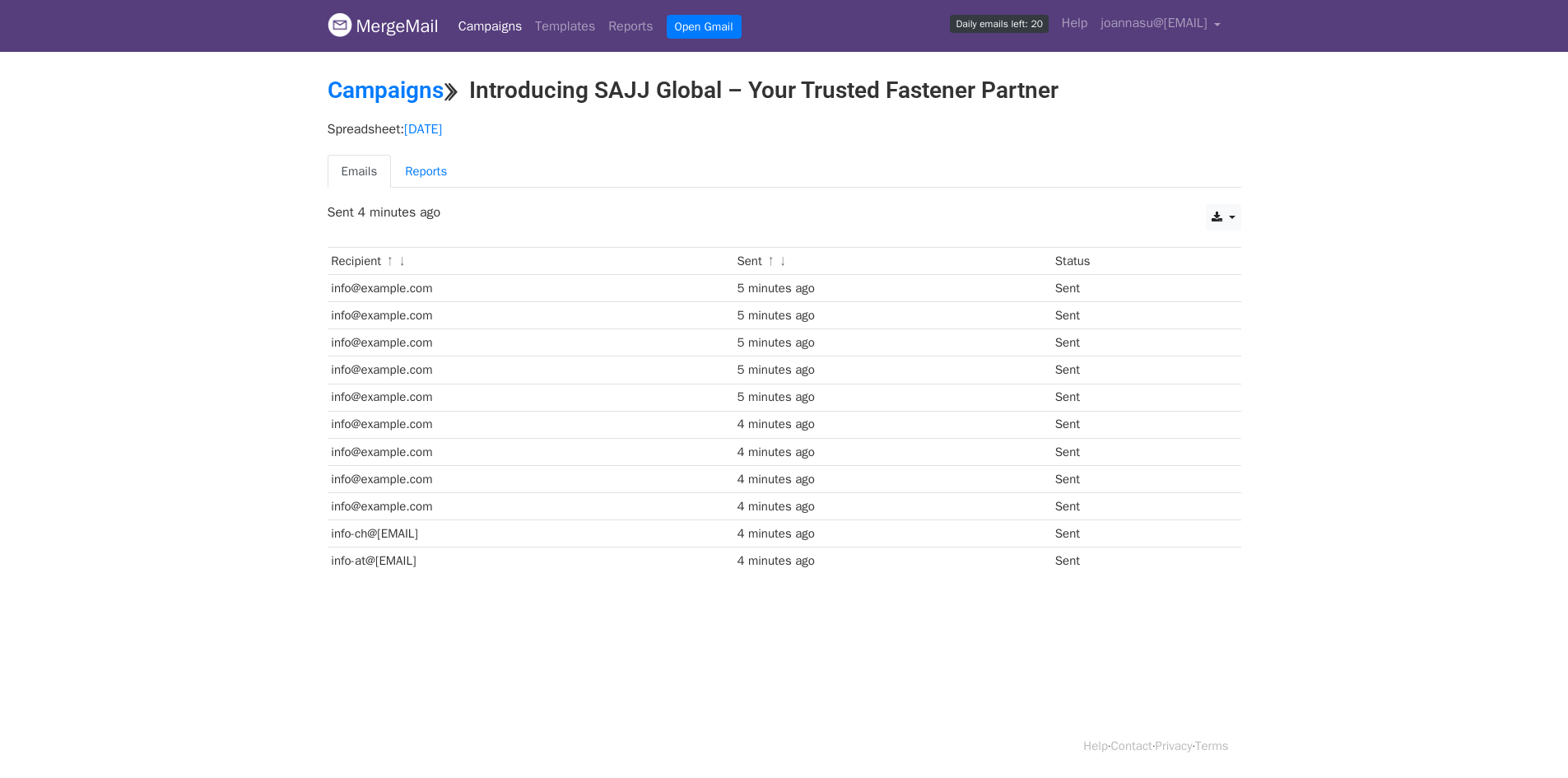 scroll, scrollTop: 0, scrollLeft: 0, axis: both 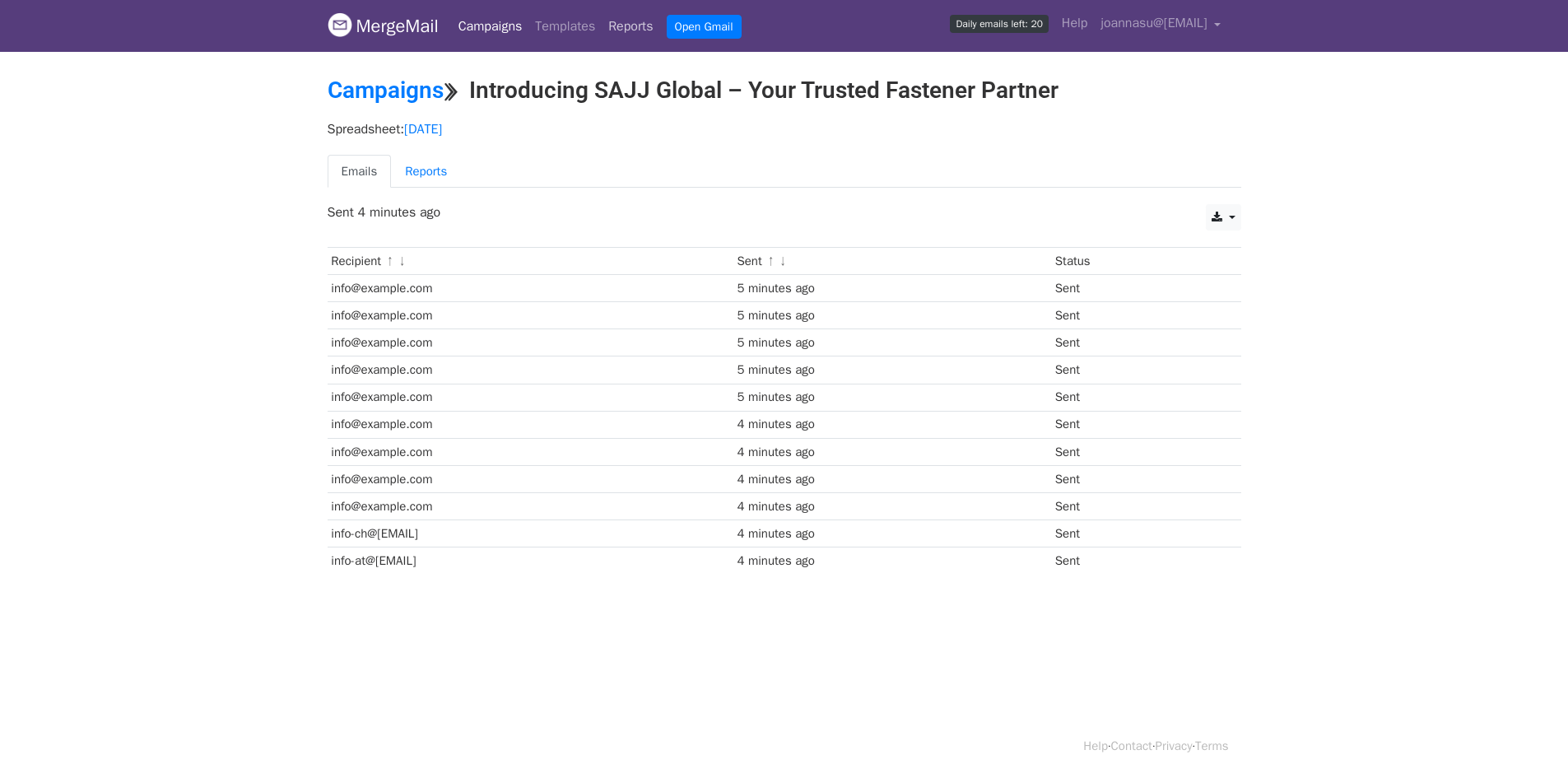 click on "Reports" at bounding box center (630, 26) 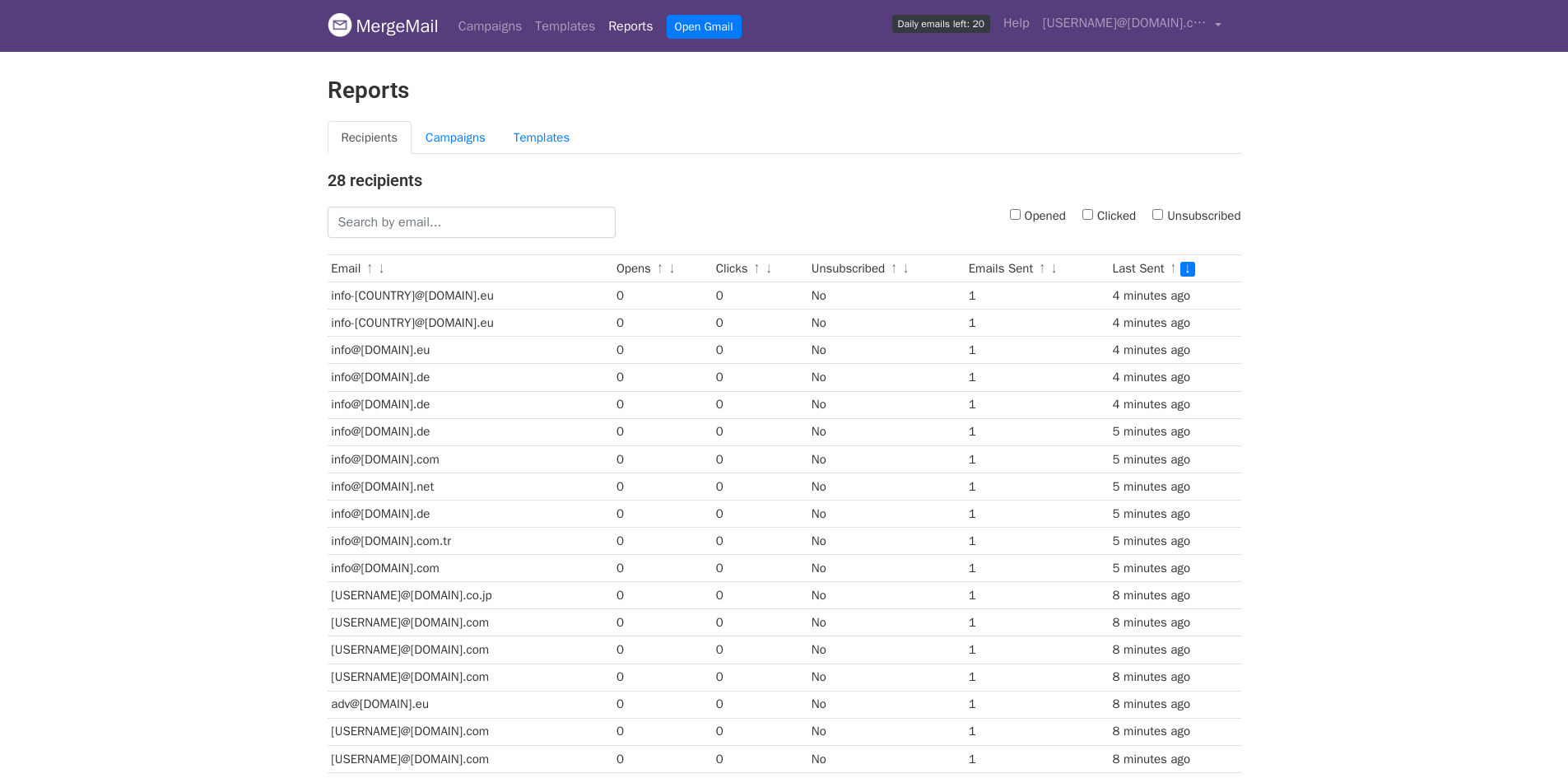 scroll, scrollTop: 0, scrollLeft: 0, axis: both 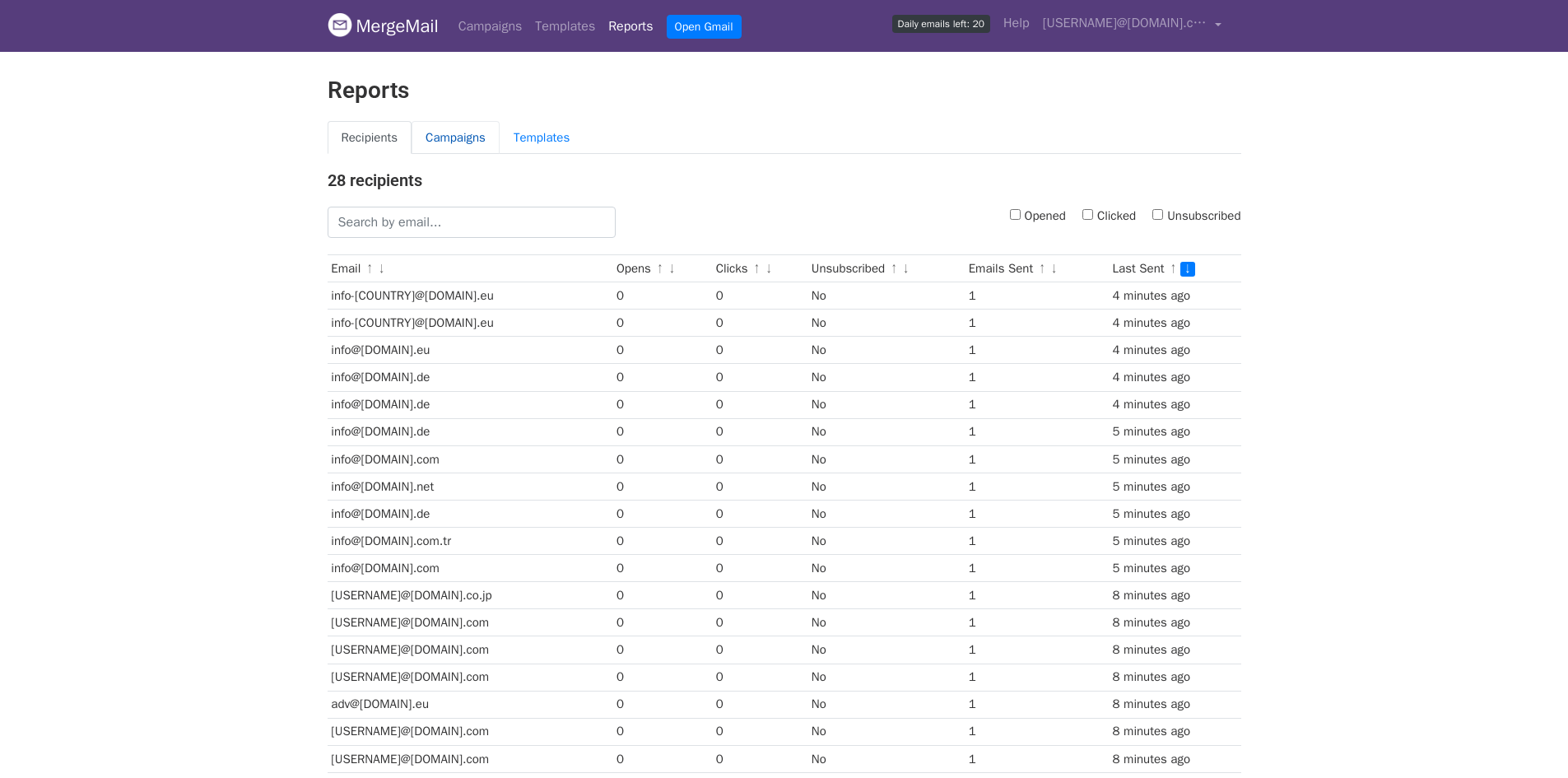 click on "Campaigns" at bounding box center (455, 137) 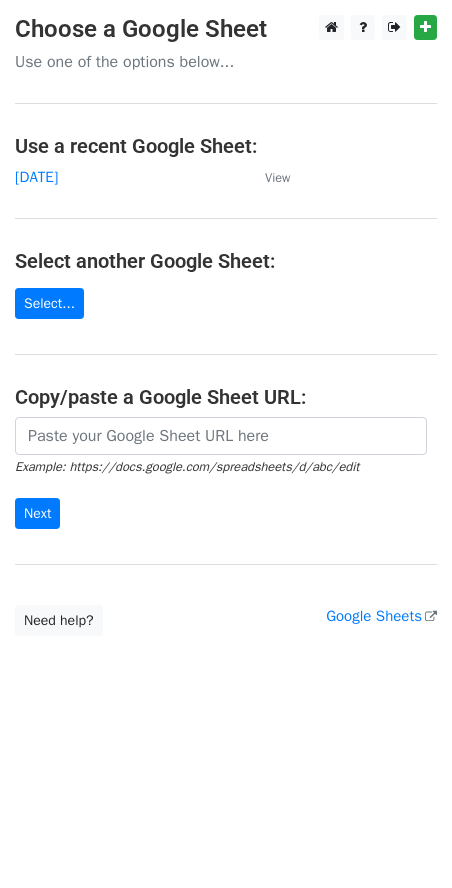 scroll, scrollTop: 0, scrollLeft: 0, axis: both 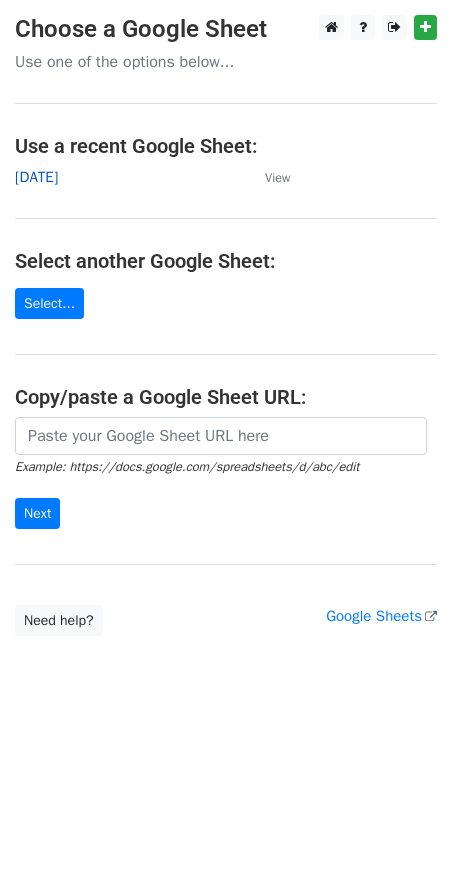 click on "2025/08/04" at bounding box center (36, 177) 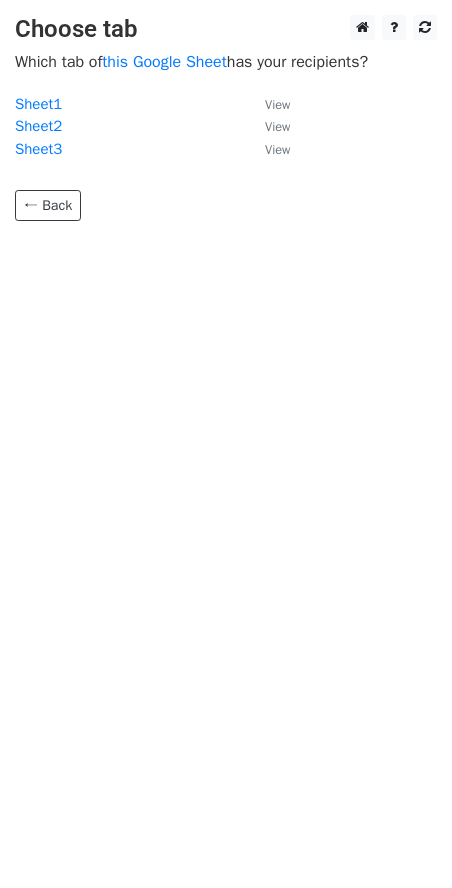 scroll, scrollTop: 0, scrollLeft: 0, axis: both 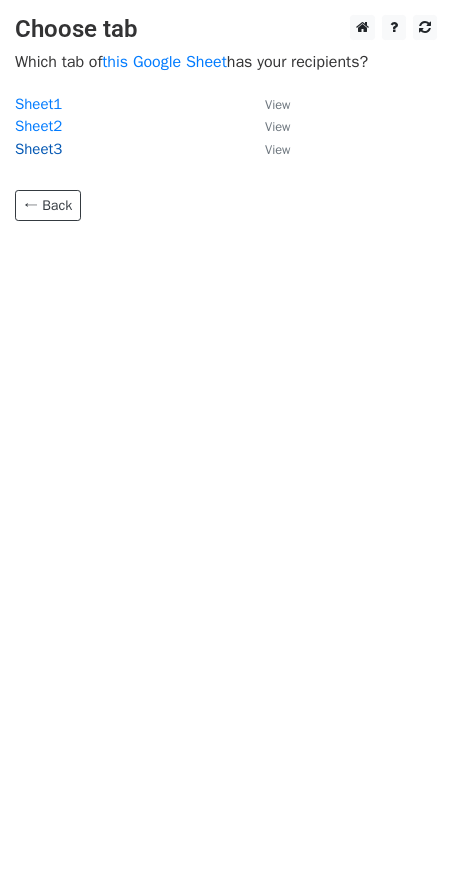 click on "Sheet3" at bounding box center (38, 149) 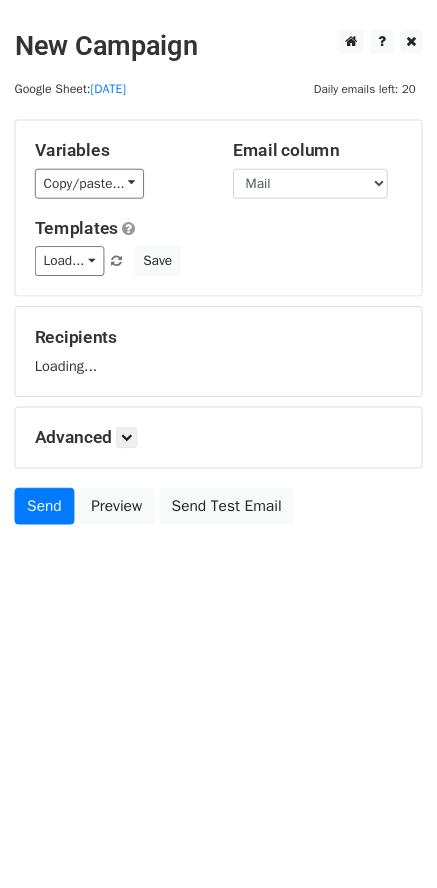 scroll, scrollTop: 0, scrollLeft: 0, axis: both 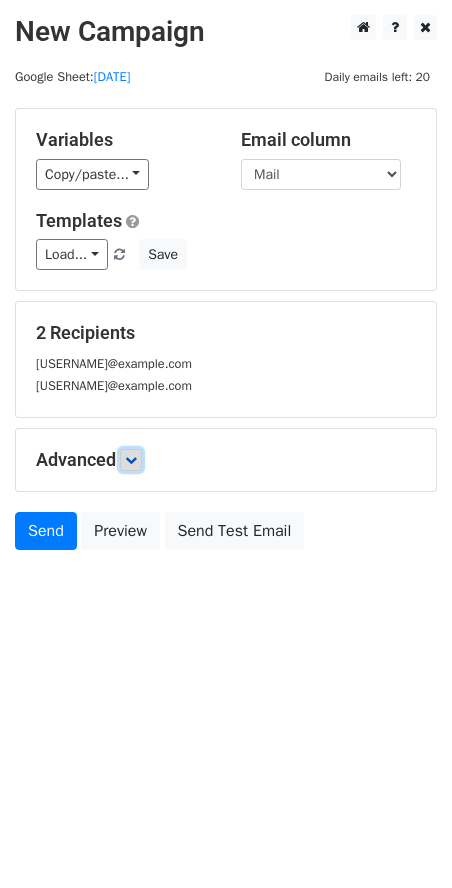 click at bounding box center [131, 460] 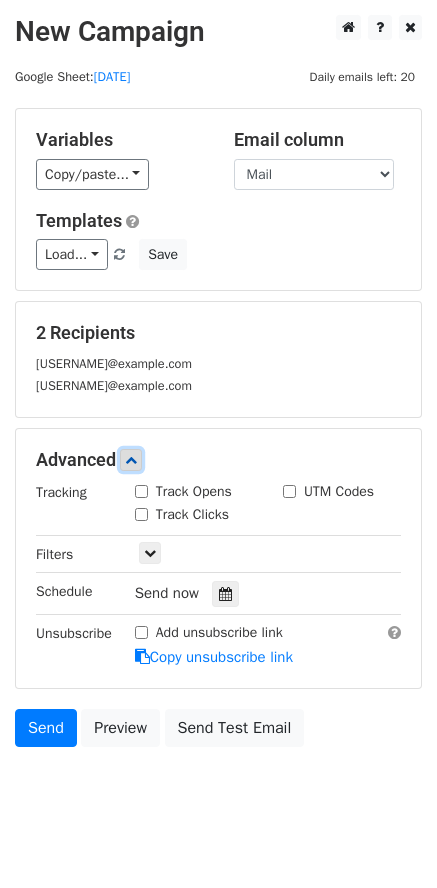 scroll, scrollTop: 29, scrollLeft: 0, axis: vertical 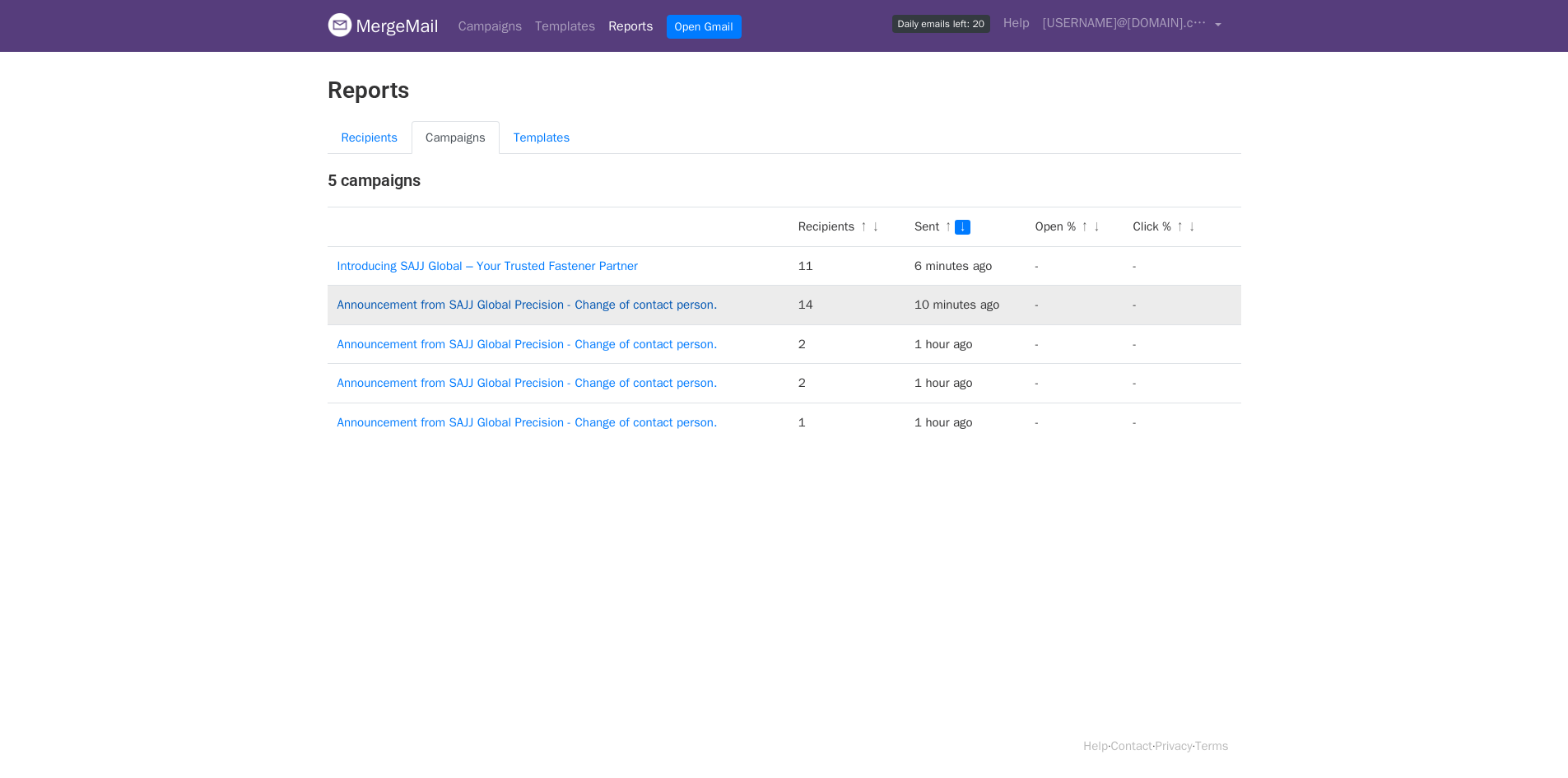 click on "Announcement from SAJJ Global Precision - Change of contact person." at bounding box center [528, 305] 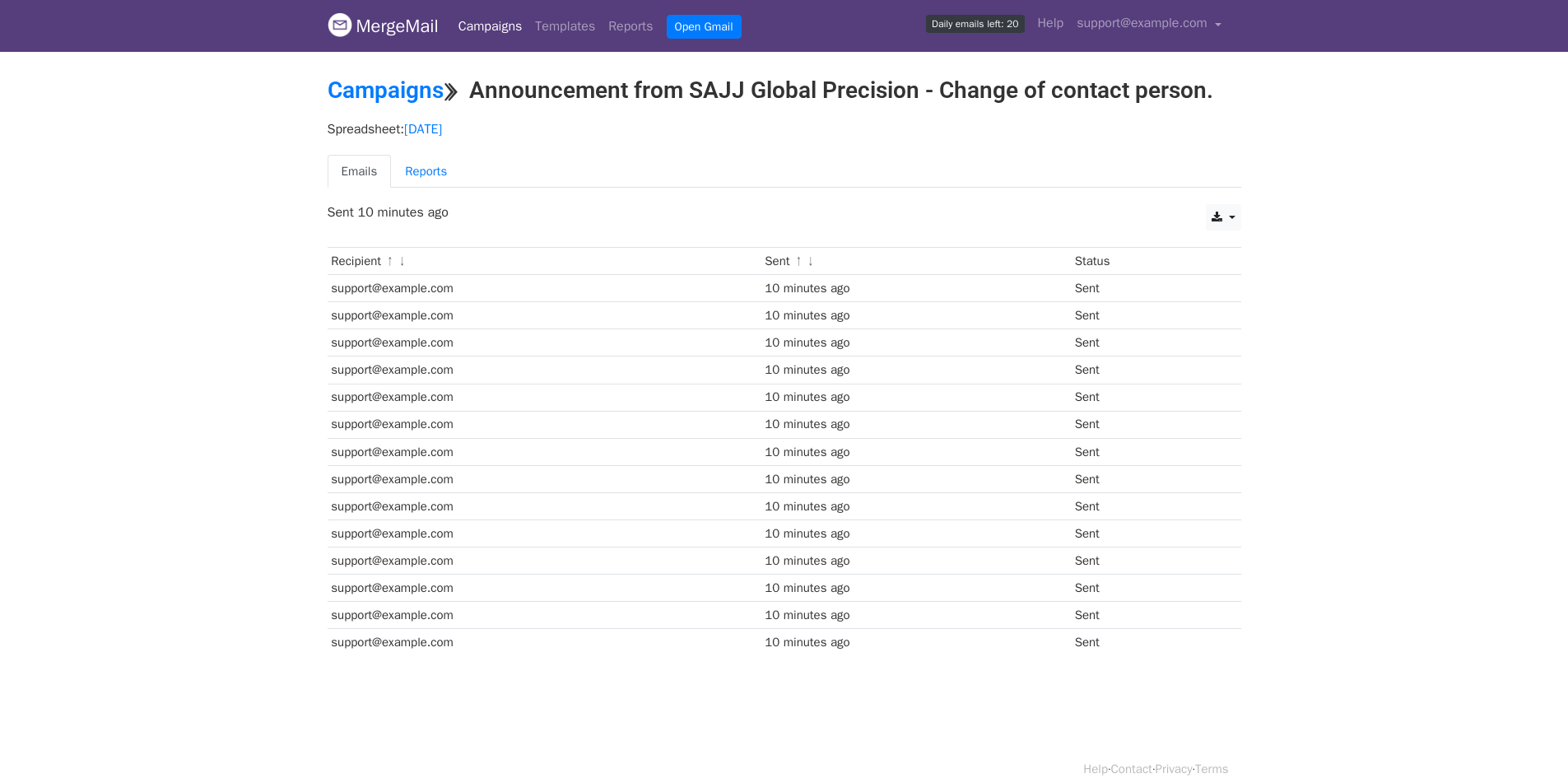 scroll, scrollTop: 0, scrollLeft: 0, axis: both 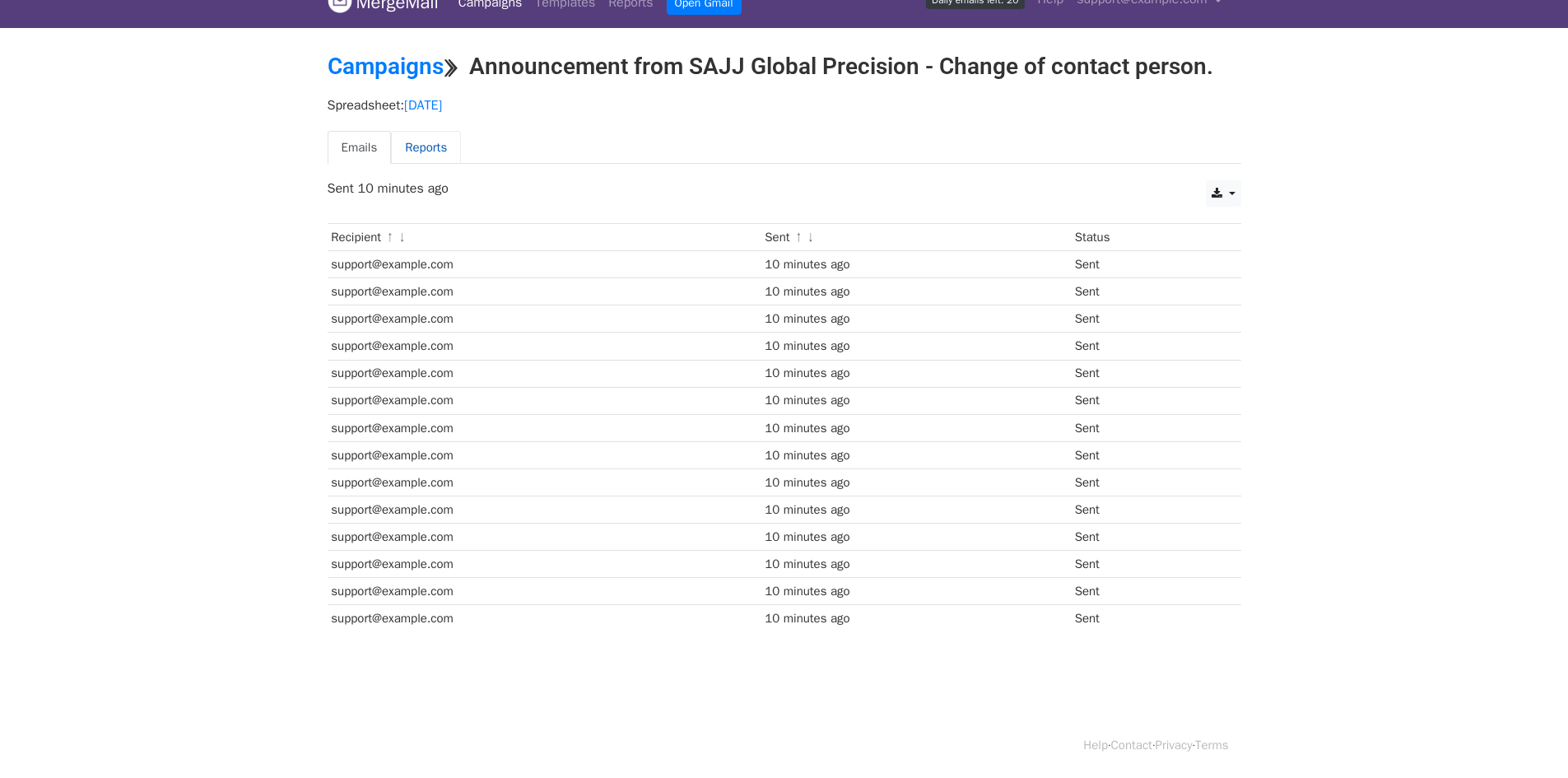 click on "Reports" at bounding box center [426, 147] 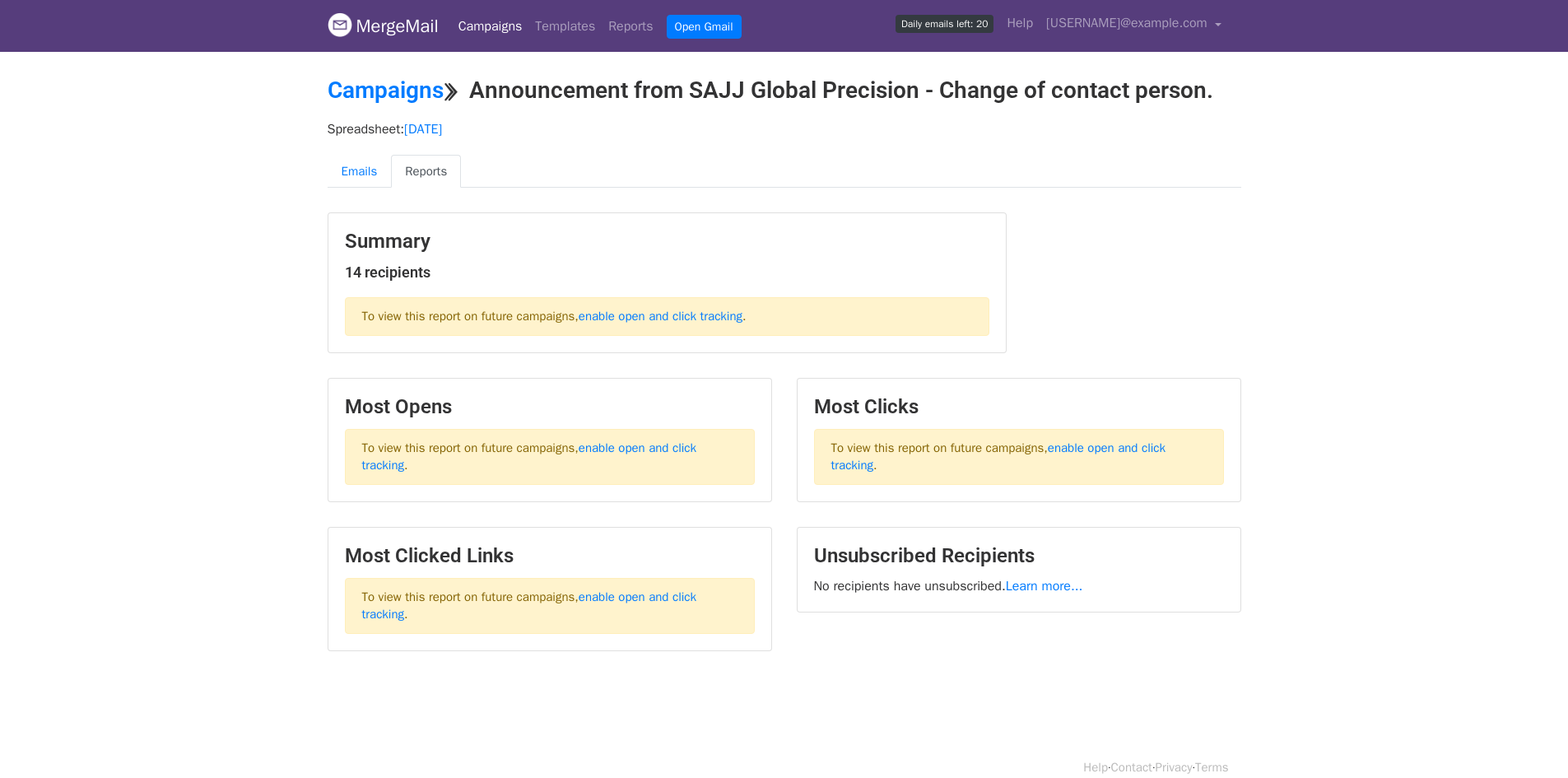 scroll, scrollTop: 0, scrollLeft: 0, axis: both 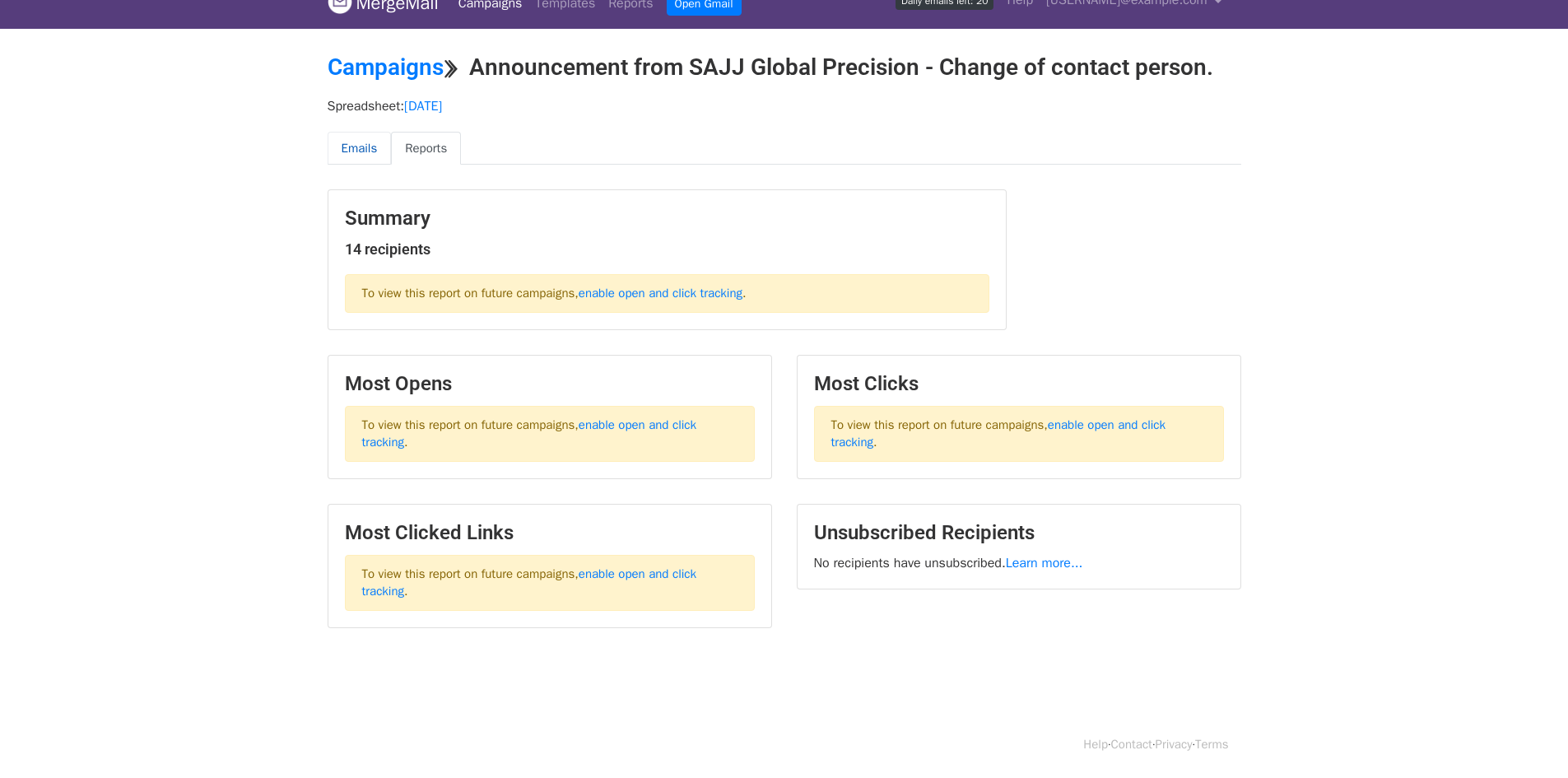 click on "Emails" at bounding box center (360, 148) 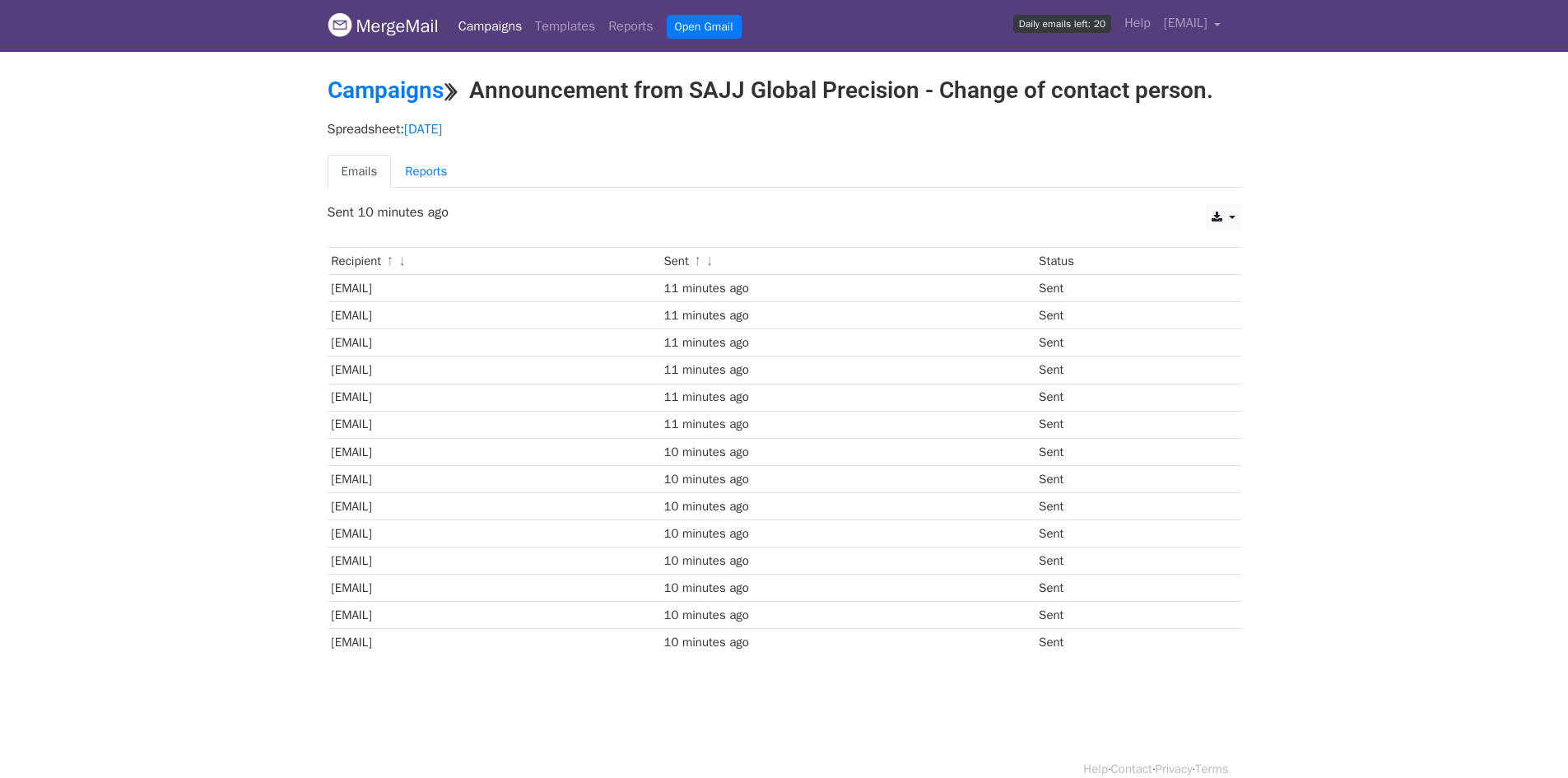scroll, scrollTop: 0, scrollLeft: 0, axis: both 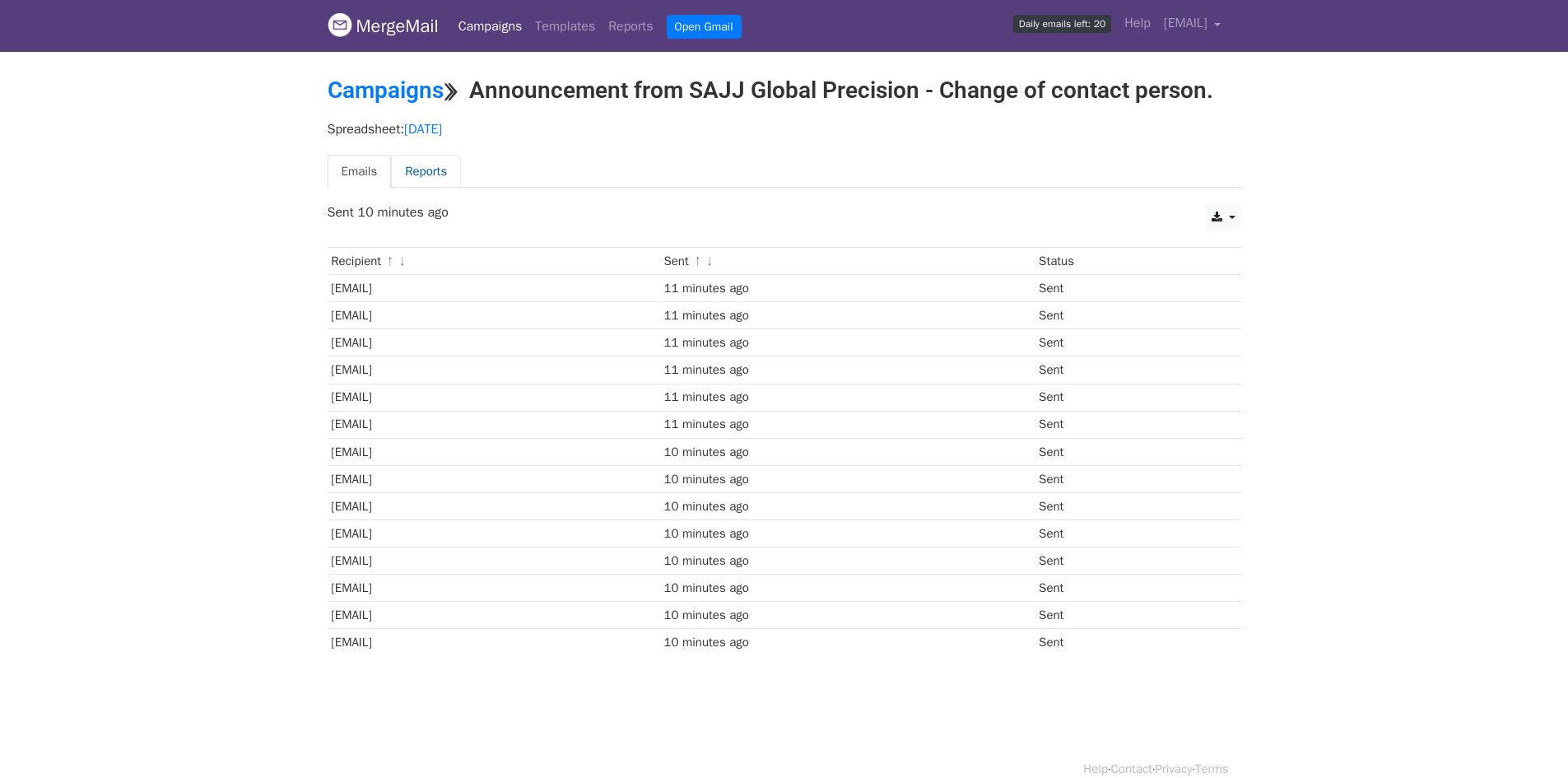 click on "Reports" at bounding box center [426, 171] 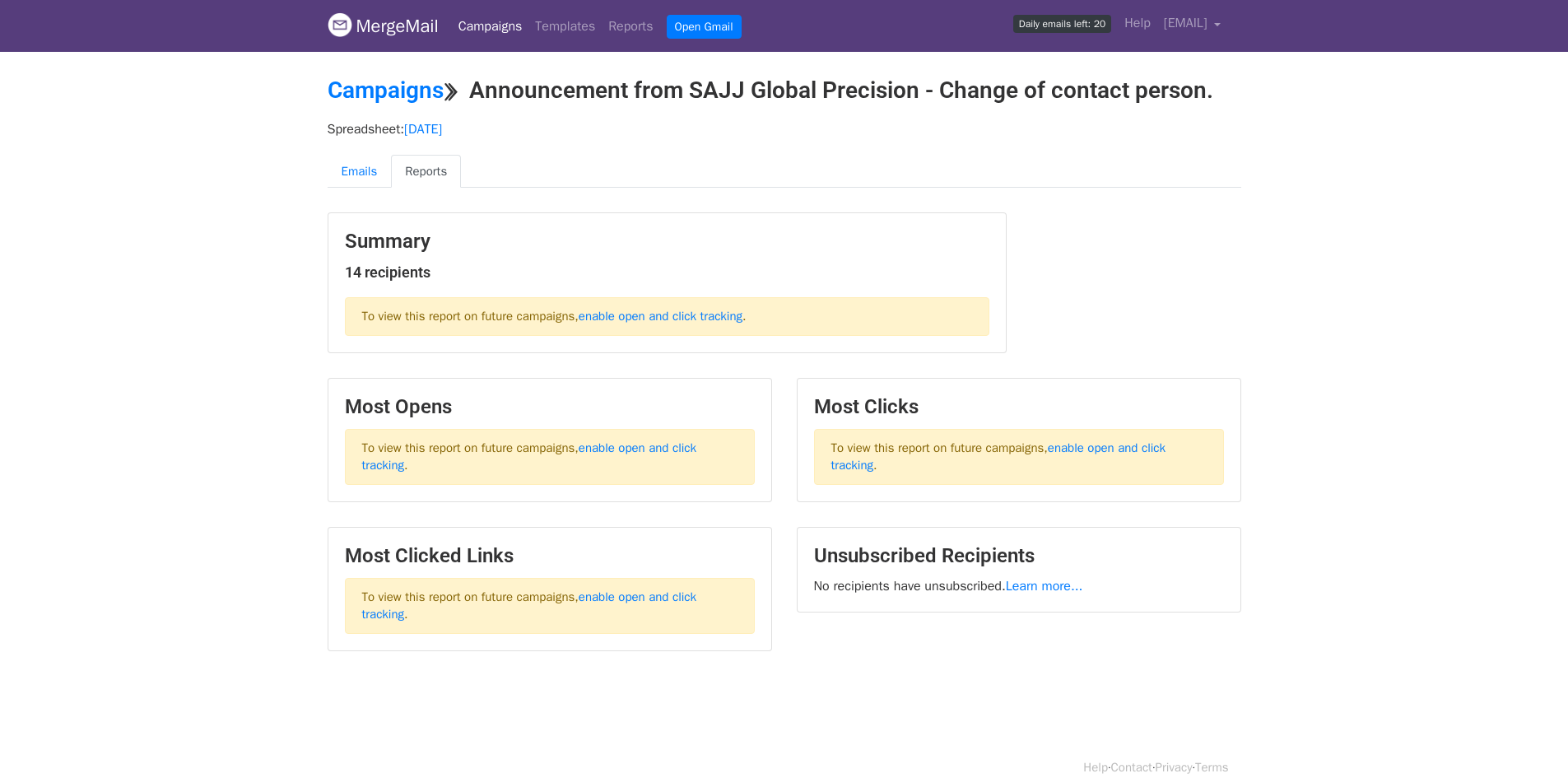 scroll, scrollTop: 0, scrollLeft: 0, axis: both 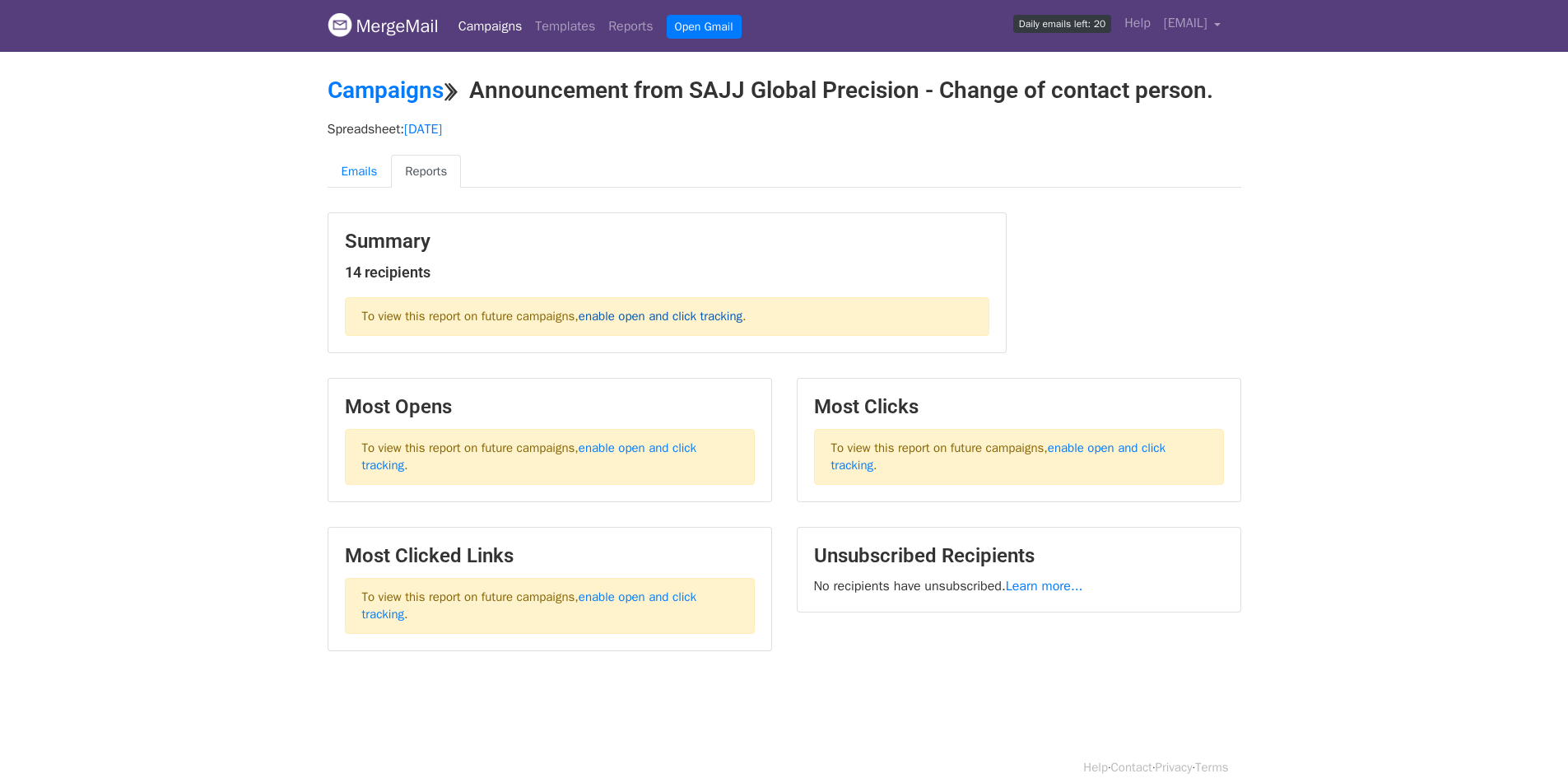 click on "enable open and click tracking" at bounding box center (660, 316) 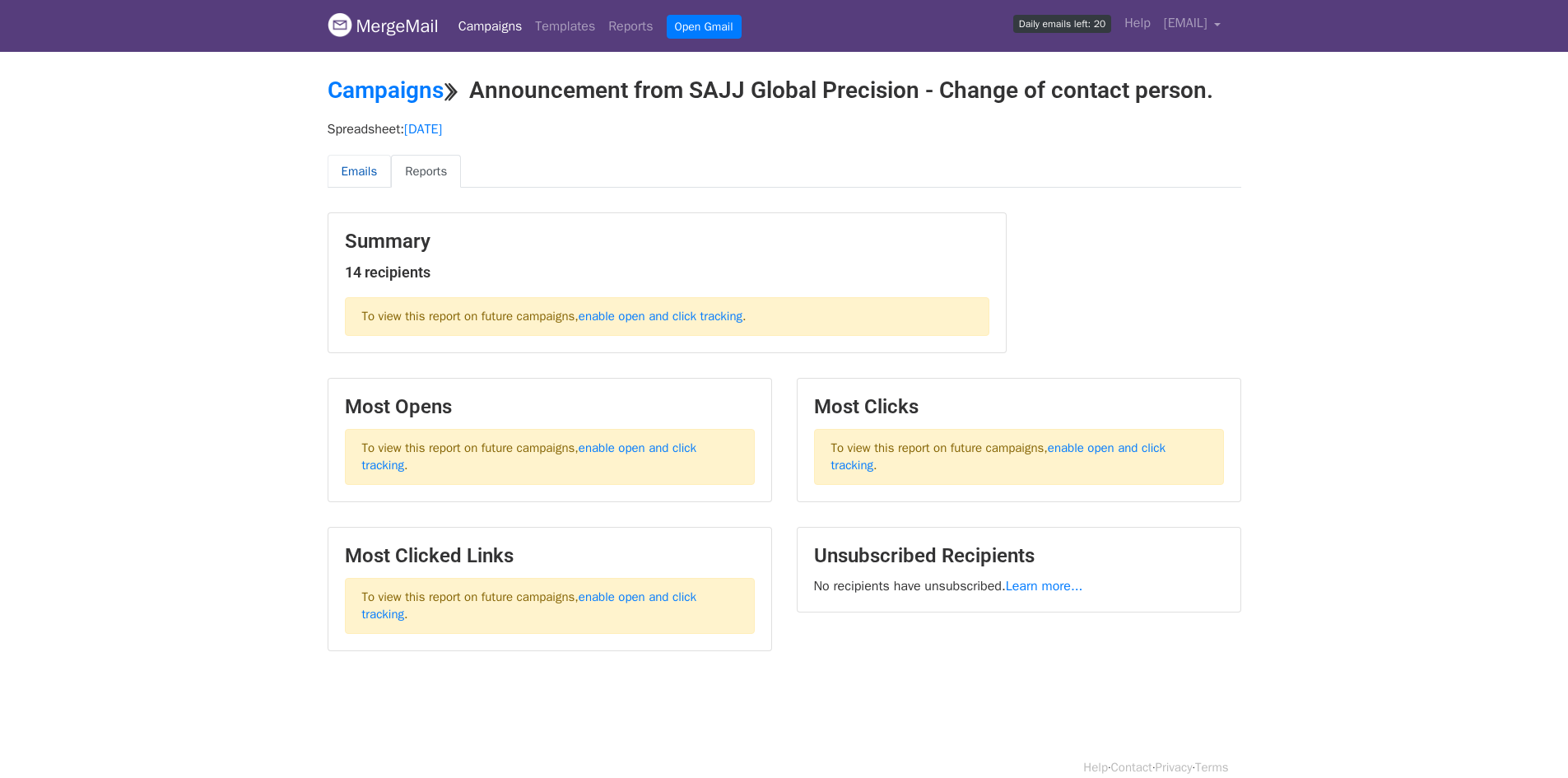 click on "Emails" at bounding box center (360, 171) 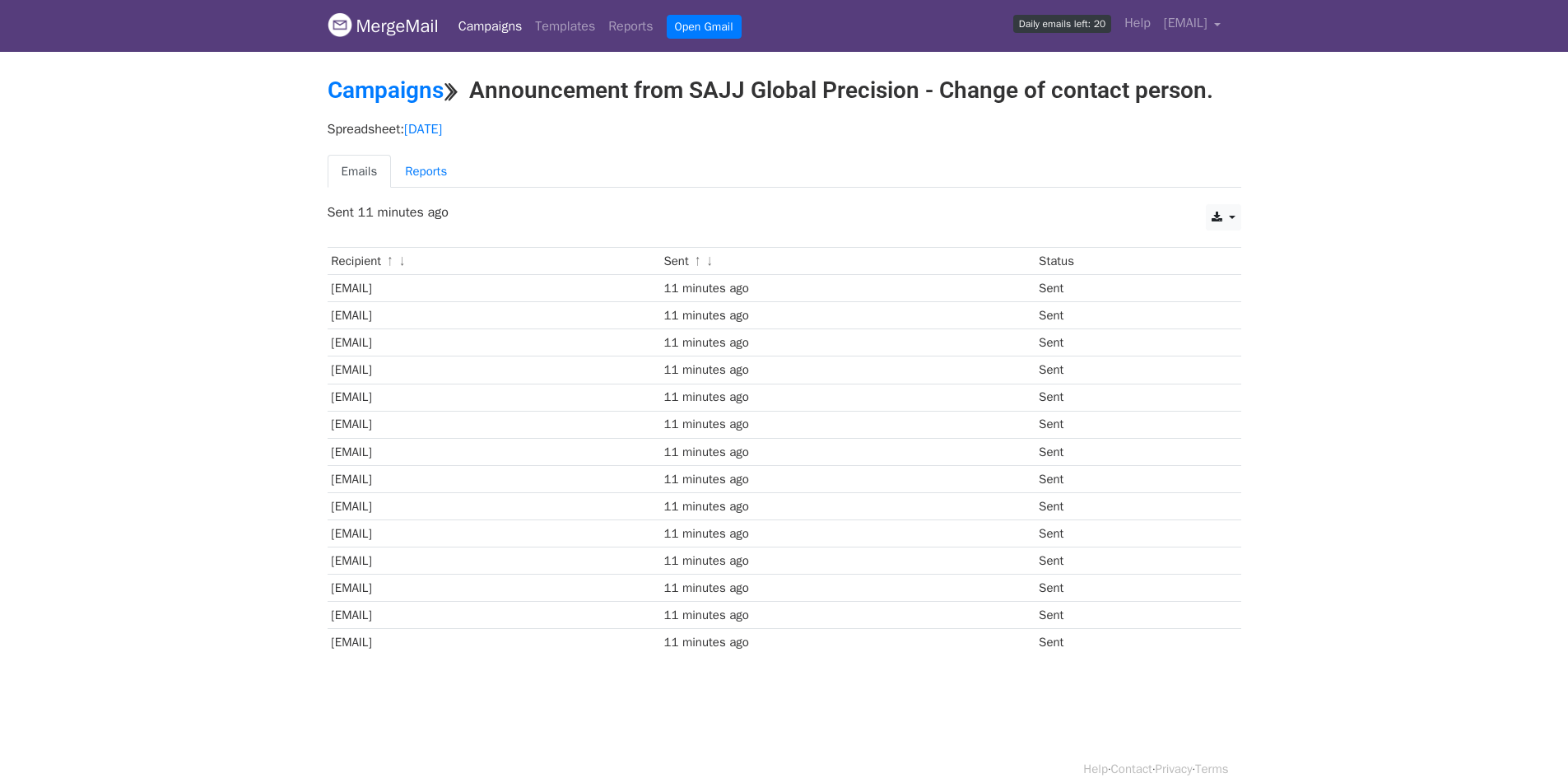 scroll, scrollTop: 0, scrollLeft: 0, axis: both 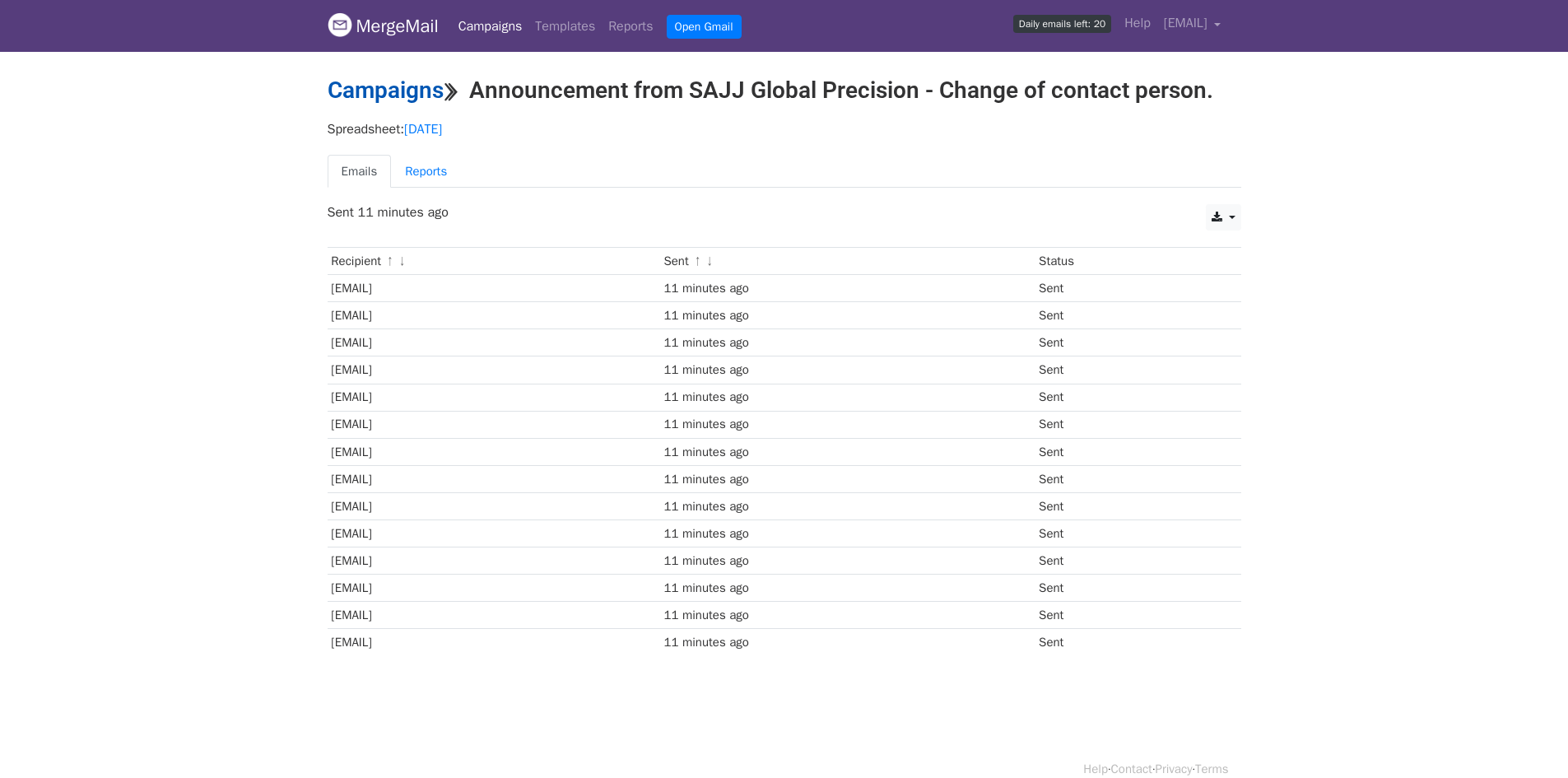 click on "Campaigns" at bounding box center [385, 90] 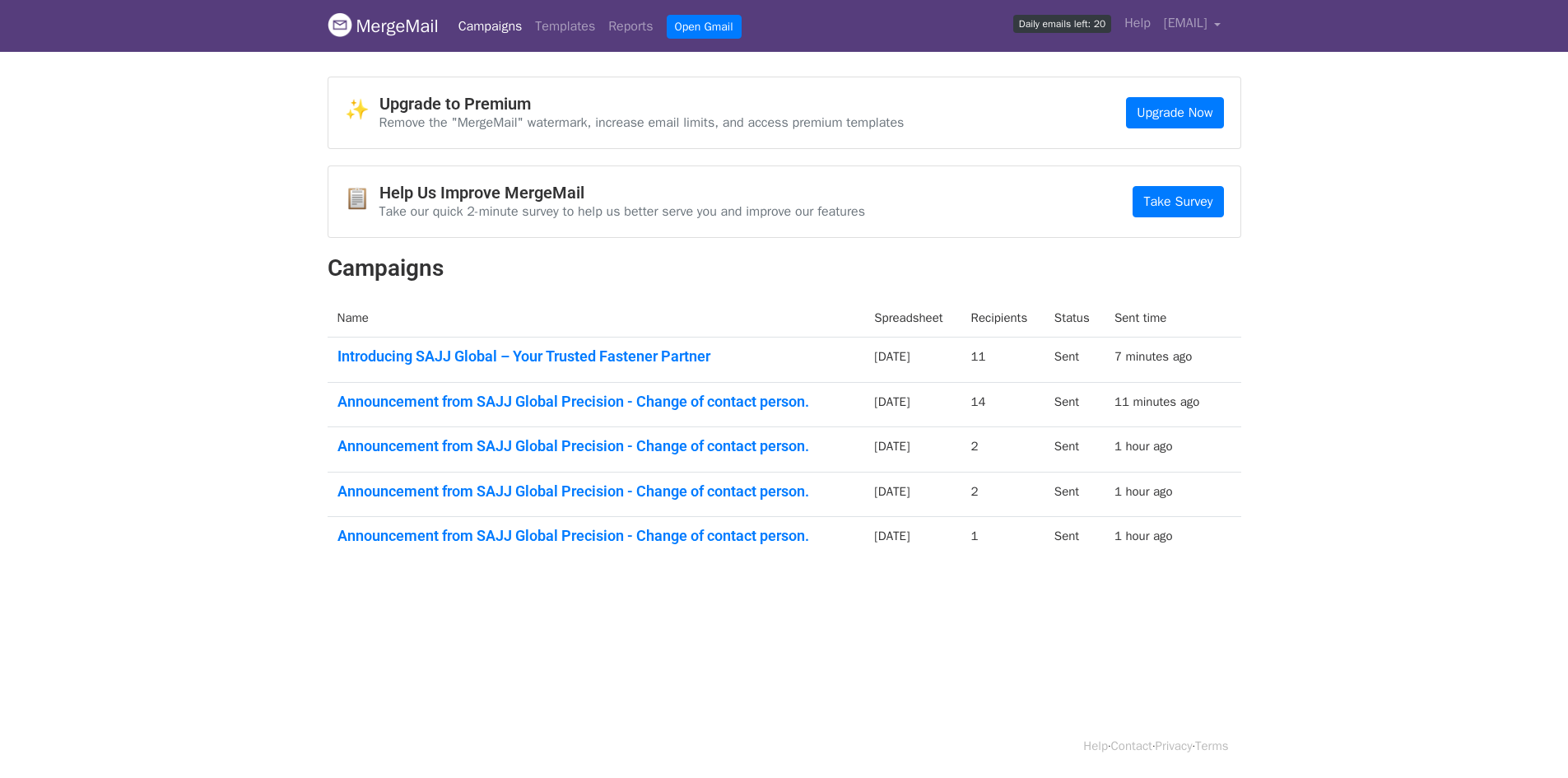 scroll, scrollTop: 0, scrollLeft: 0, axis: both 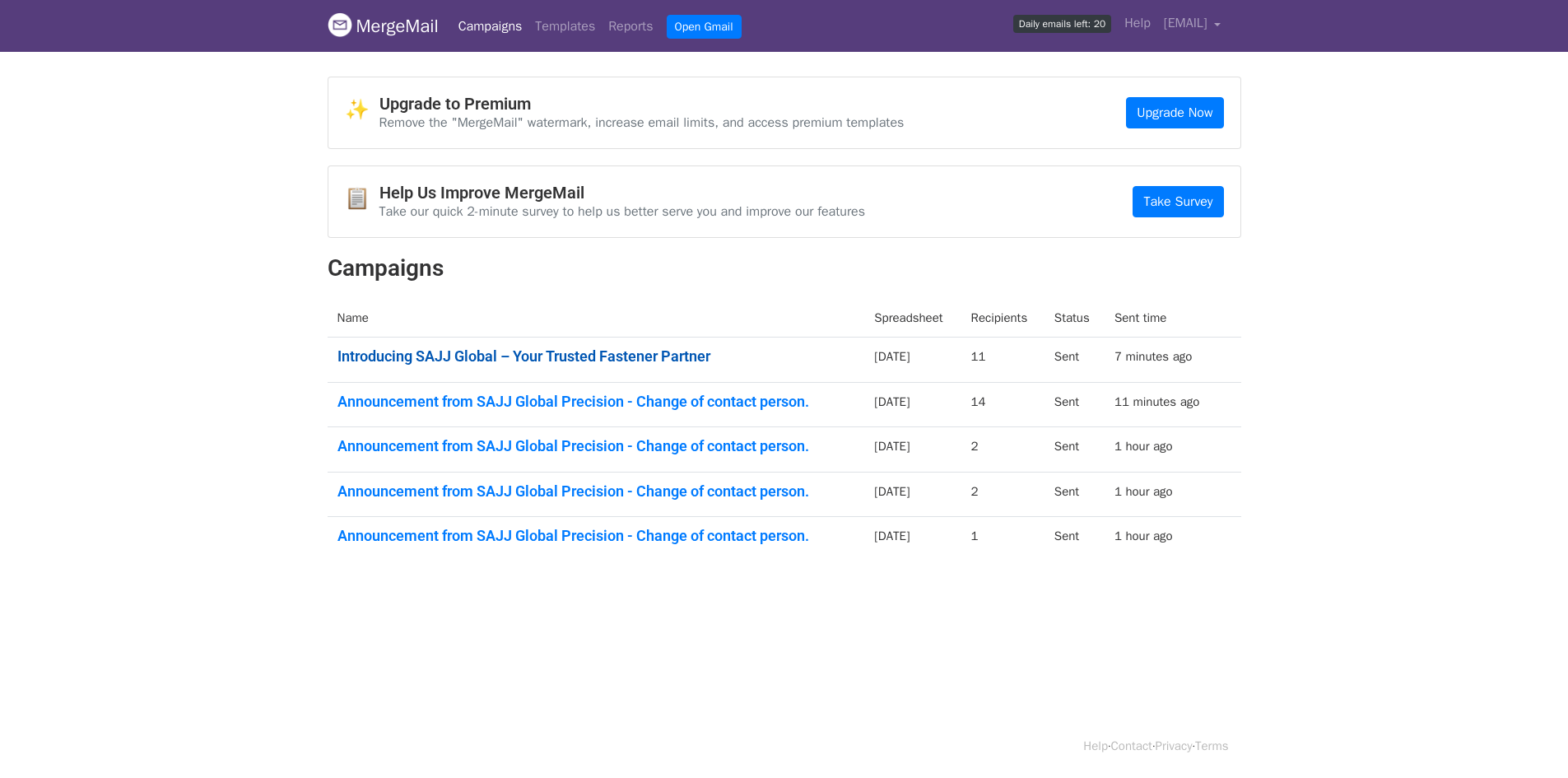 click on "Introducing SAJJ Global – Your Trusted Fastener Partner" at bounding box center [596, 356] 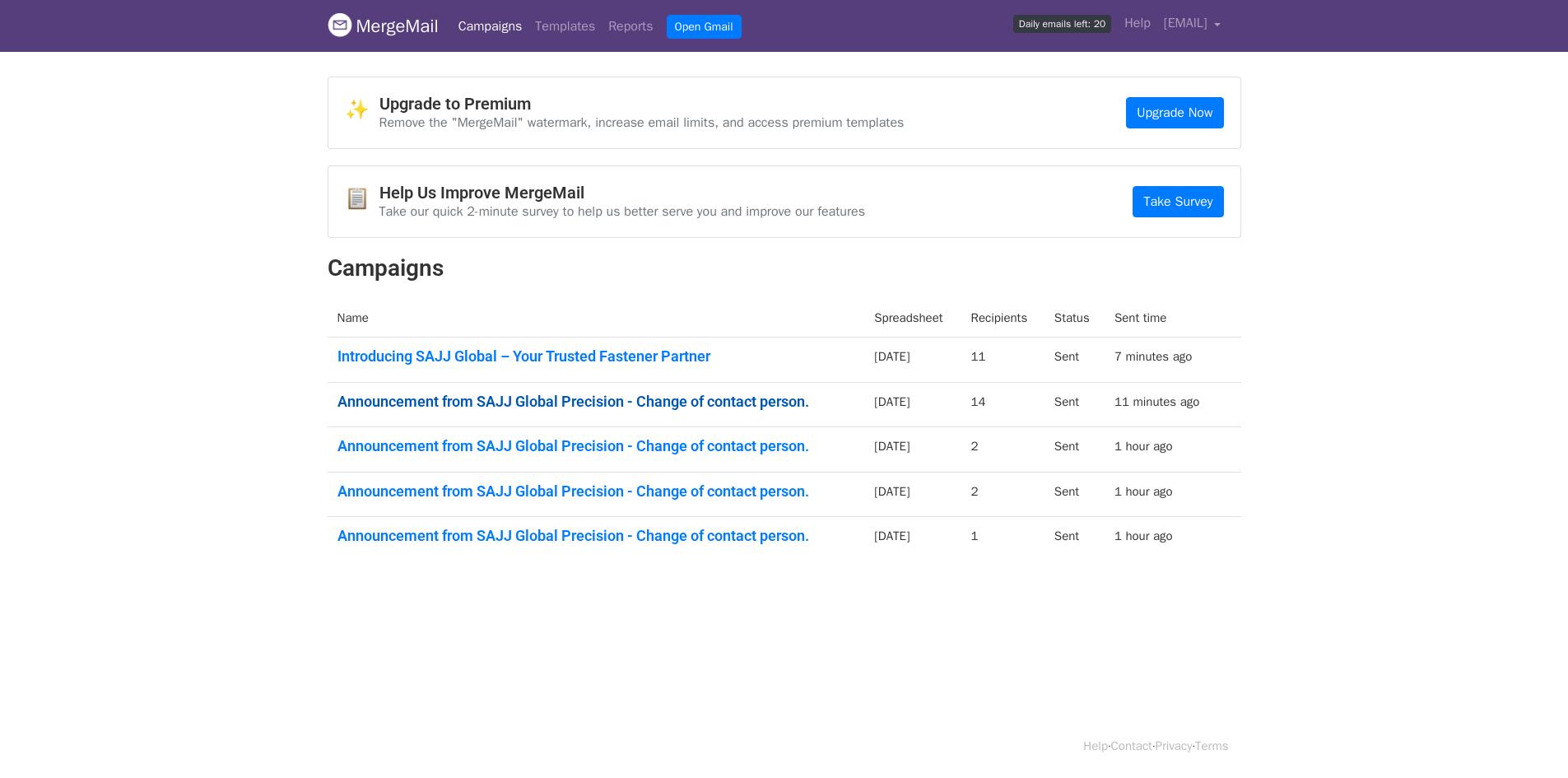 click on "Announcement from SAJJ Global Precision - Change of contact person." at bounding box center (596, 402) 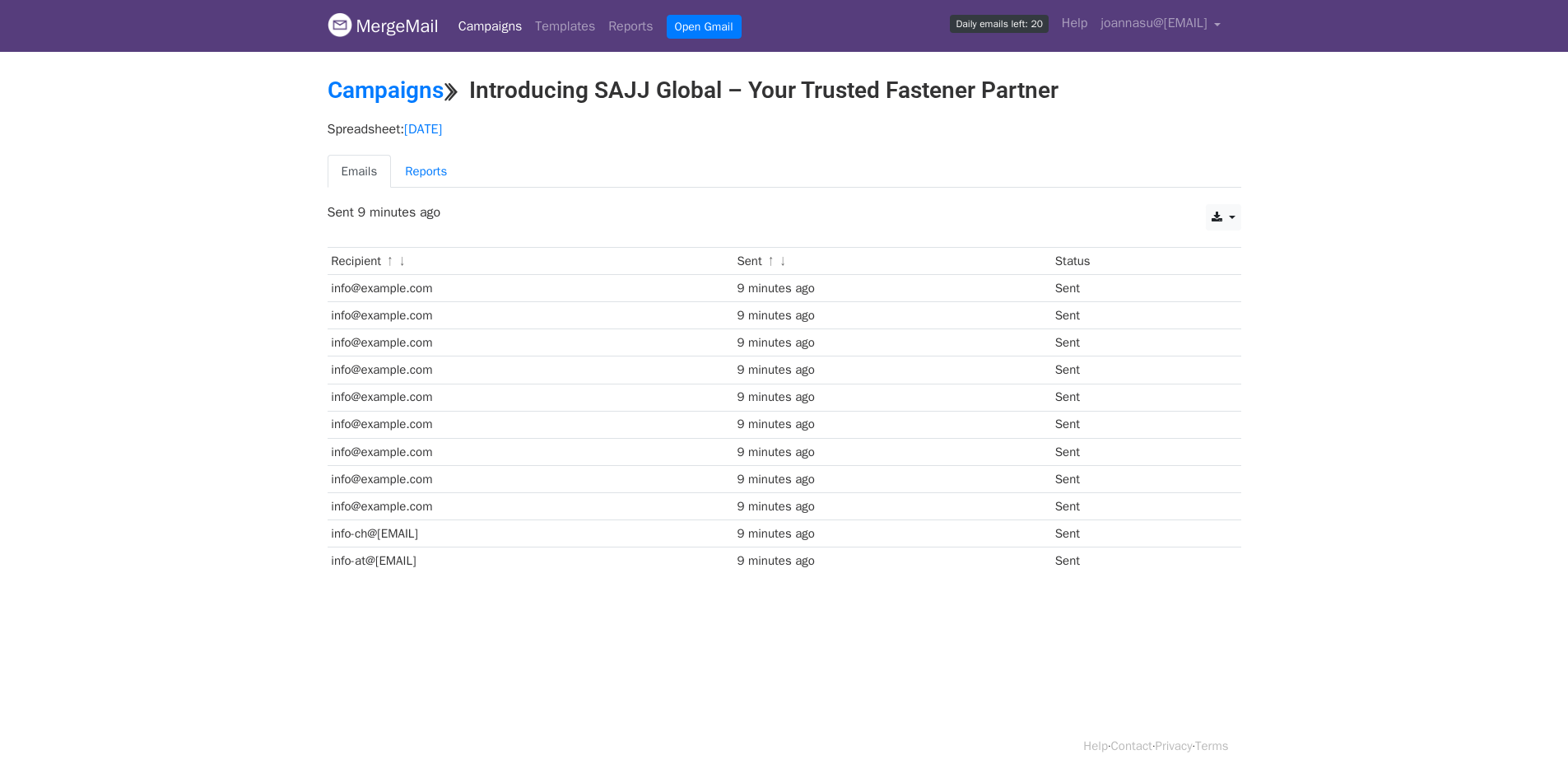 scroll, scrollTop: 0, scrollLeft: 0, axis: both 